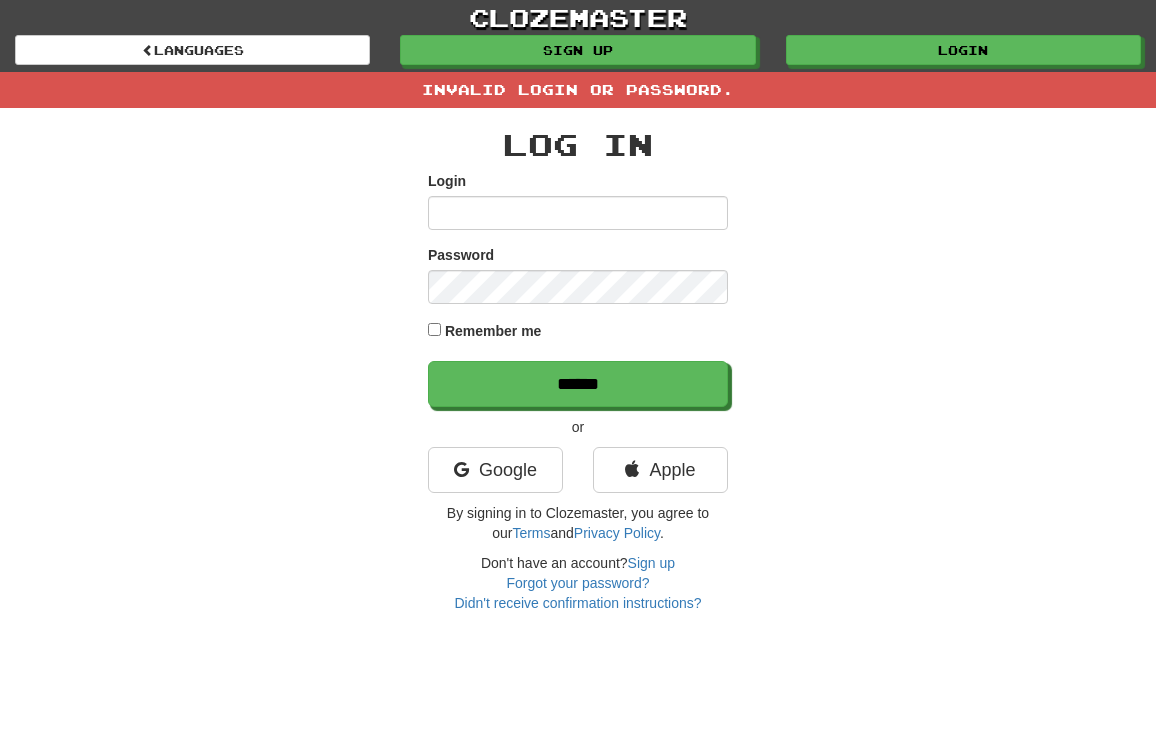 scroll, scrollTop: 0, scrollLeft: 0, axis: both 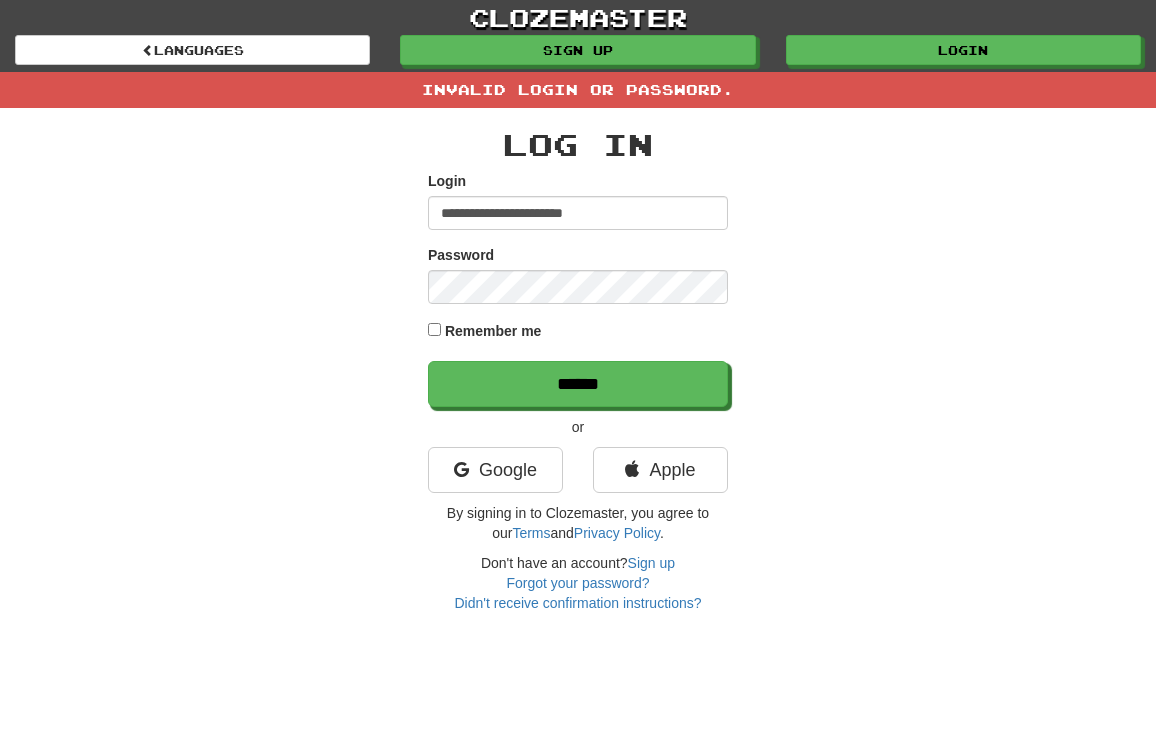 click on "**********" at bounding box center (578, 360) 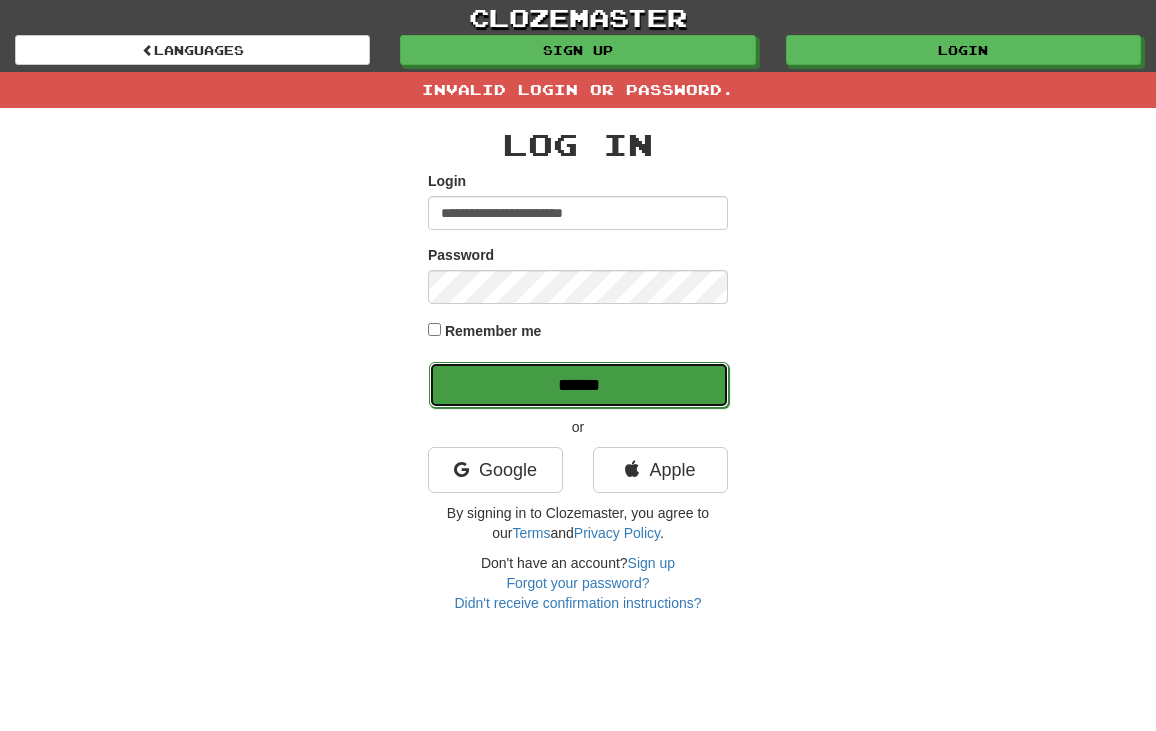 click on "******" at bounding box center [579, 385] 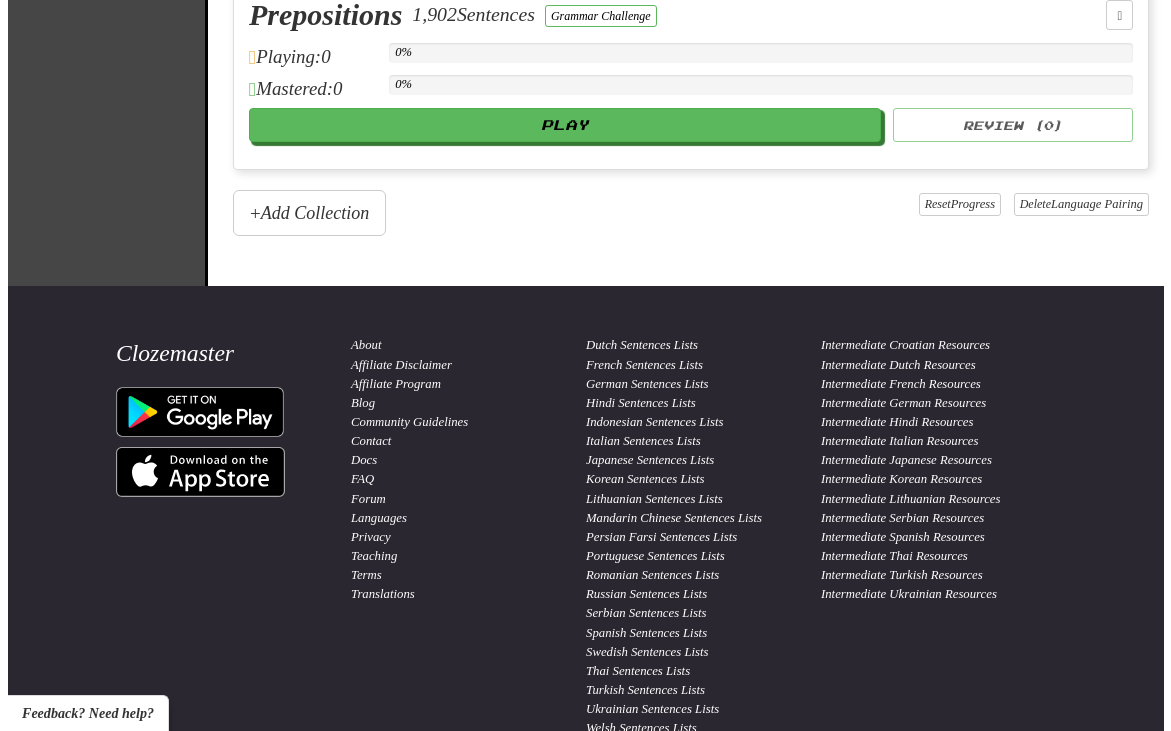 scroll, scrollTop: 2600, scrollLeft: 0, axis: vertical 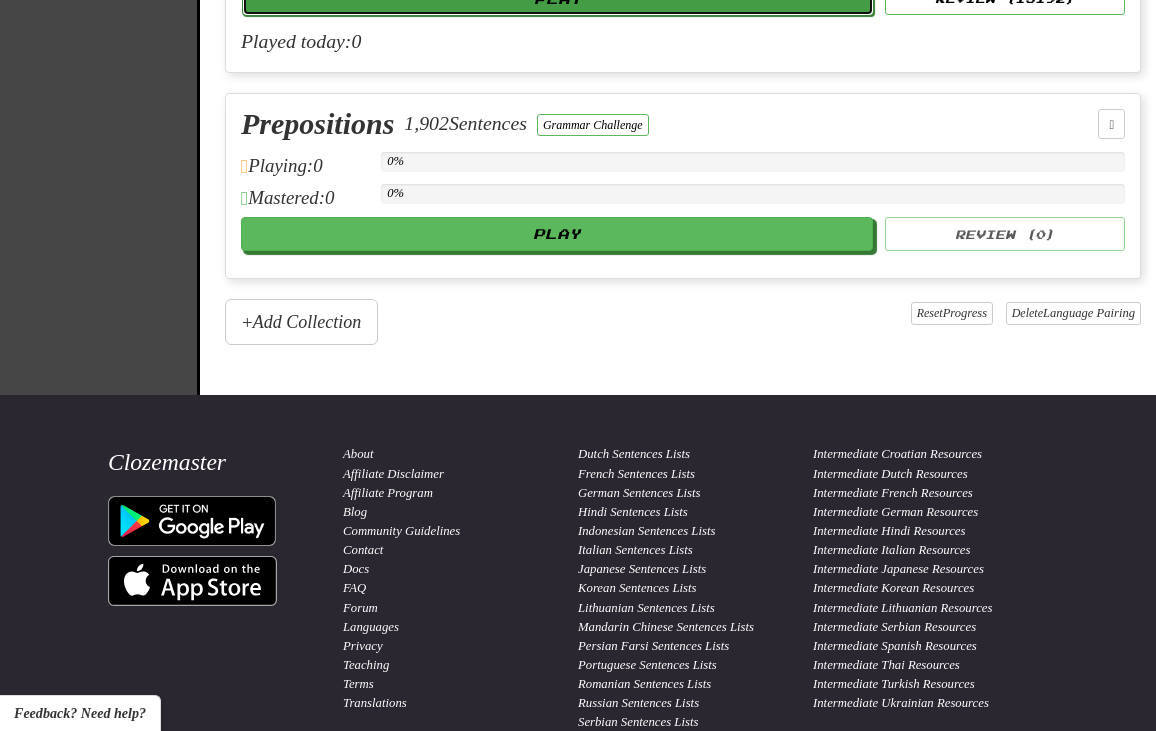 click on "Play" at bounding box center (558, -1) 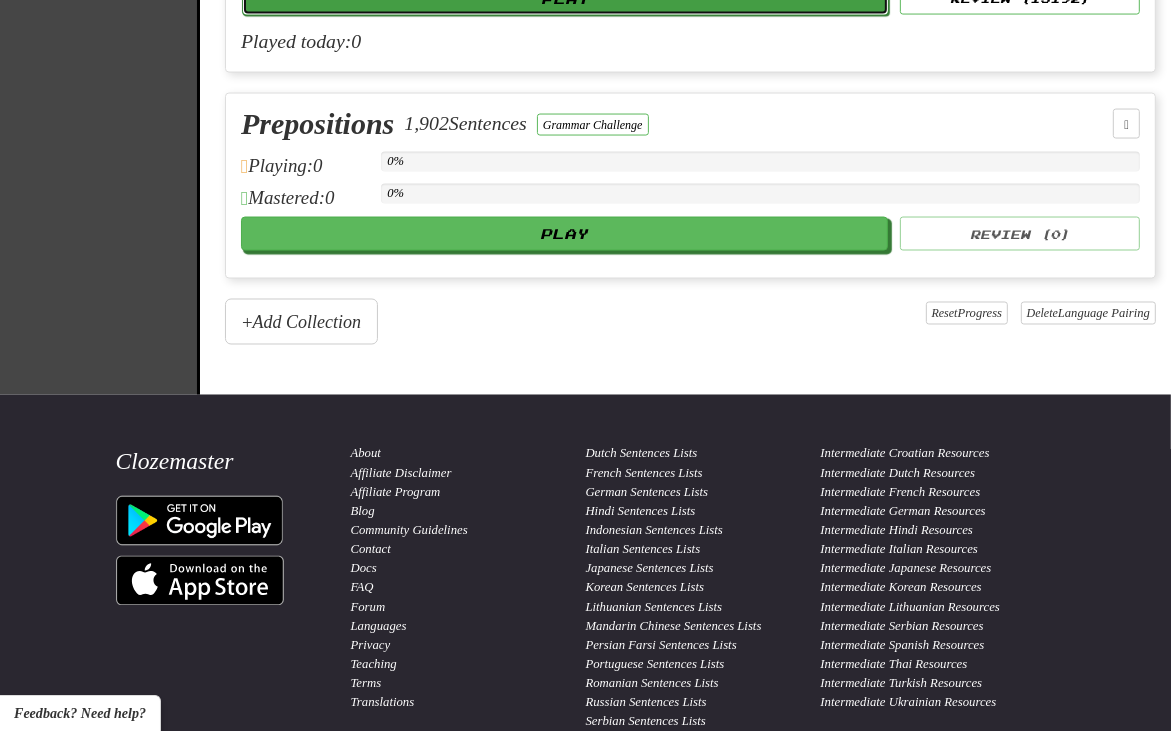 select on "**" 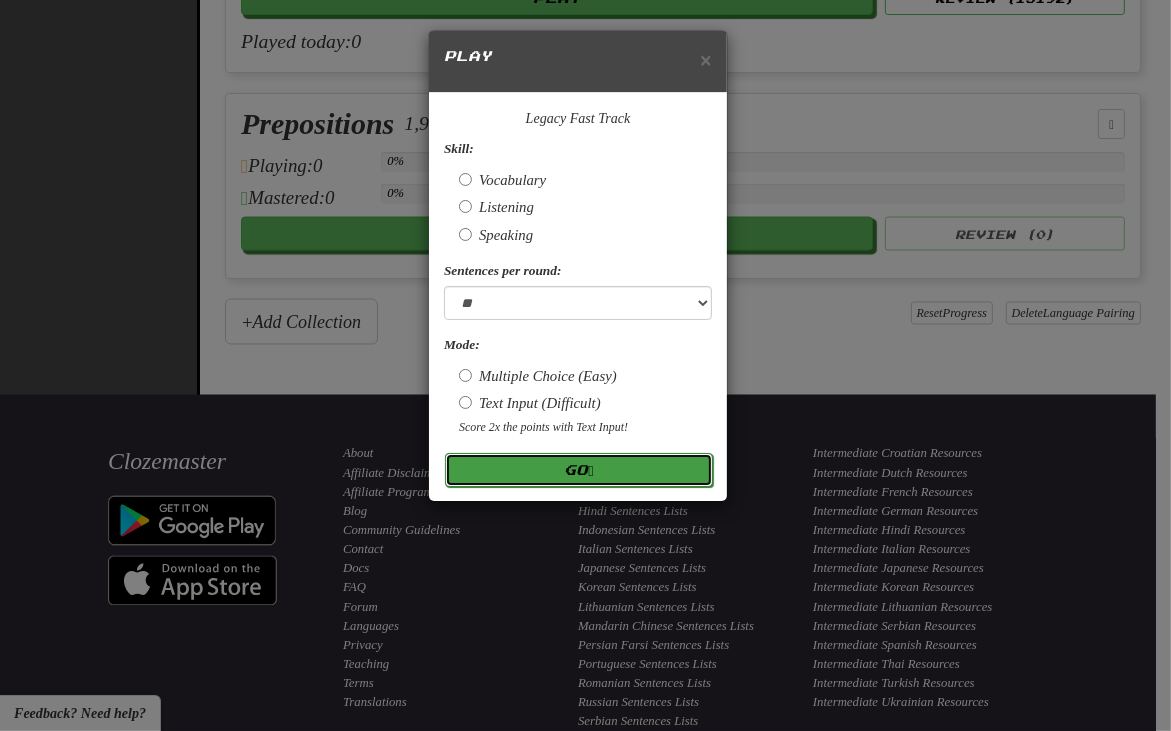 click on "Go" at bounding box center [579, 470] 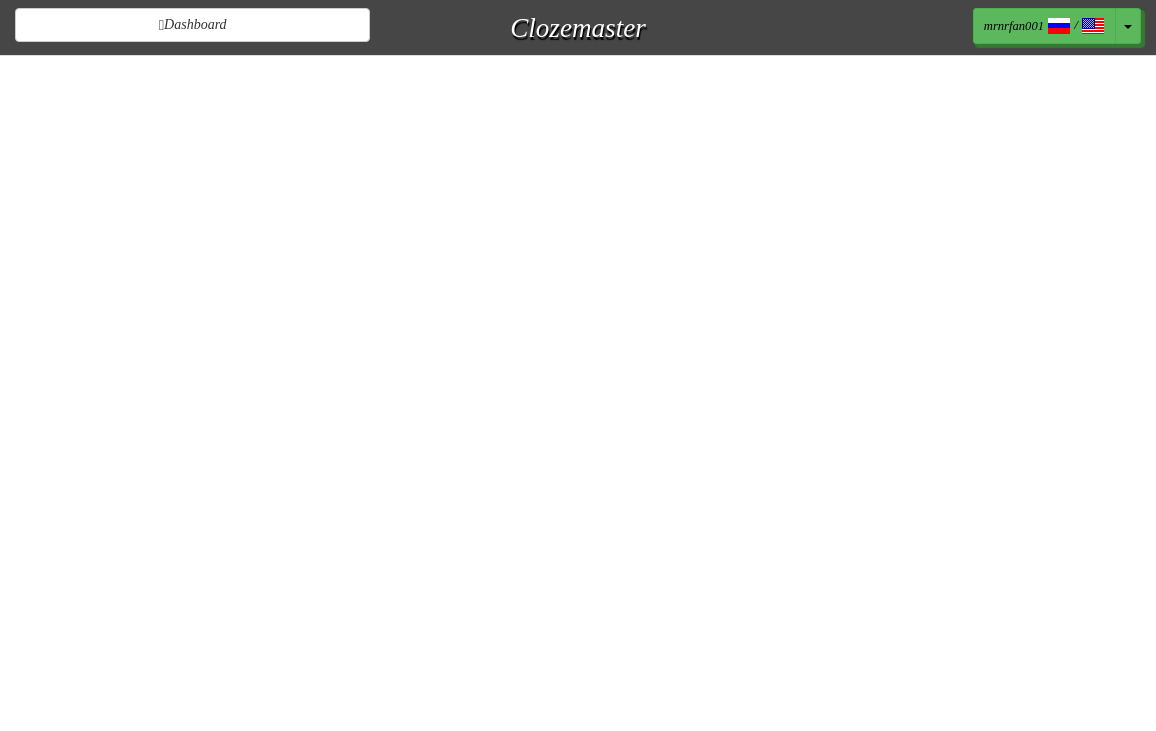 scroll, scrollTop: 0, scrollLeft: 0, axis: both 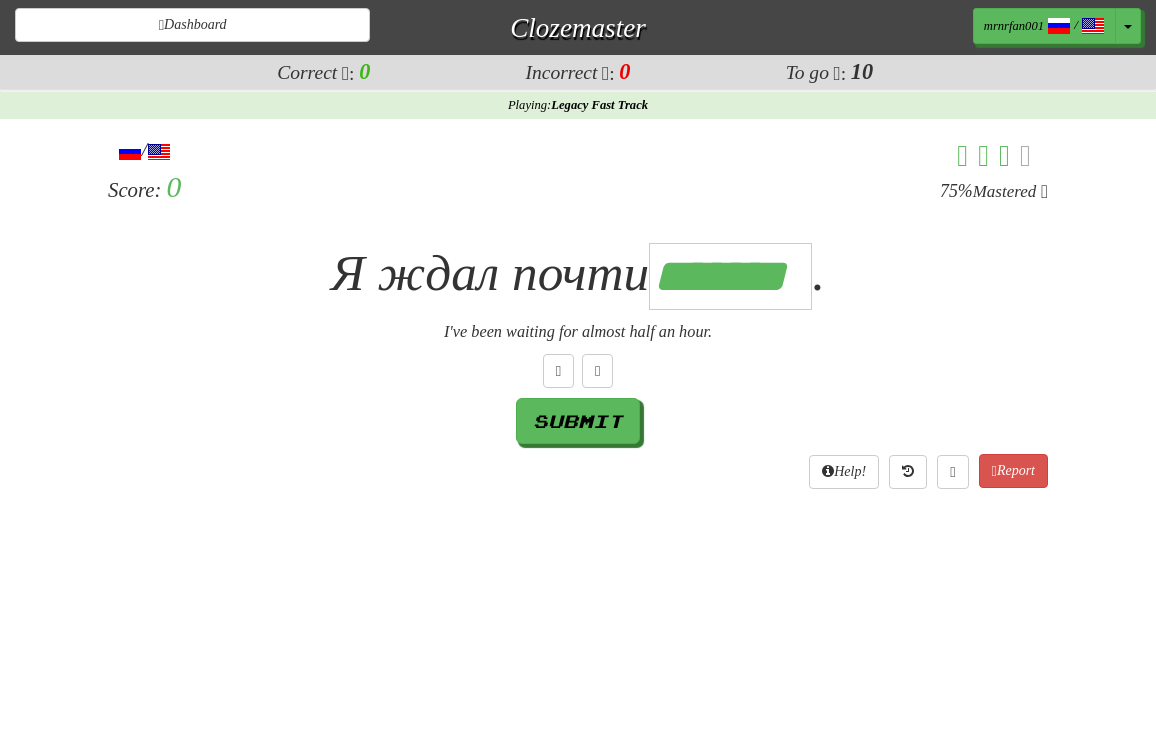 type on "*******" 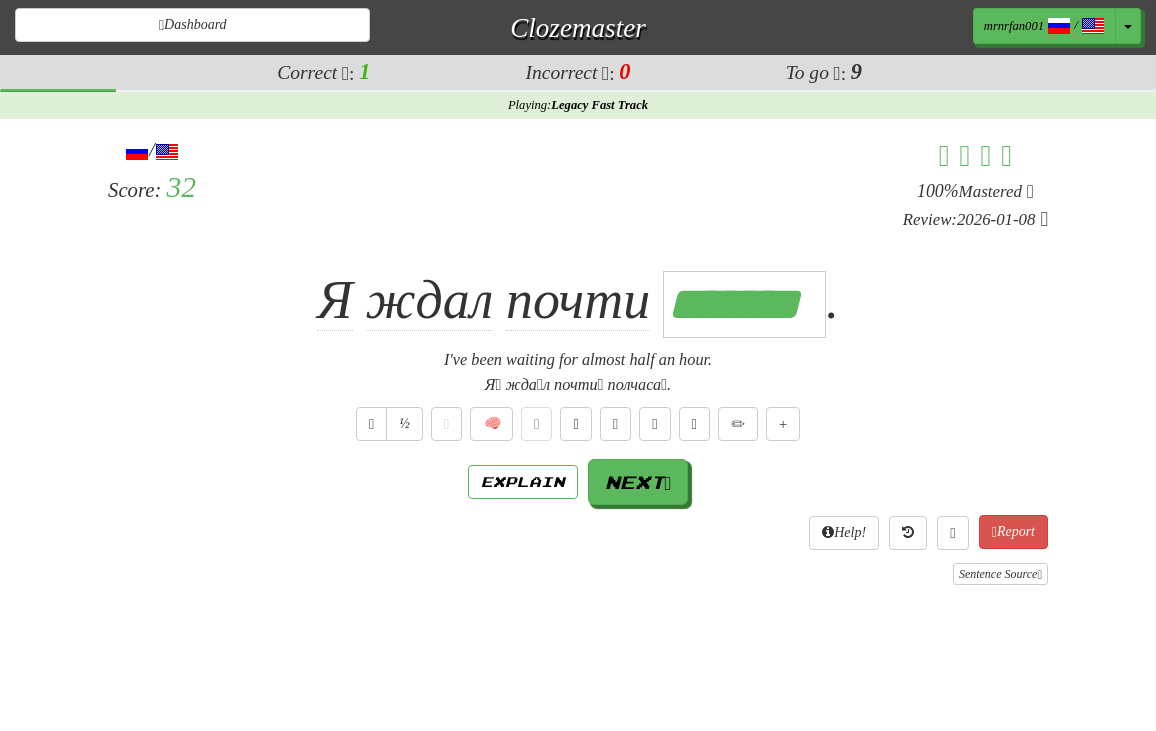 scroll, scrollTop: 0, scrollLeft: 0, axis: both 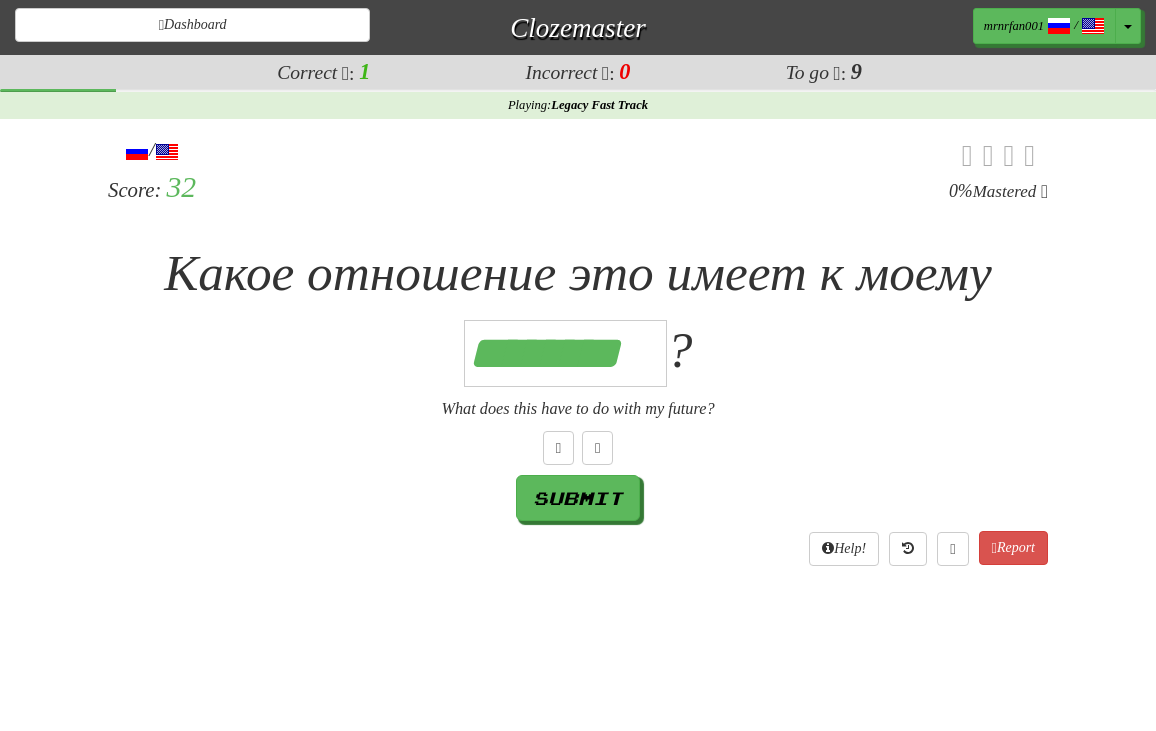 type on "********" 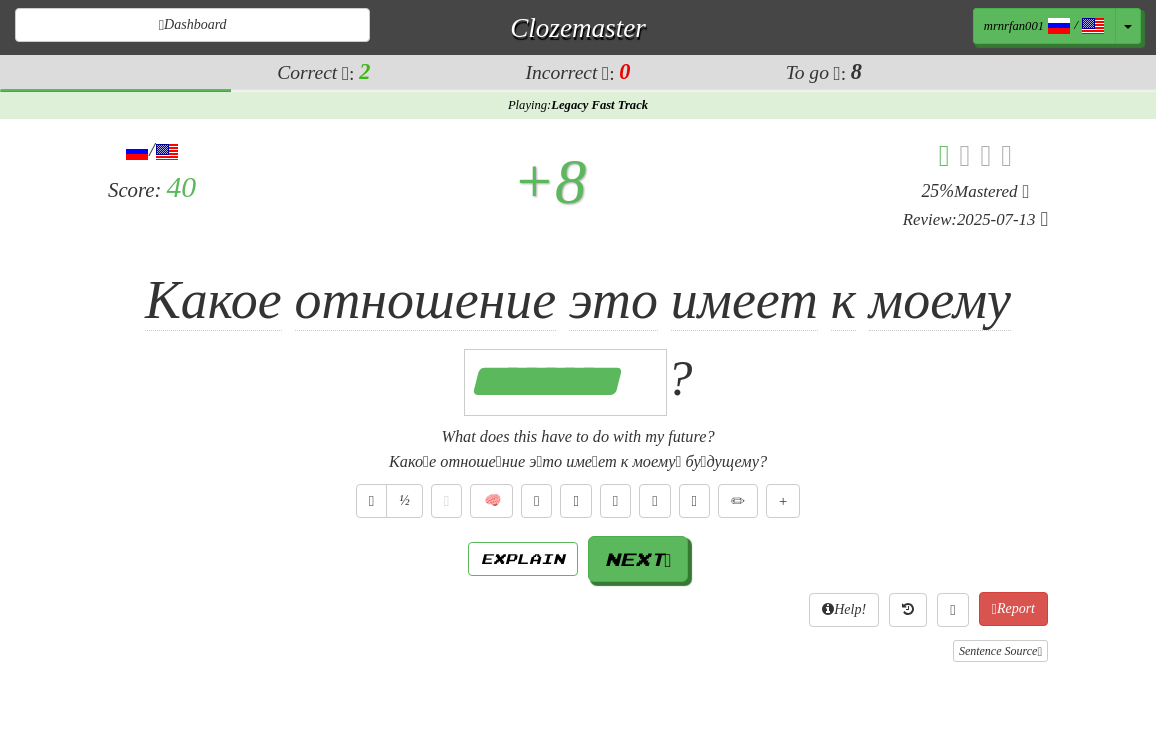 scroll, scrollTop: 0, scrollLeft: 0, axis: both 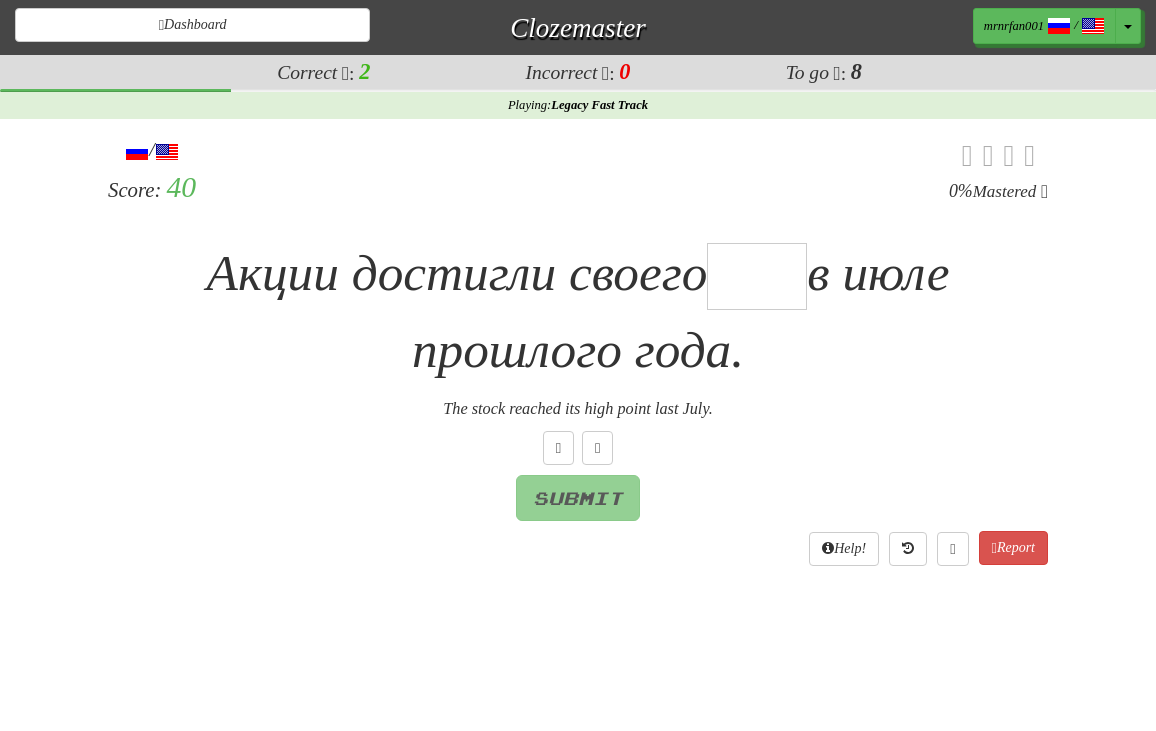 type on "*" 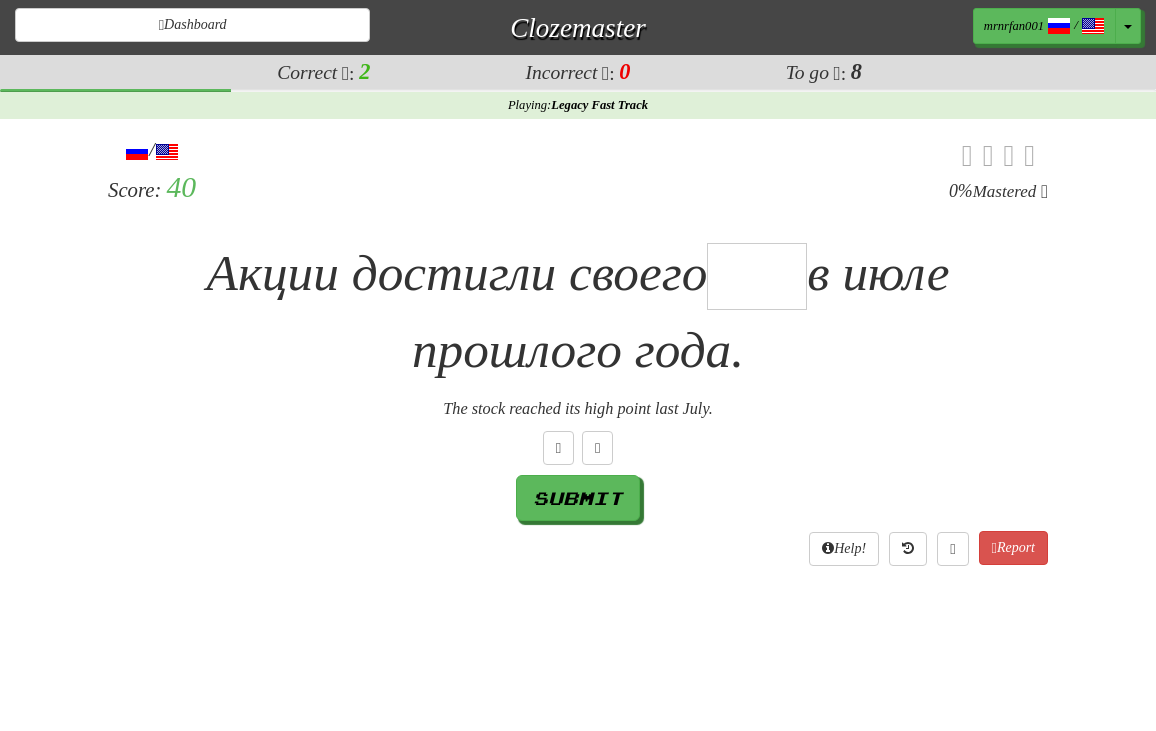 type on "*" 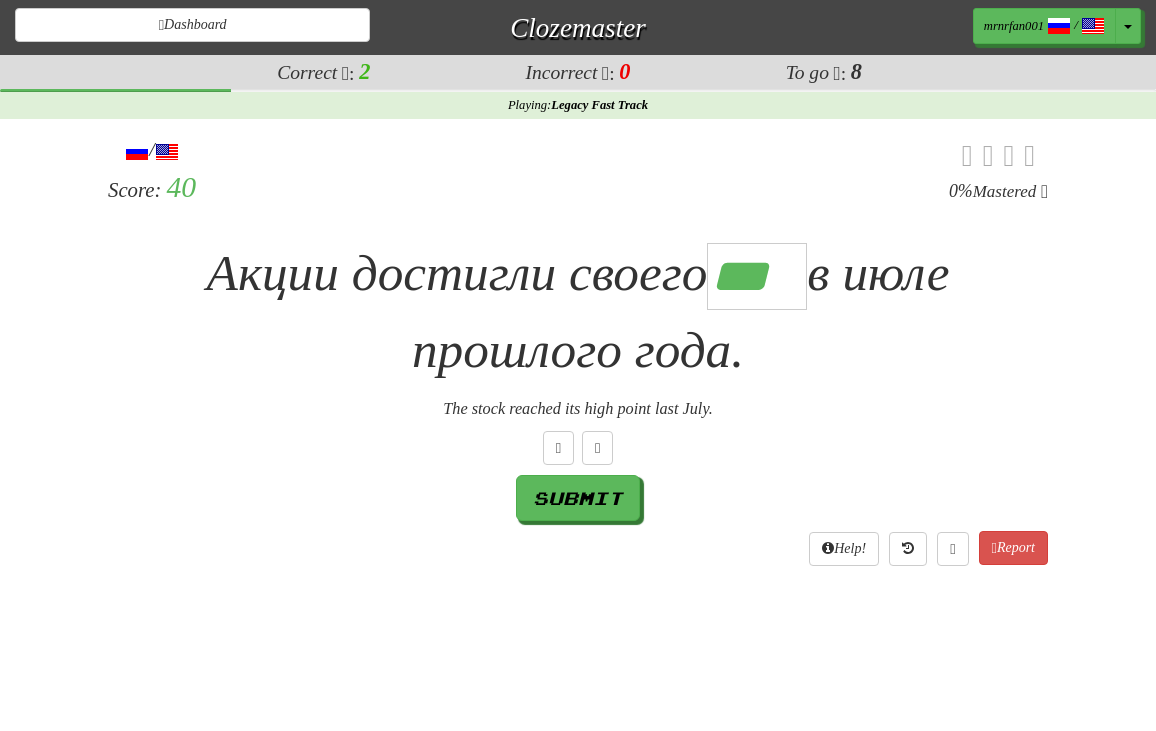 scroll, scrollTop: 0, scrollLeft: 2, axis: horizontal 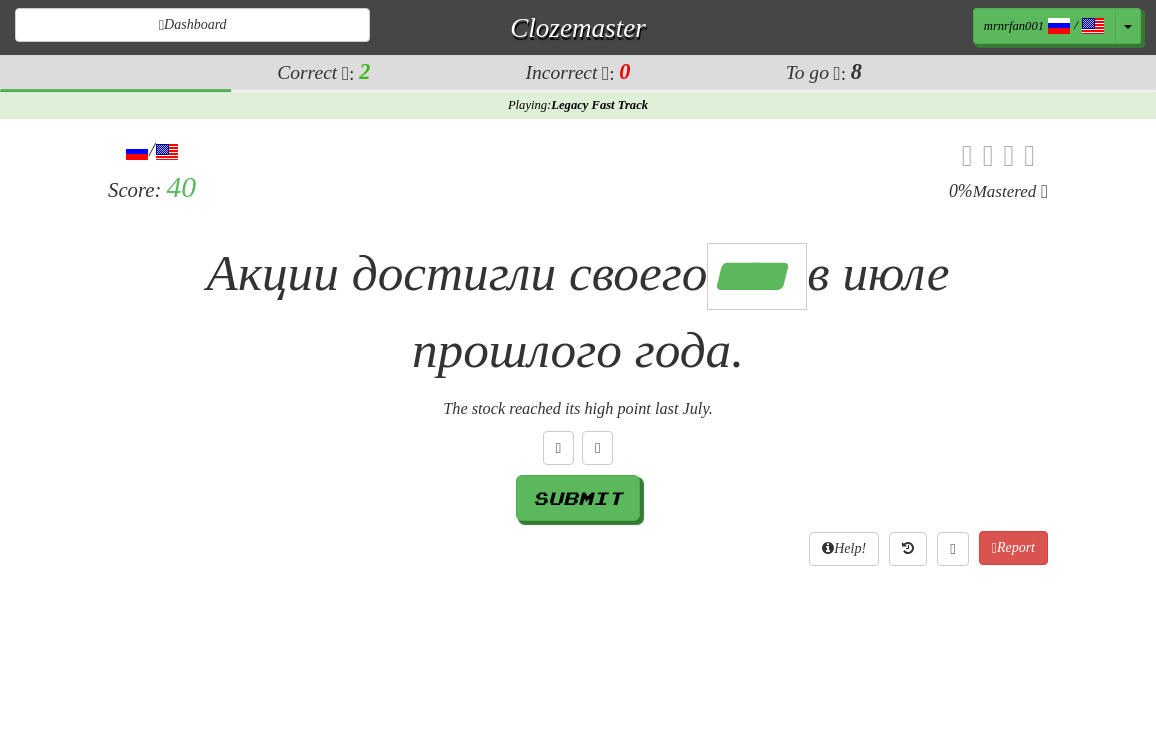 type on "****" 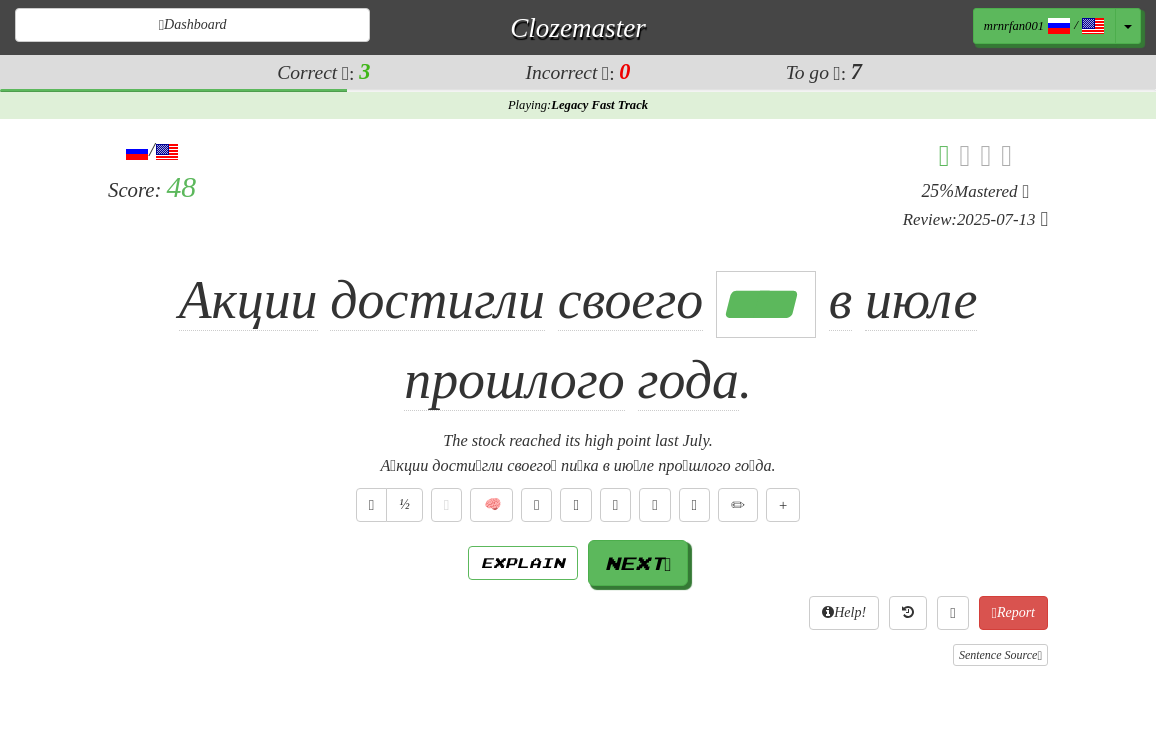 scroll, scrollTop: 0, scrollLeft: 0, axis: both 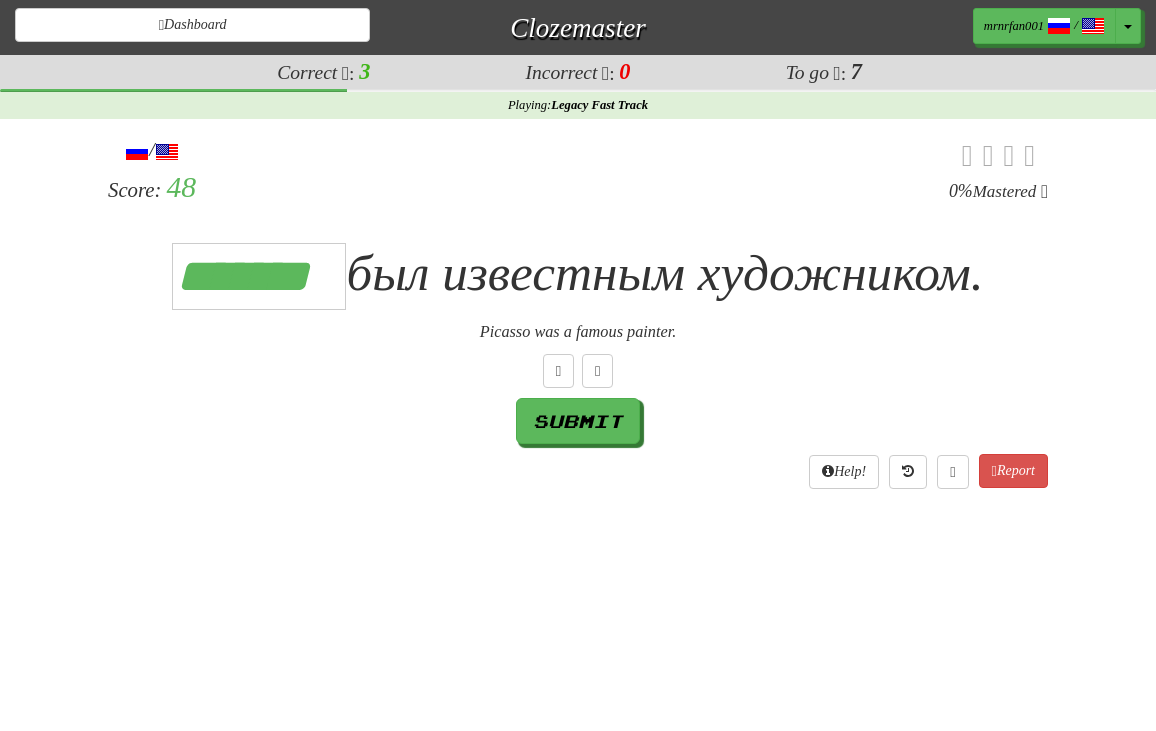 type on "*******" 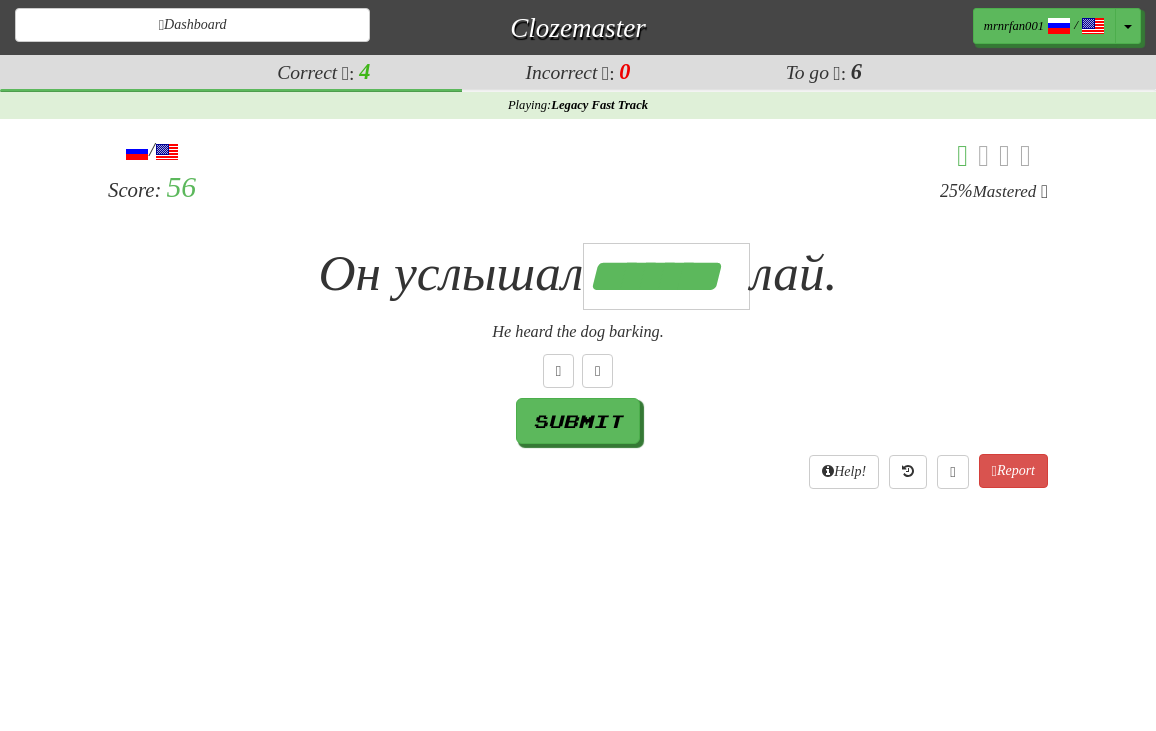 scroll, scrollTop: 0, scrollLeft: 5, axis: horizontal 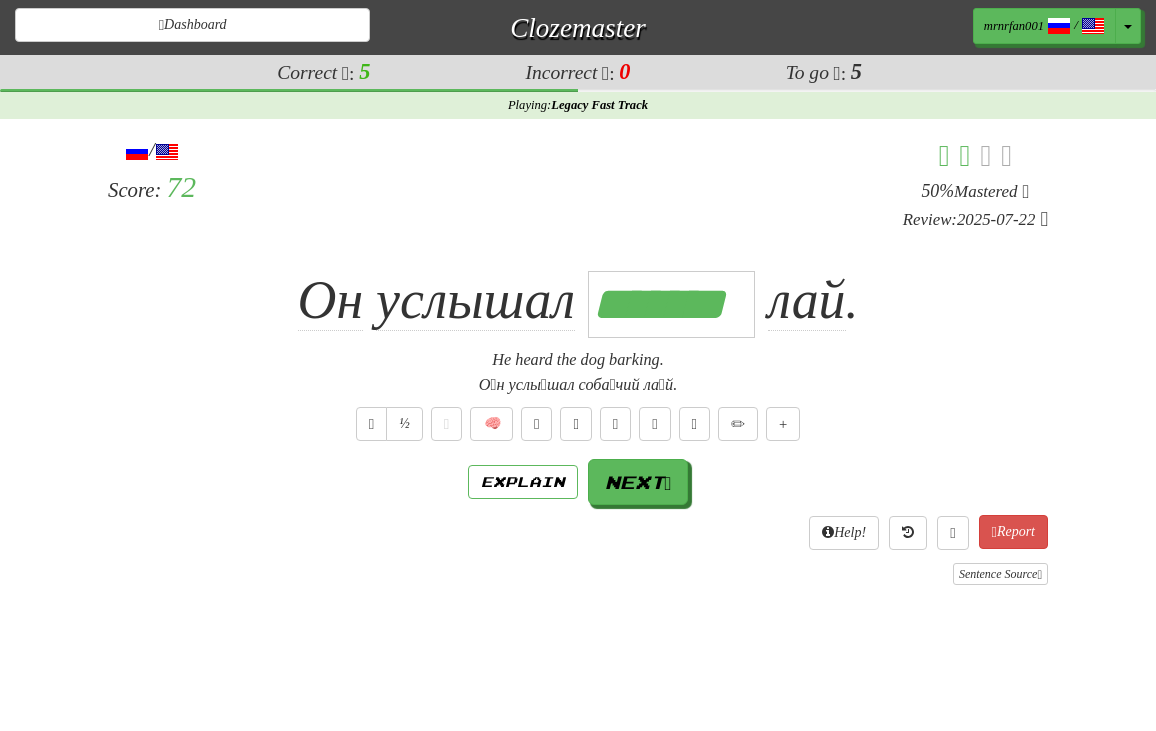 drag, startPoint x: 44, startPoint y: 411, endPoint x: 76, endPoint y: 425, distance: 34.928497 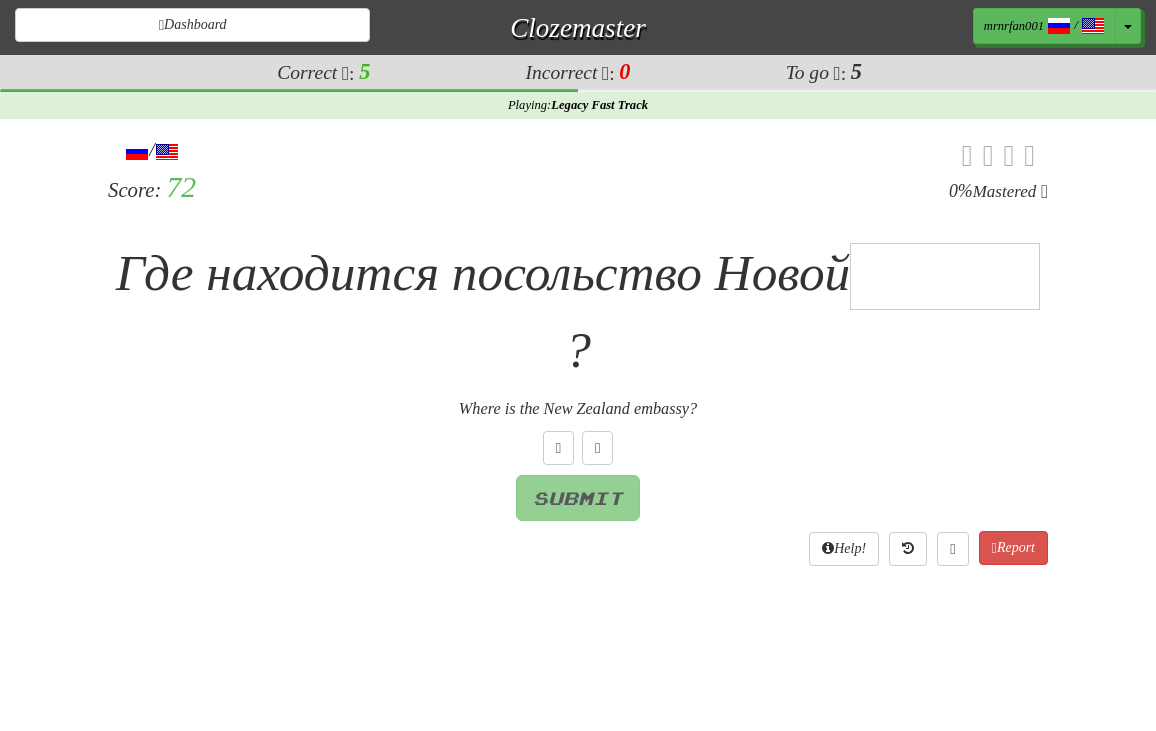 type on "*" 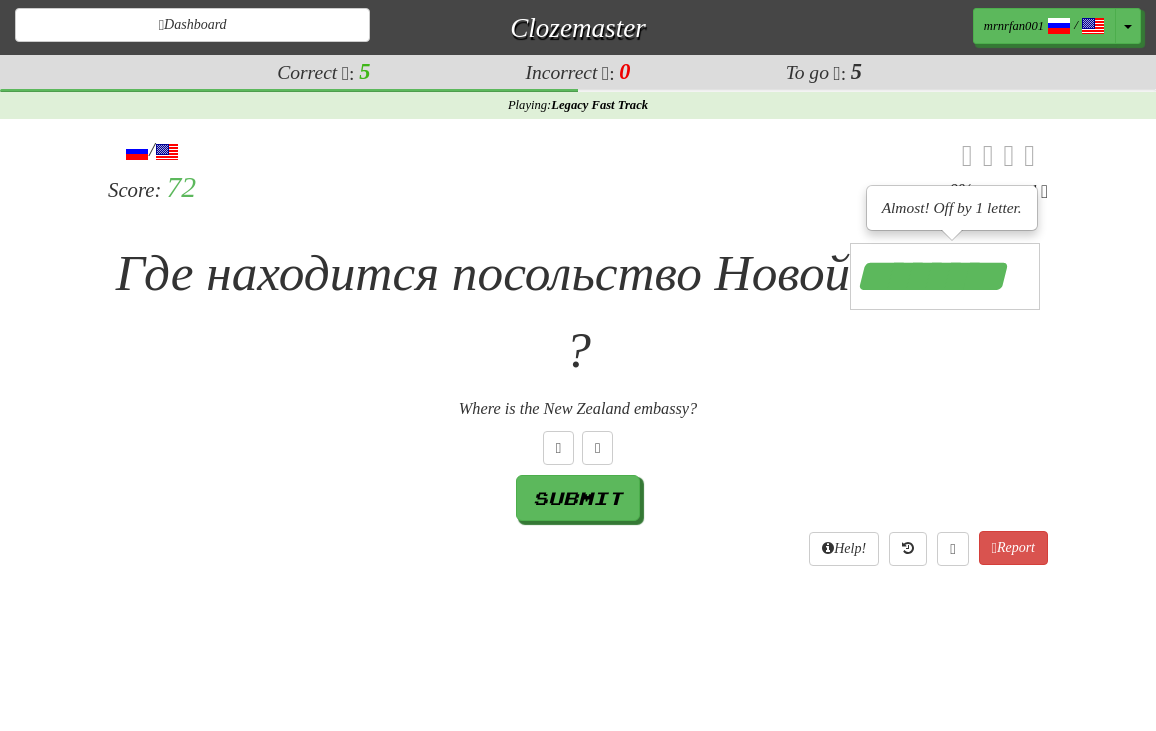 scroll, scrollTop: 0, scrollLeft: 0, axis: both 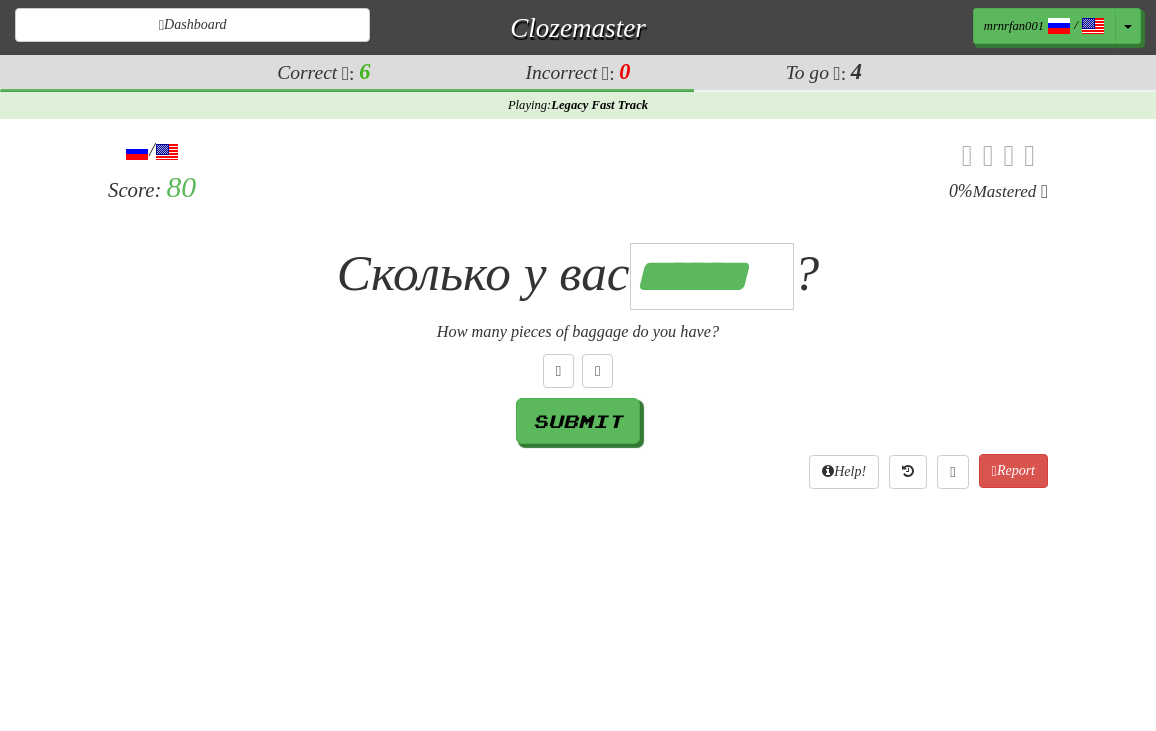 type on "******" 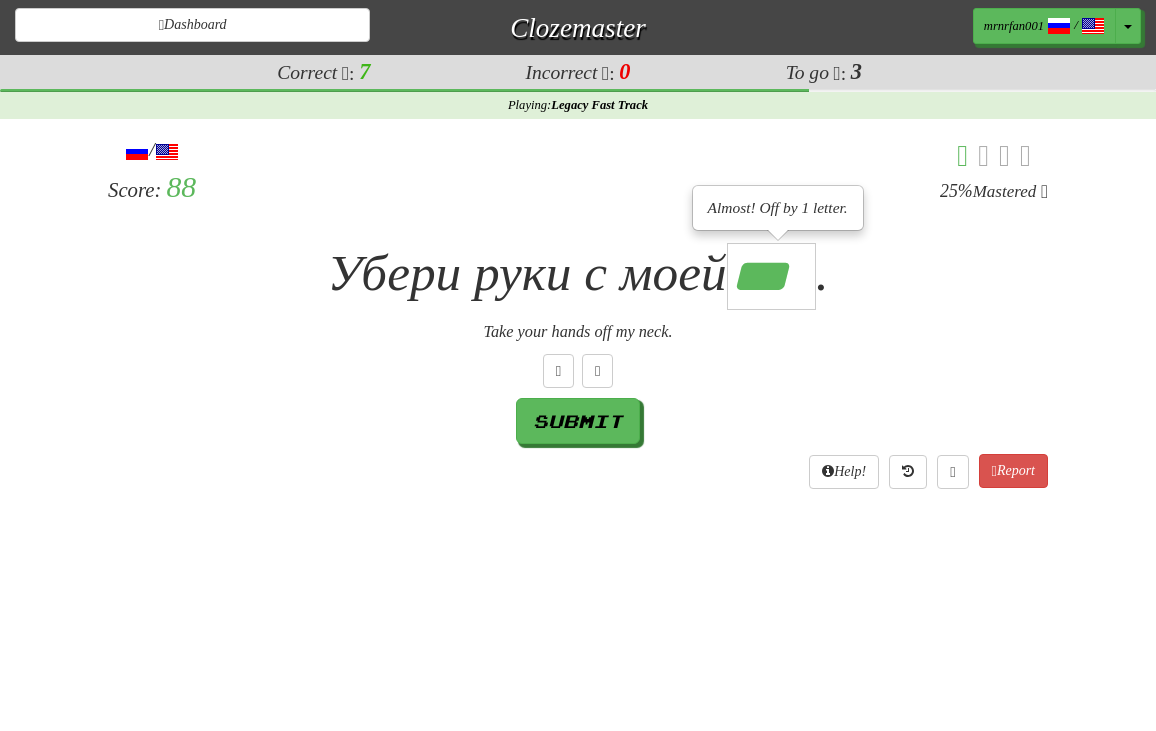 scroll, scrollTop: 0, scrollLeft: 1, axis: horizontal 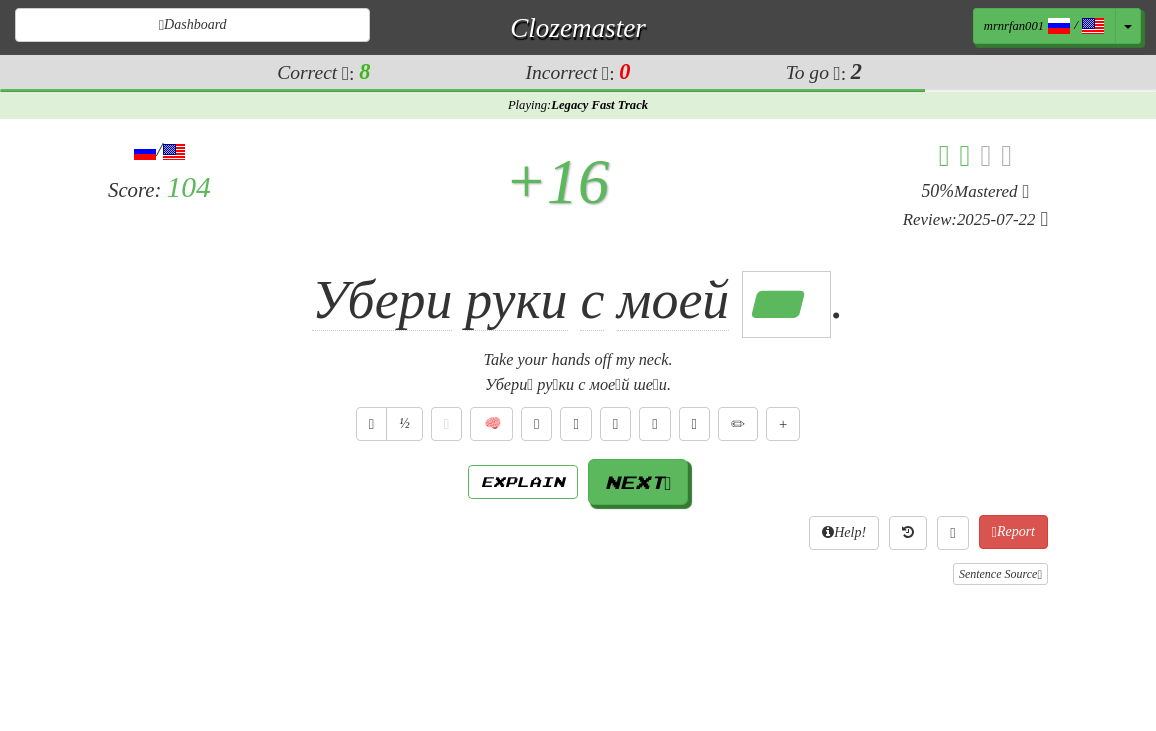 click on "/  Score:   104 + 16 50 %  Mastered Review:  2025-07-22 Убери   руки   с   моей   *** . Take your hands off my neck. Убери́ ру́ки с мое́й ше́и. ½ 🧠 Explain Next  Help!  Report Sentence Source" at bounding box center (578, 360) 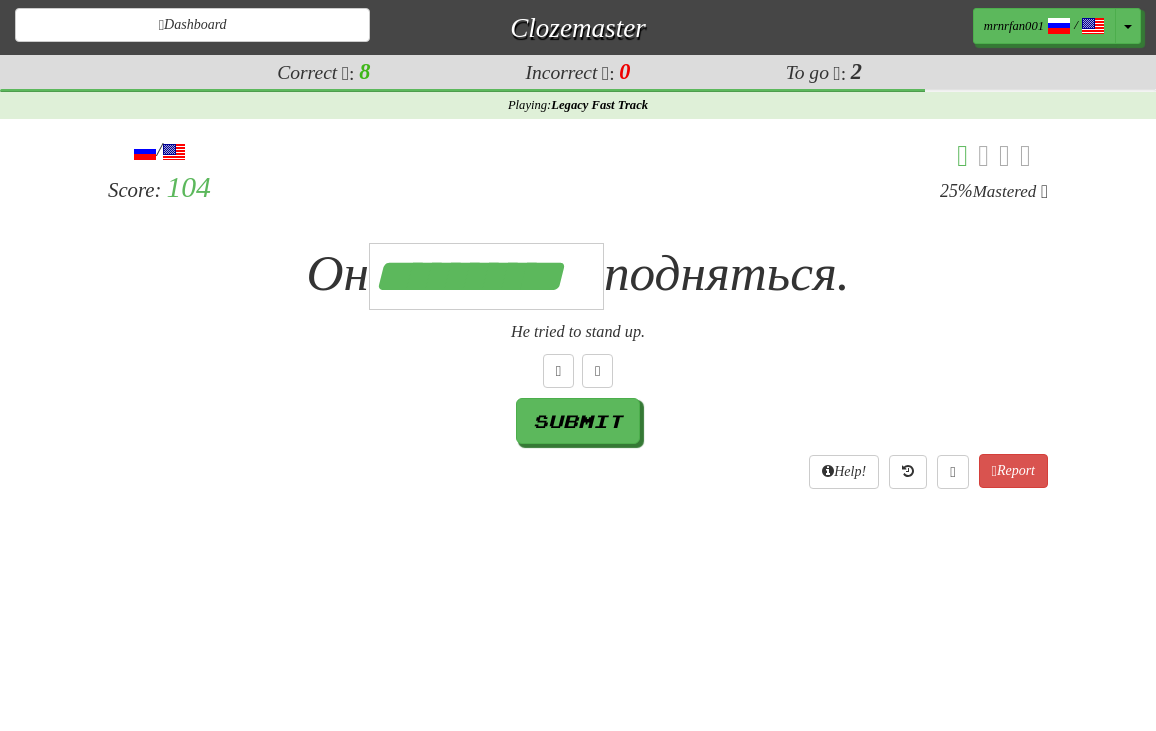 scroll, scrollTop: 0, scrollLeft: 9, axis: horizontal 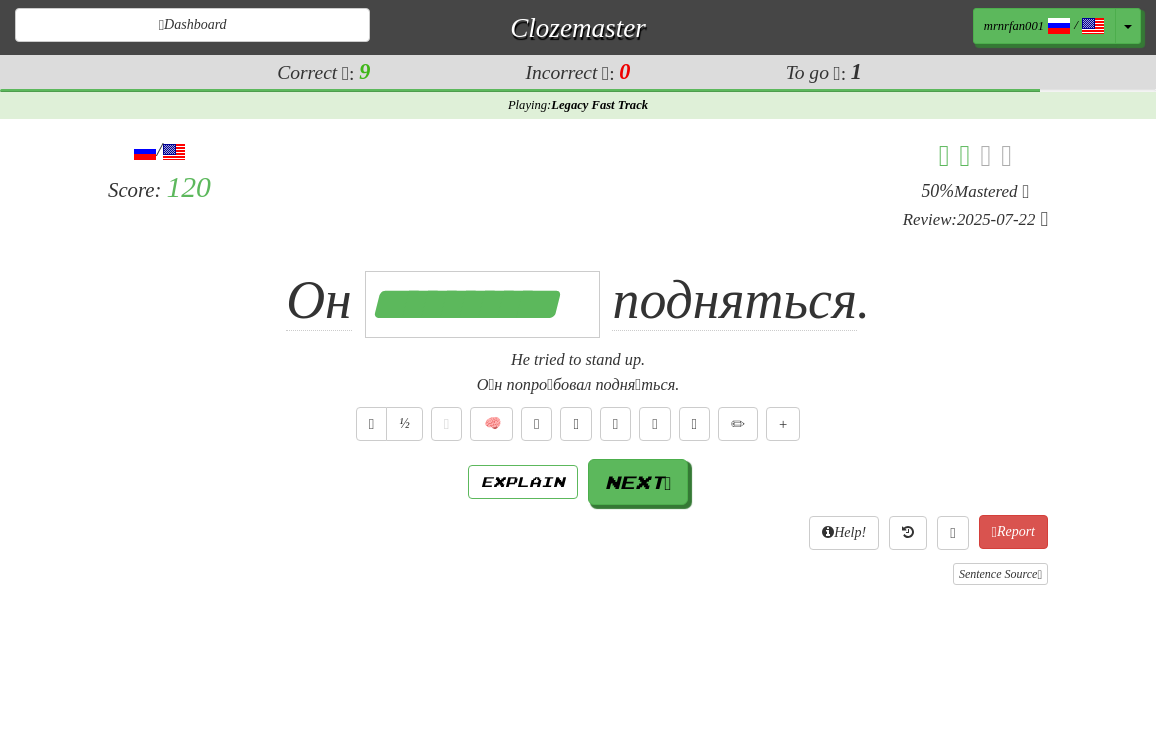 click on "**********" at bounding box center (578, 300) 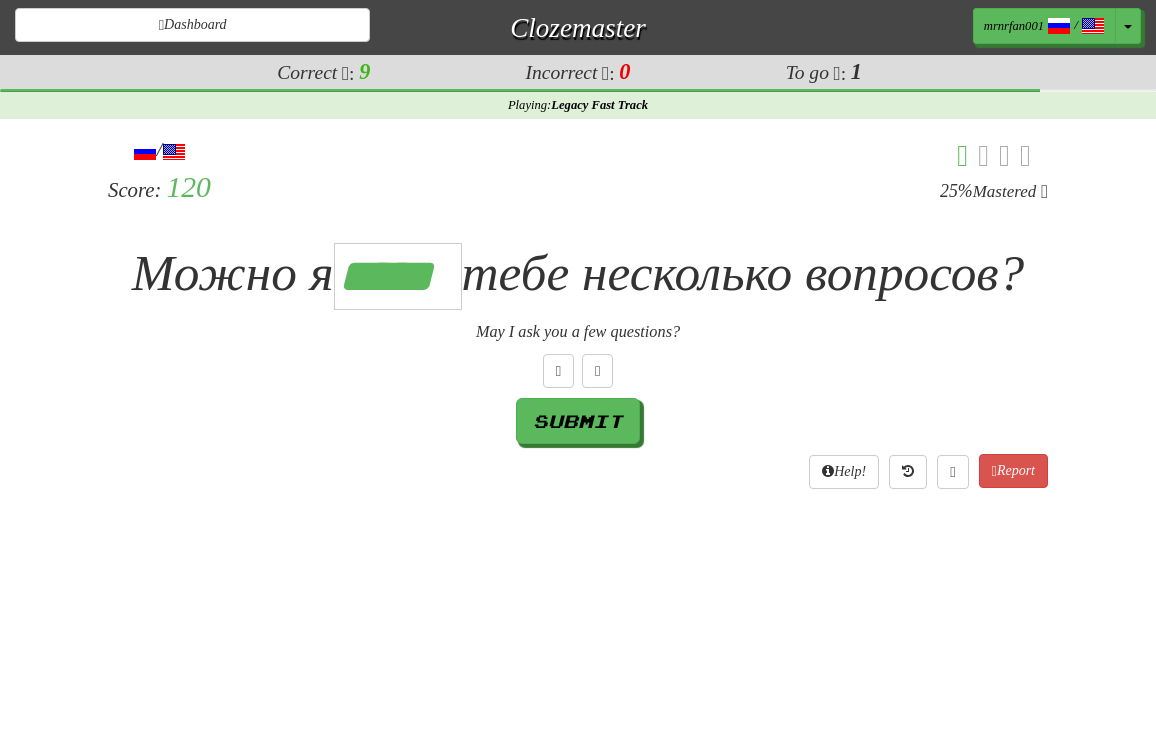 scroll, scrollTop: 0, scrollLeft: 3, axis: horizontal 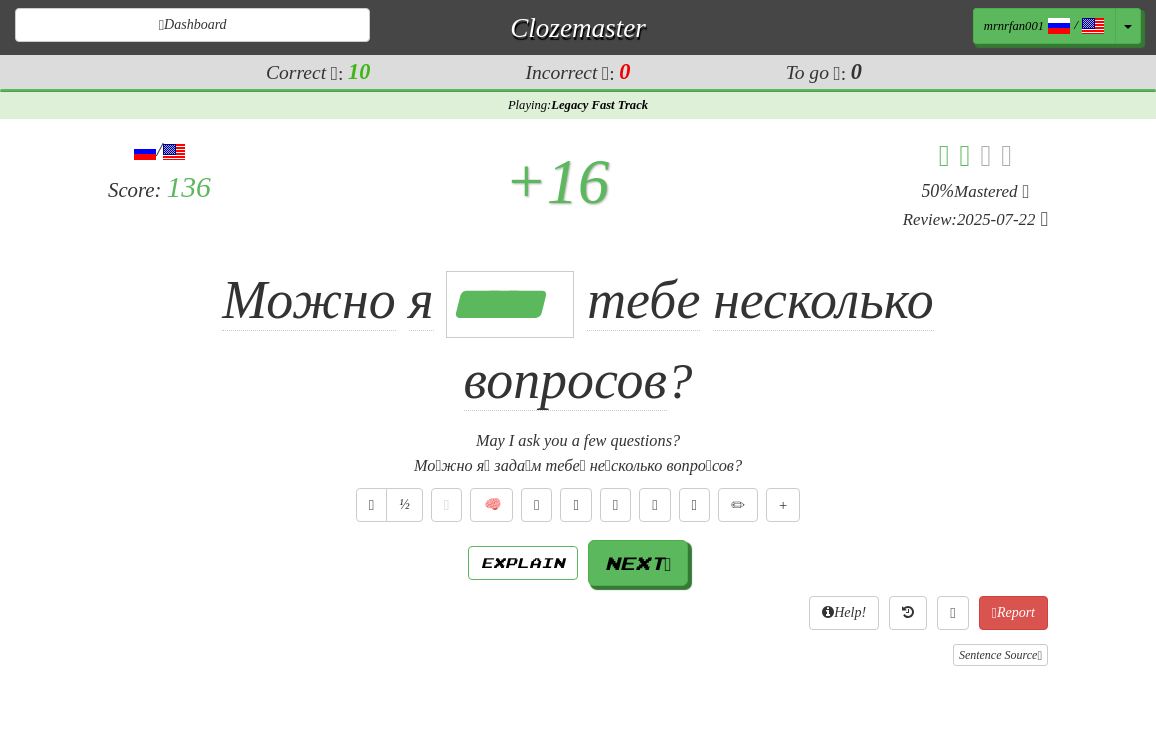 click on "Мо́жно я́ зада́м тебе́ не́сколько вопро́сов?" at bounding box center [578, 466] 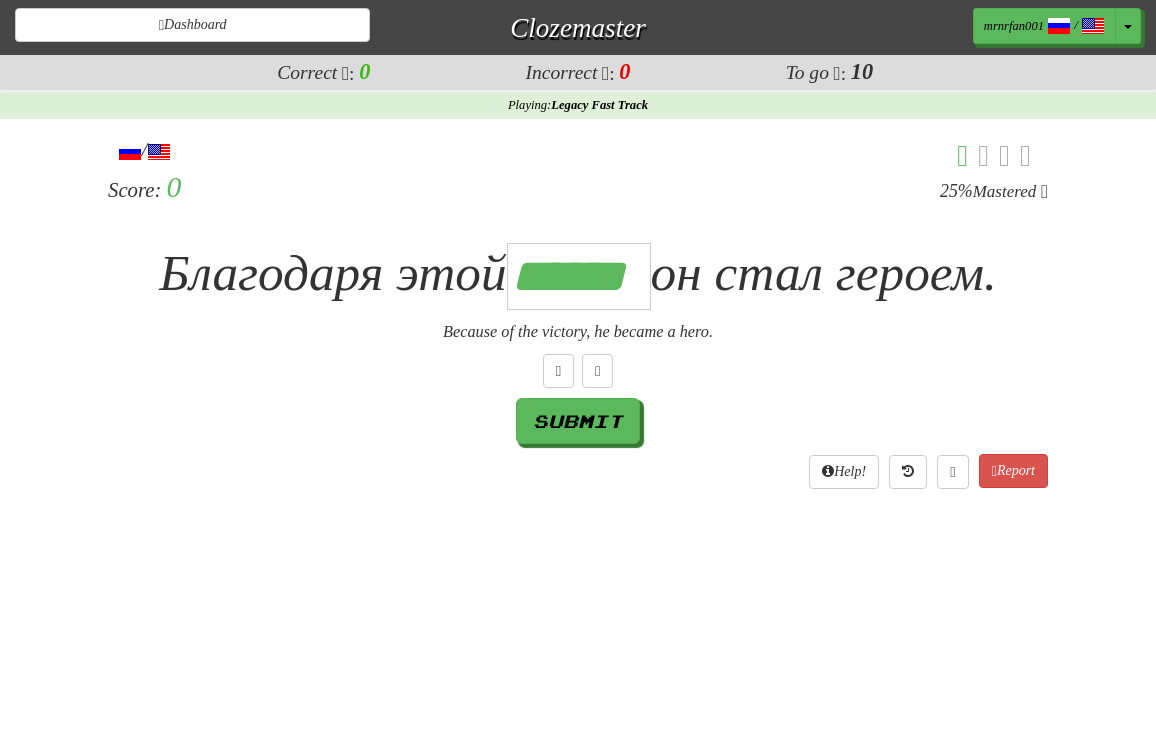 scroll, scrollTop: 0, scrollLeft: 3, axis: horizontal 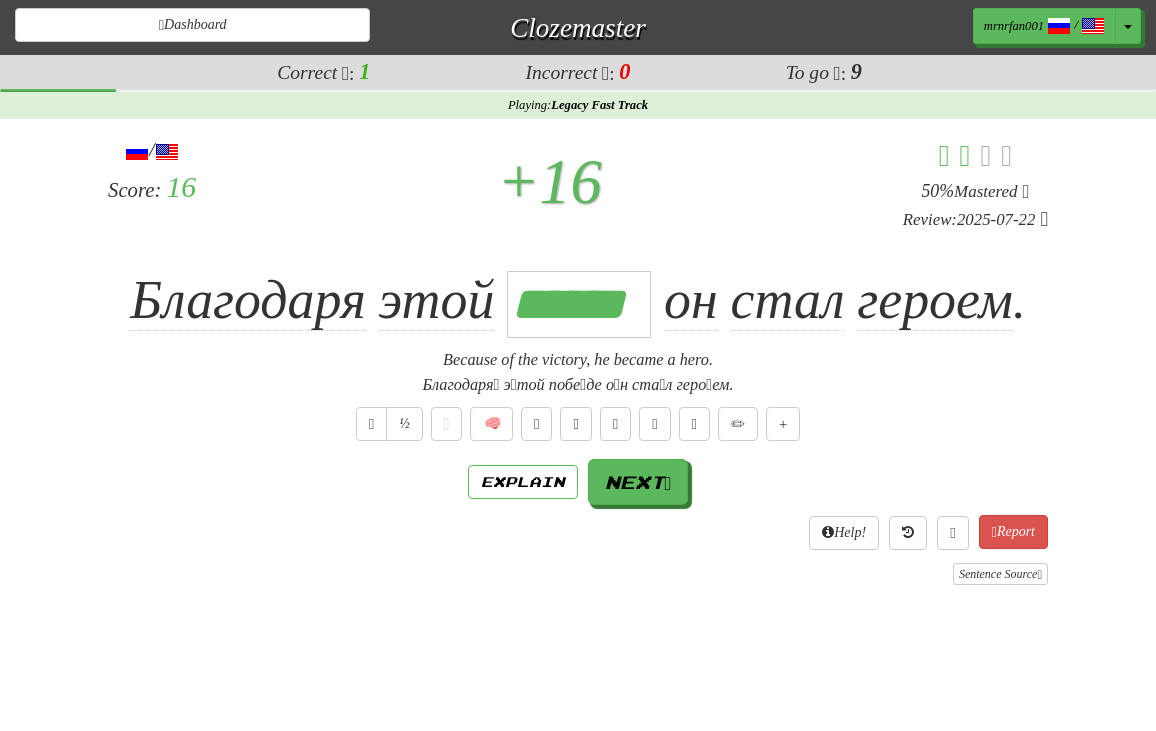 click on "½ 🧠" at bounding box center (578, 424) 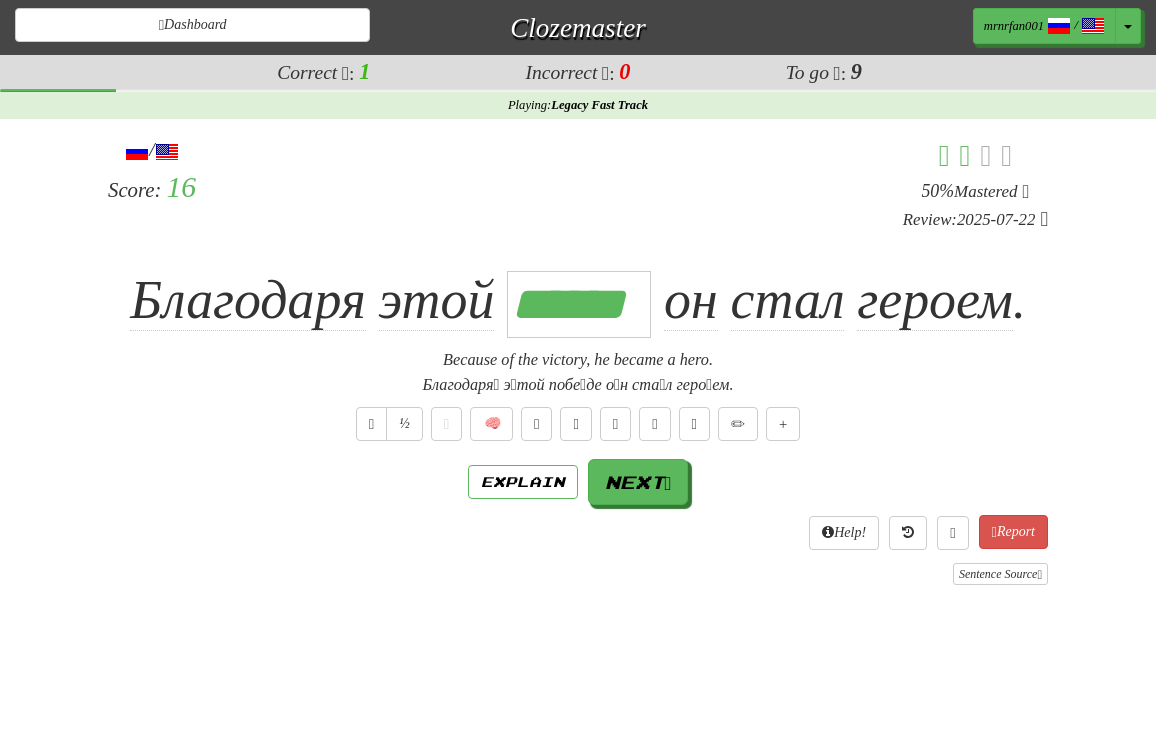 click on "/  Score:   16 + 16 50 %  Mastered Review:  2025-07-22 Благодаря   этой   ******   он   стал   героем . Because of the victory, he became a hero. Благодаря́ э́той побе́де о́н ста́л геро́ем. ½ 🧠 Explain Next  Help!  Report Sentence Source" at bounding box center (578, 360) 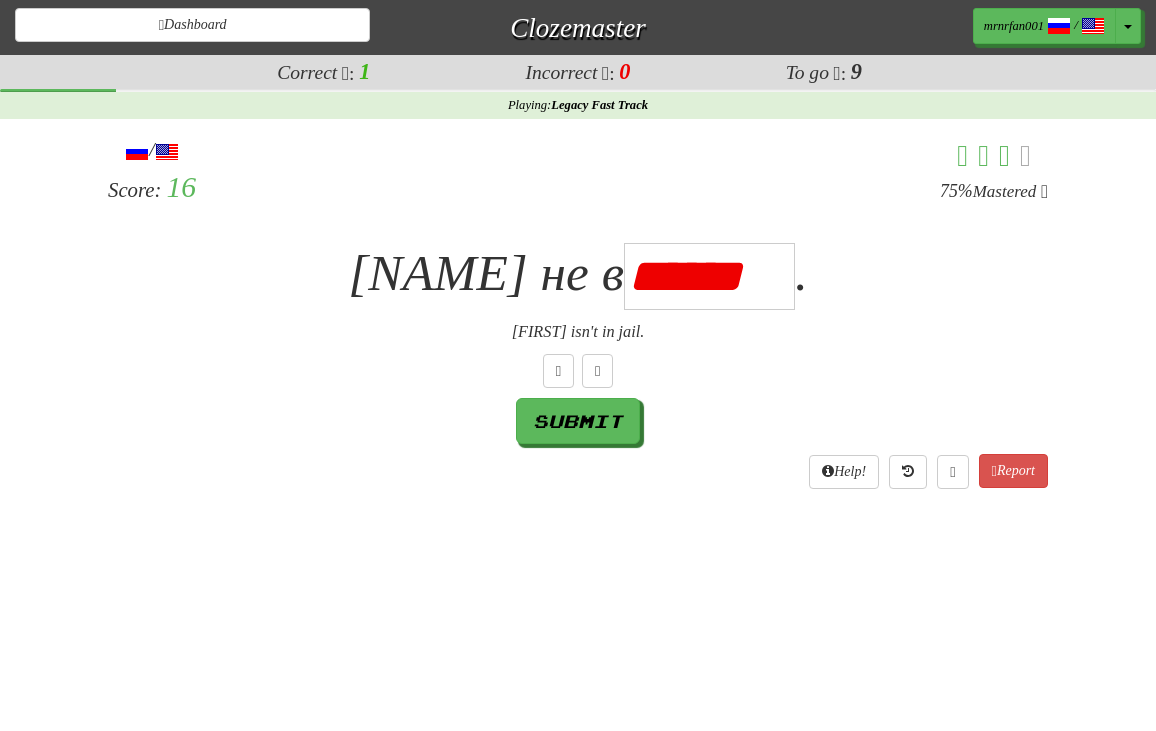 scroll, scrollTop: 0, scrollLeft: 6, axis: horizontal 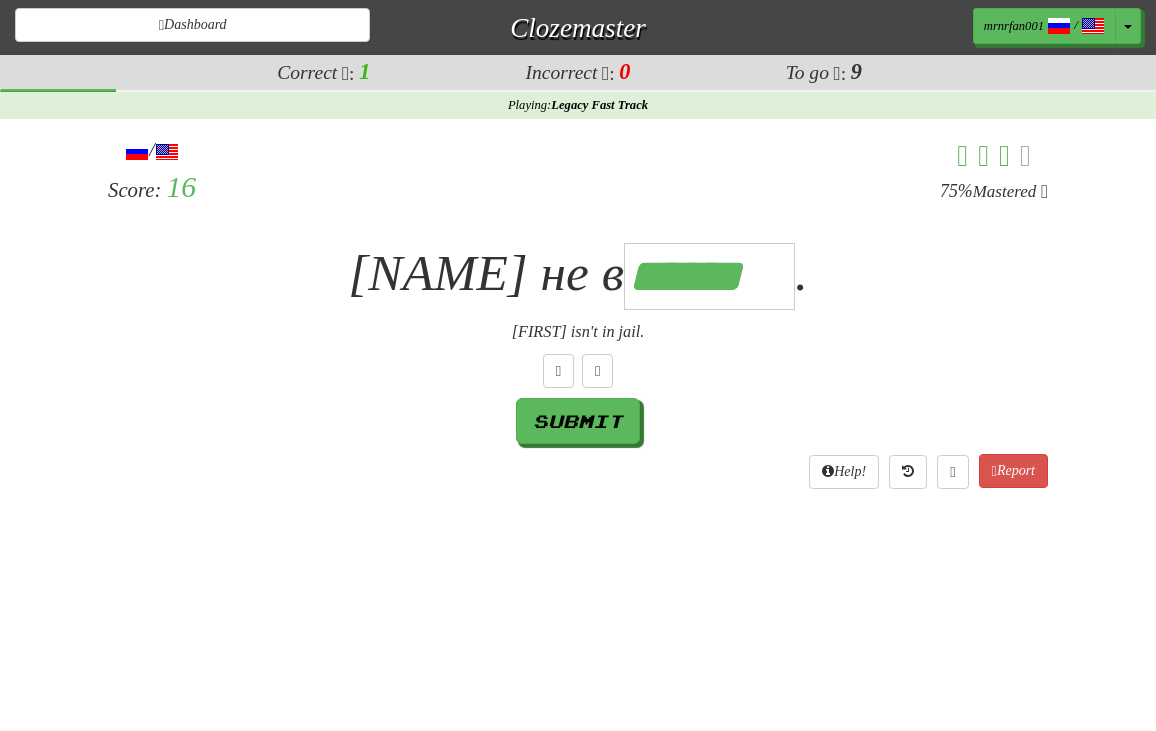 type on "******" 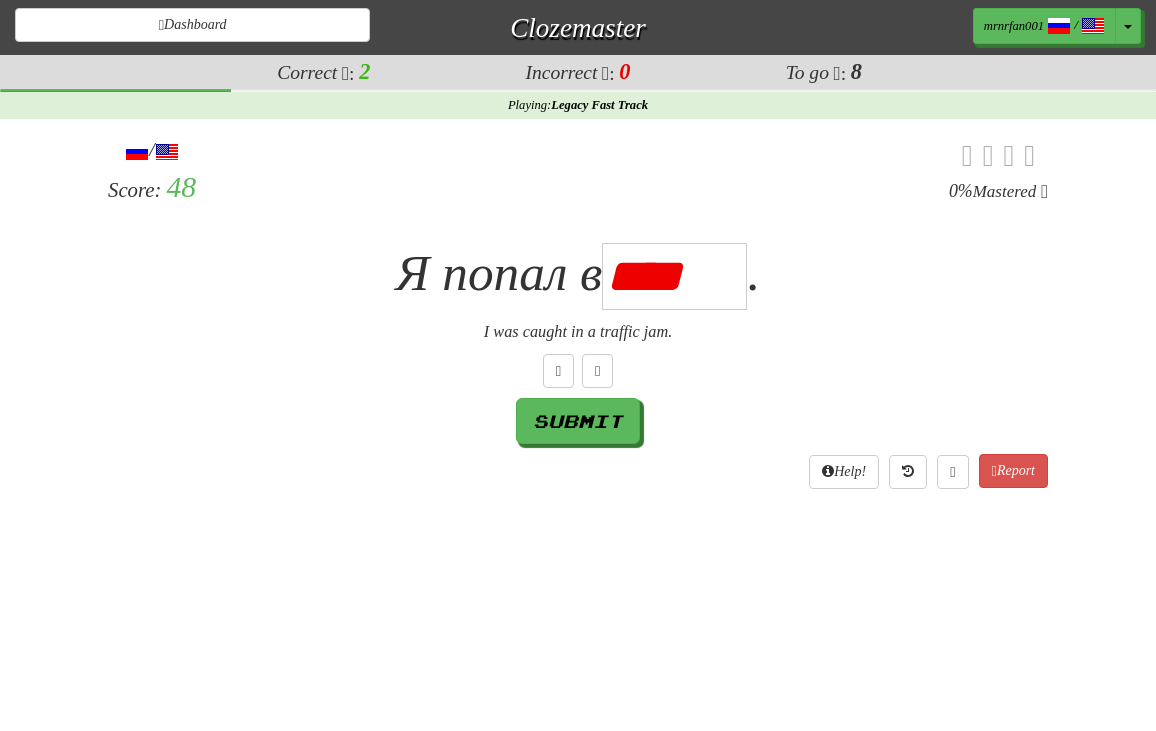 scroll, scrollTop: 0, scrollLeft: 0, axis: both 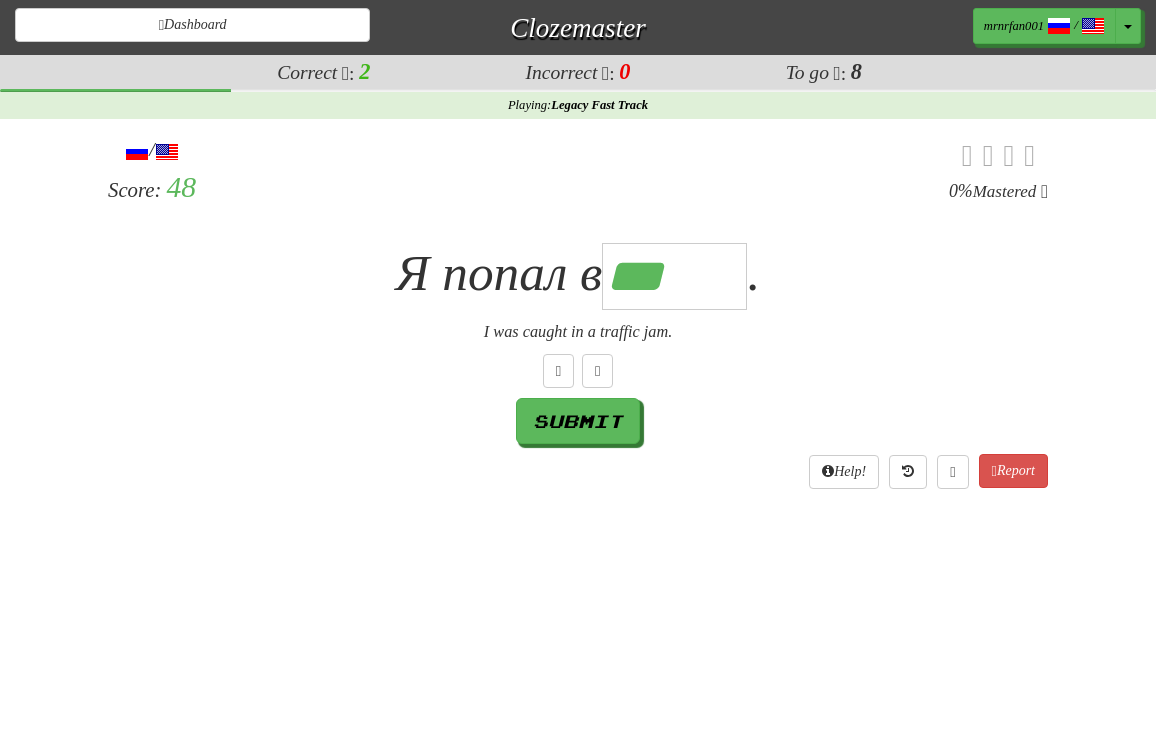 type on "******" 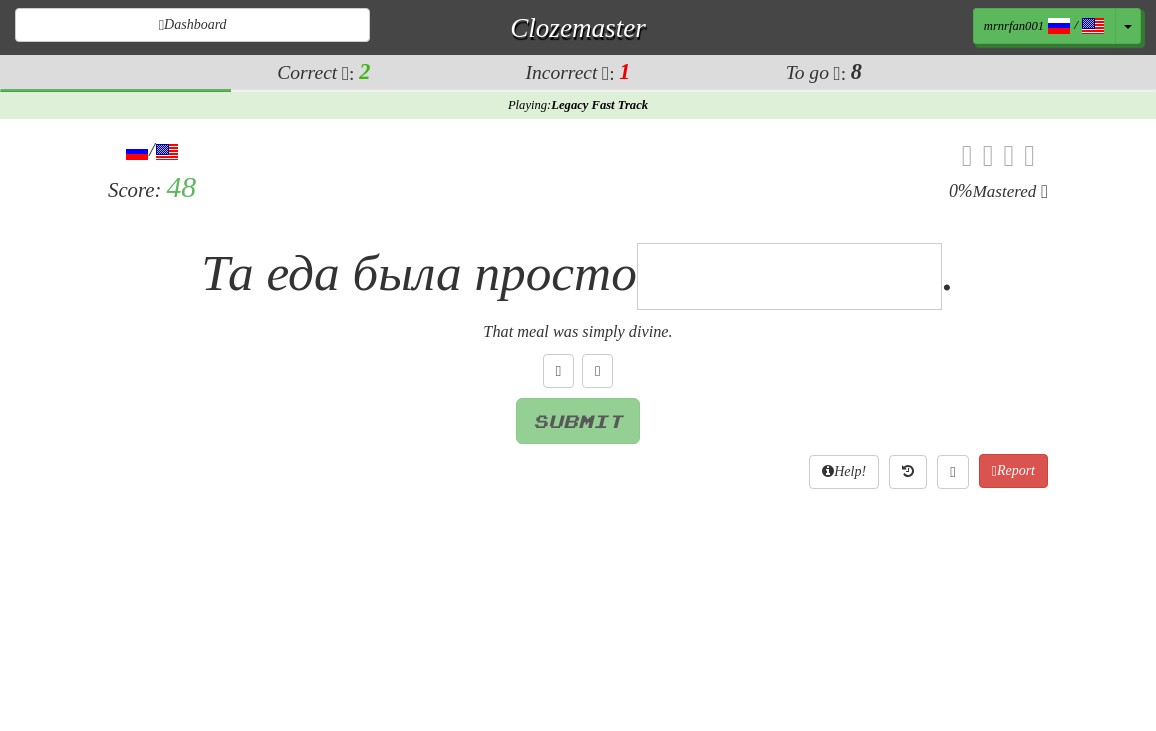 type on "*" 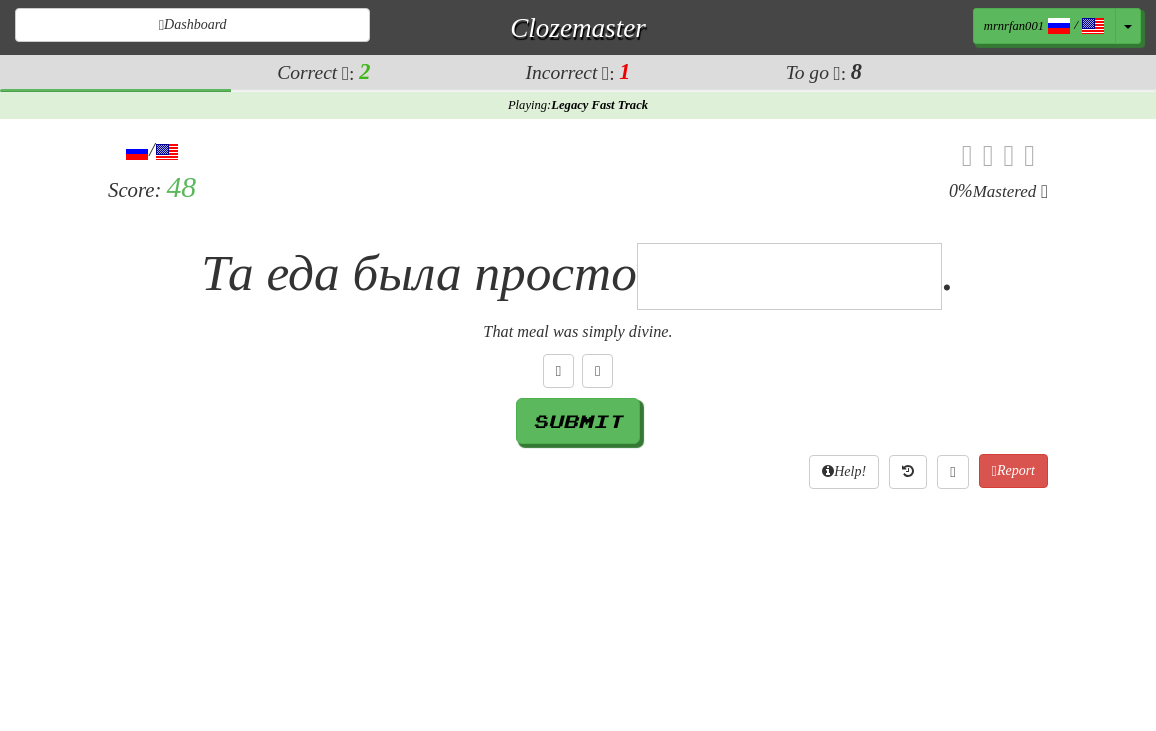 type on "*" 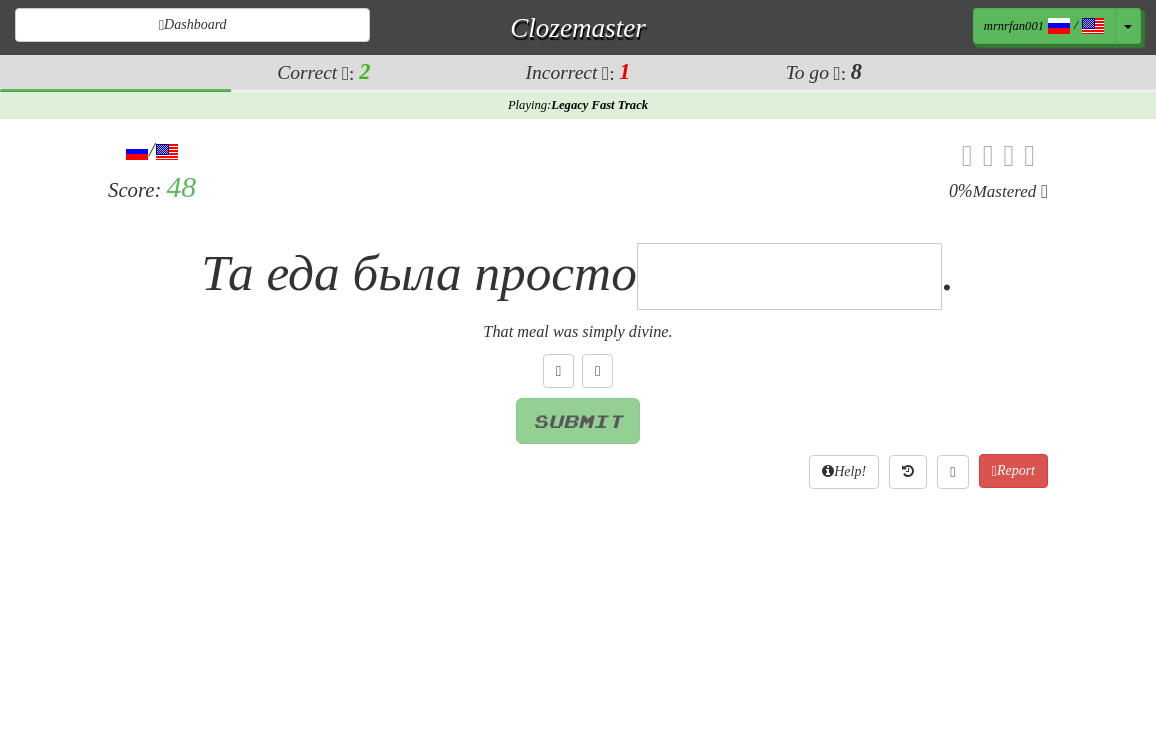 type on "*" 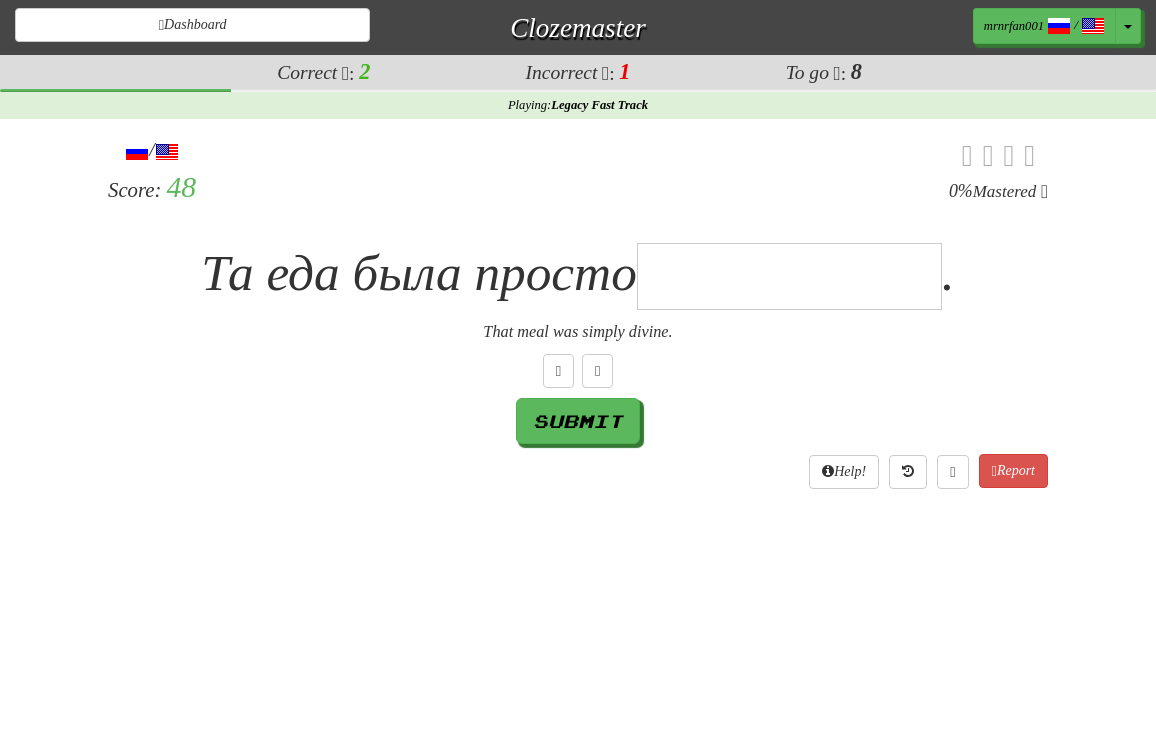 type on "*" 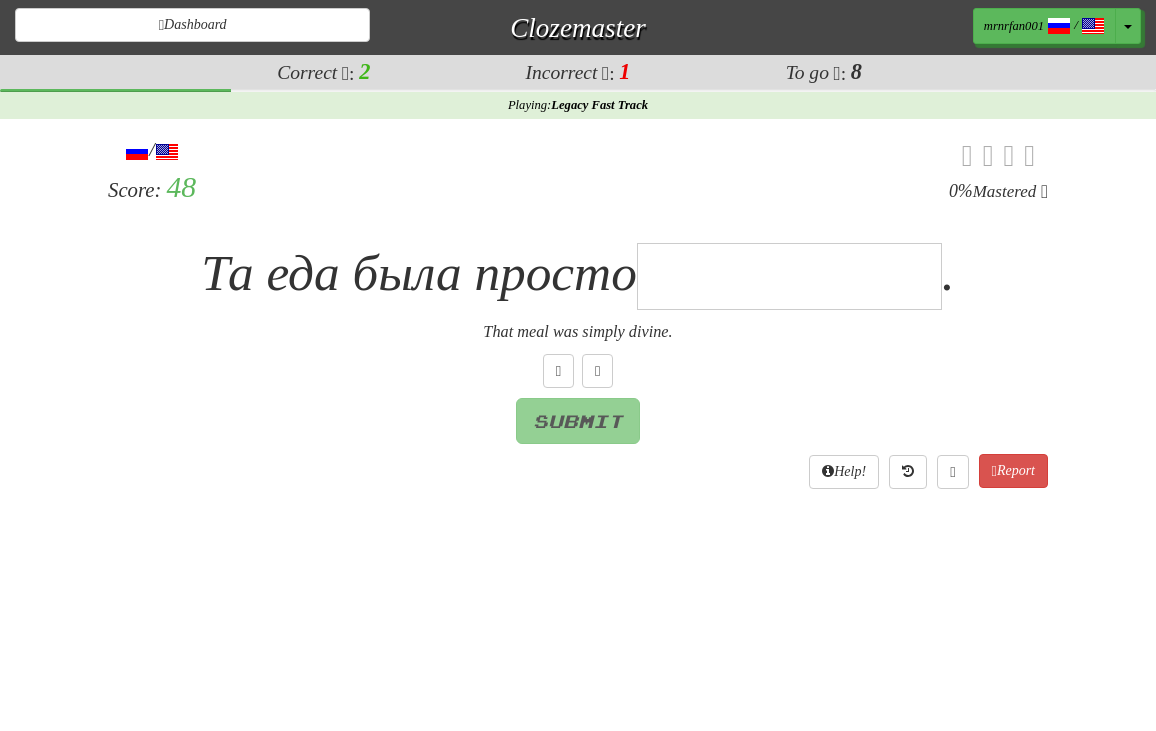 type on "*" 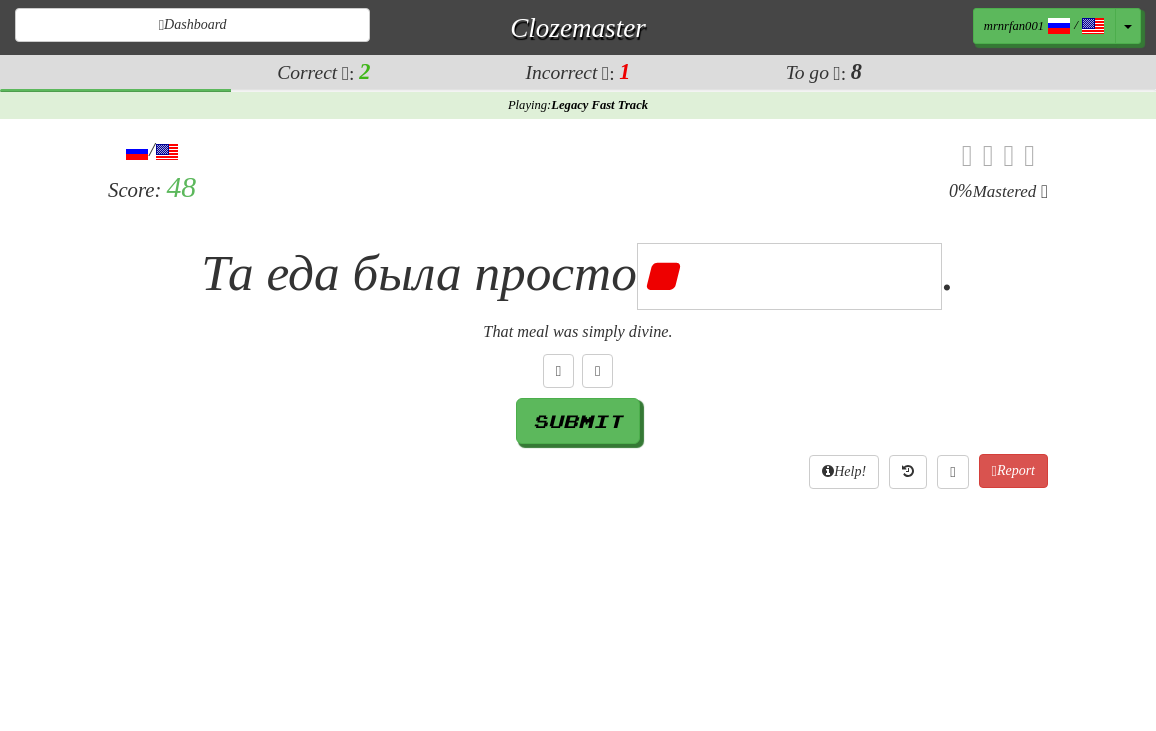 type on "*" 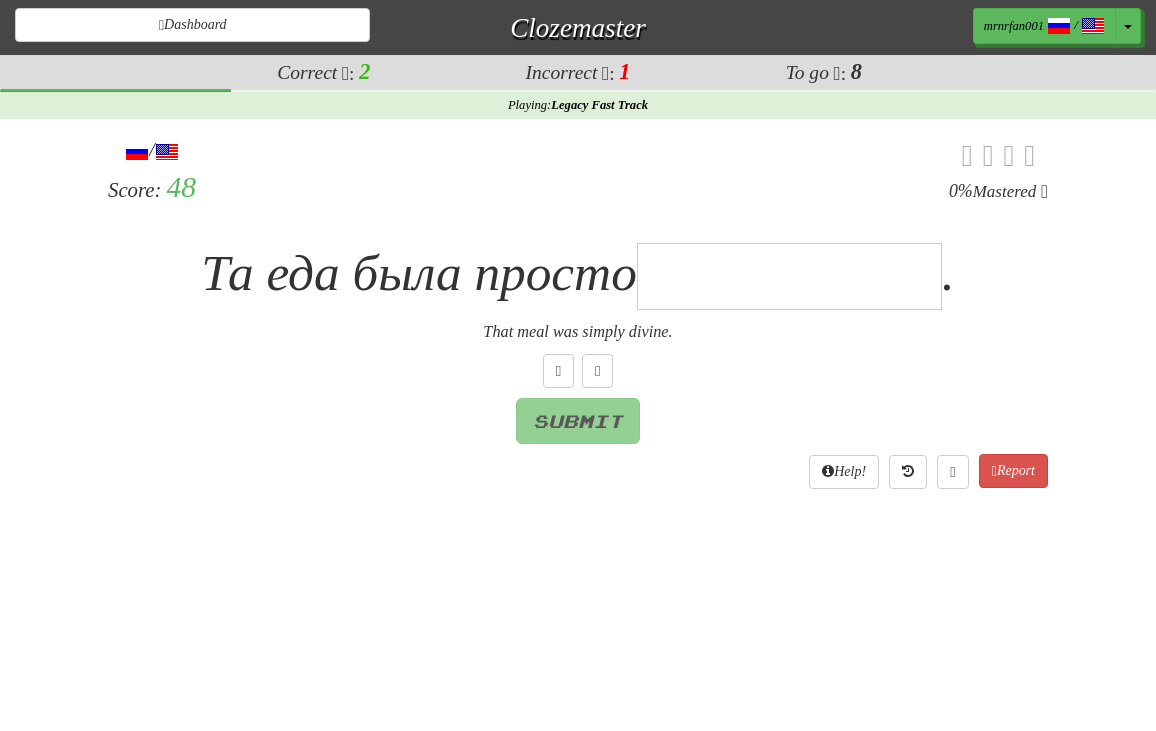 type on "*" 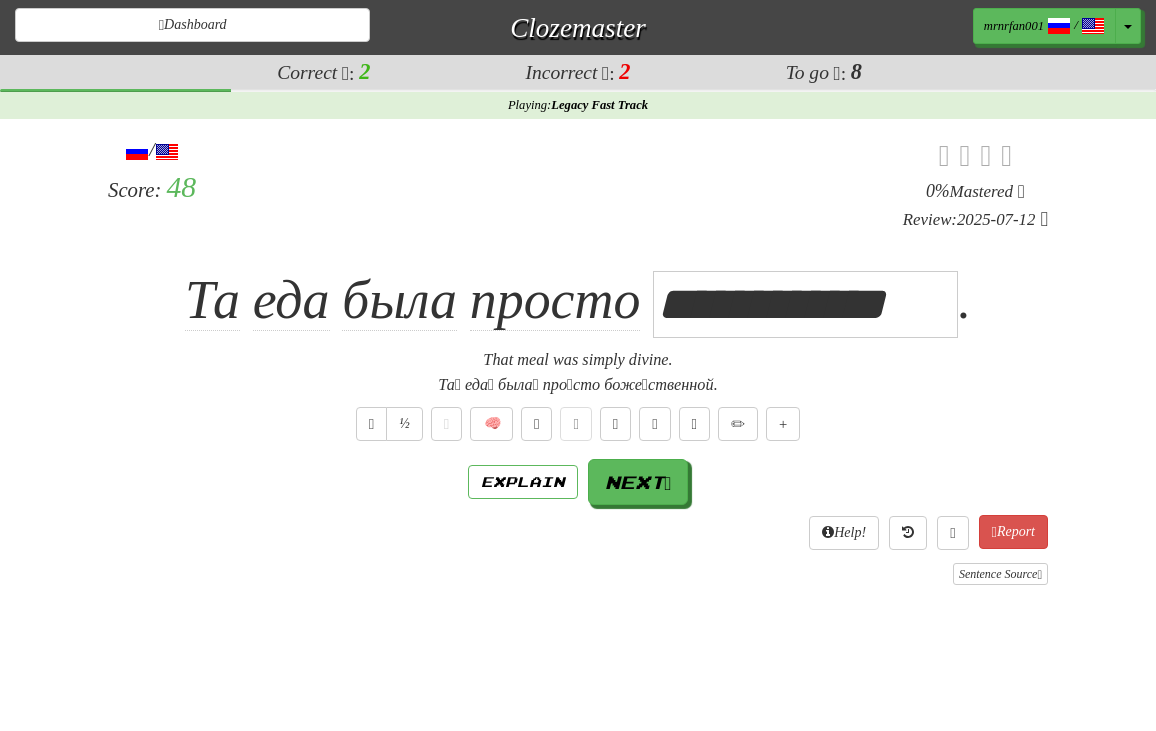 click on "**********" at bounding box center [578, 360] 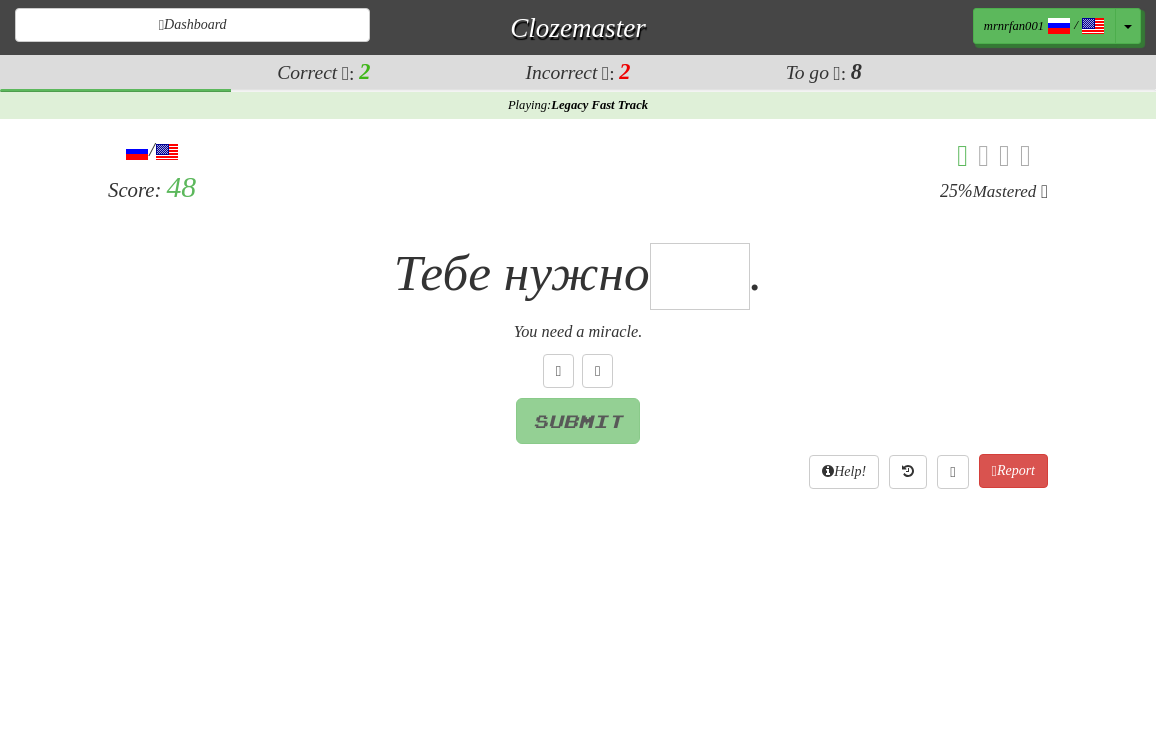 type on "*" 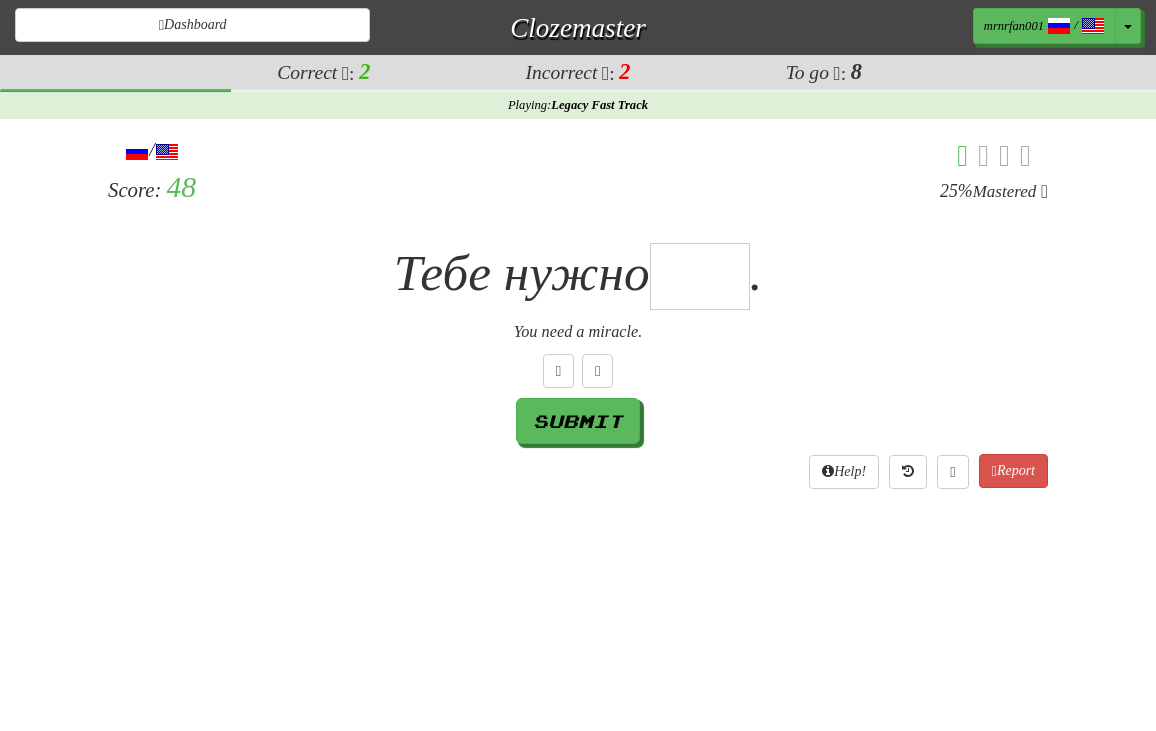 type on "*" 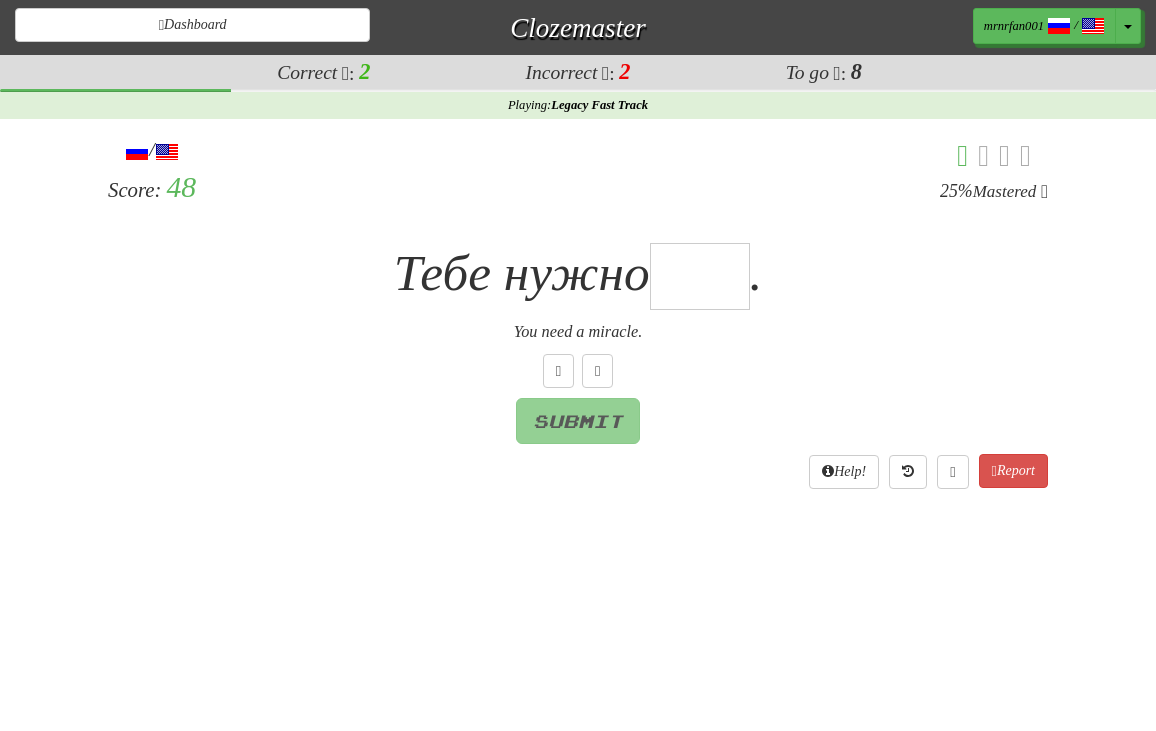 type on "*" 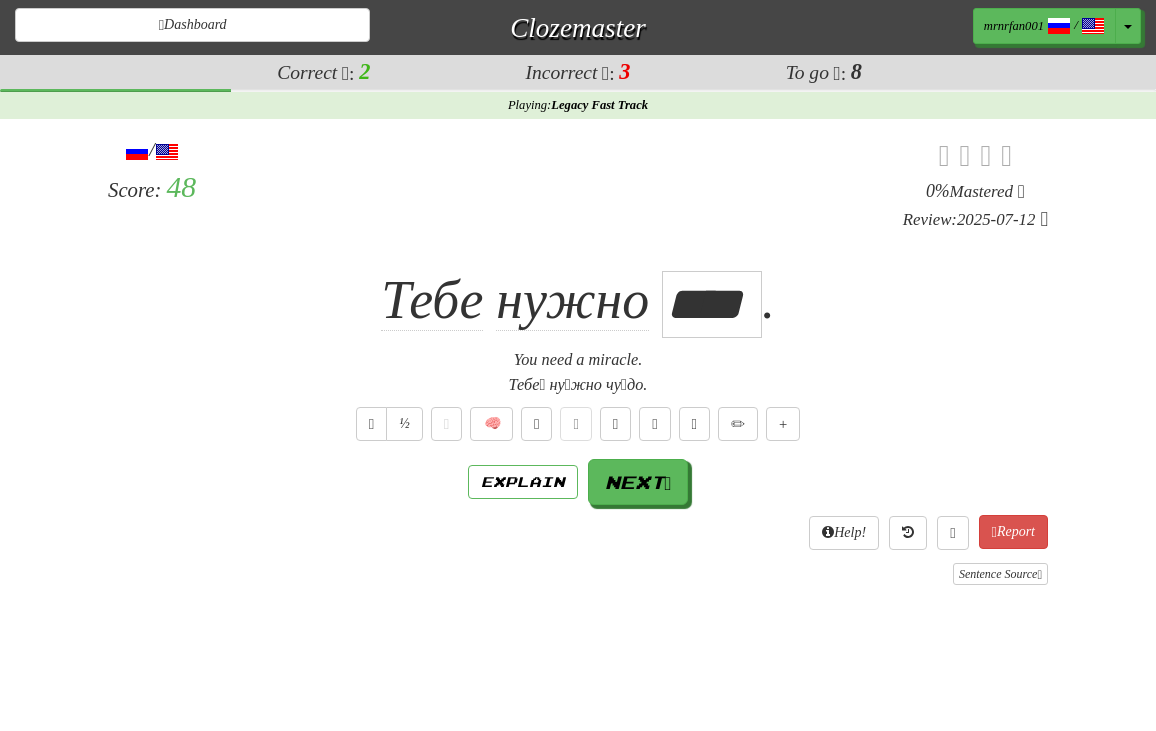 click on "Explain Next" at bounding box center [578, 482] 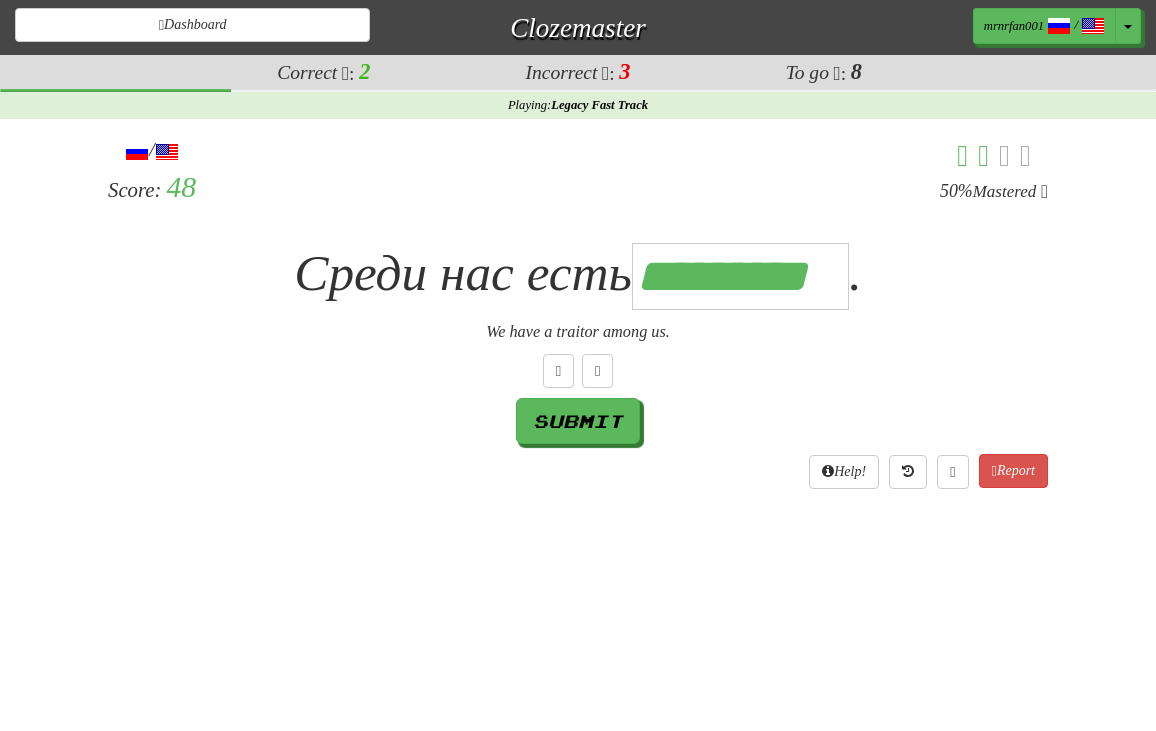 scroll, scrollTop: 0, scrollLeft: 8, axis: horizontal 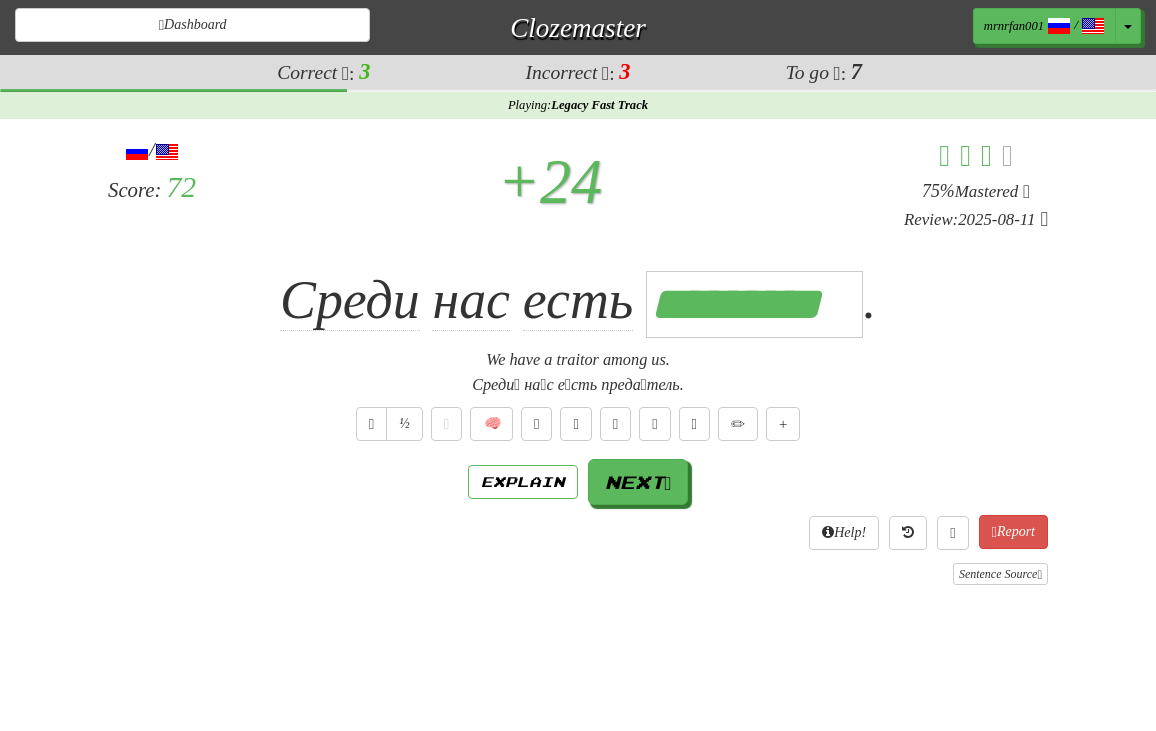 click on "Explain Next" at bounding box center (578, 482) 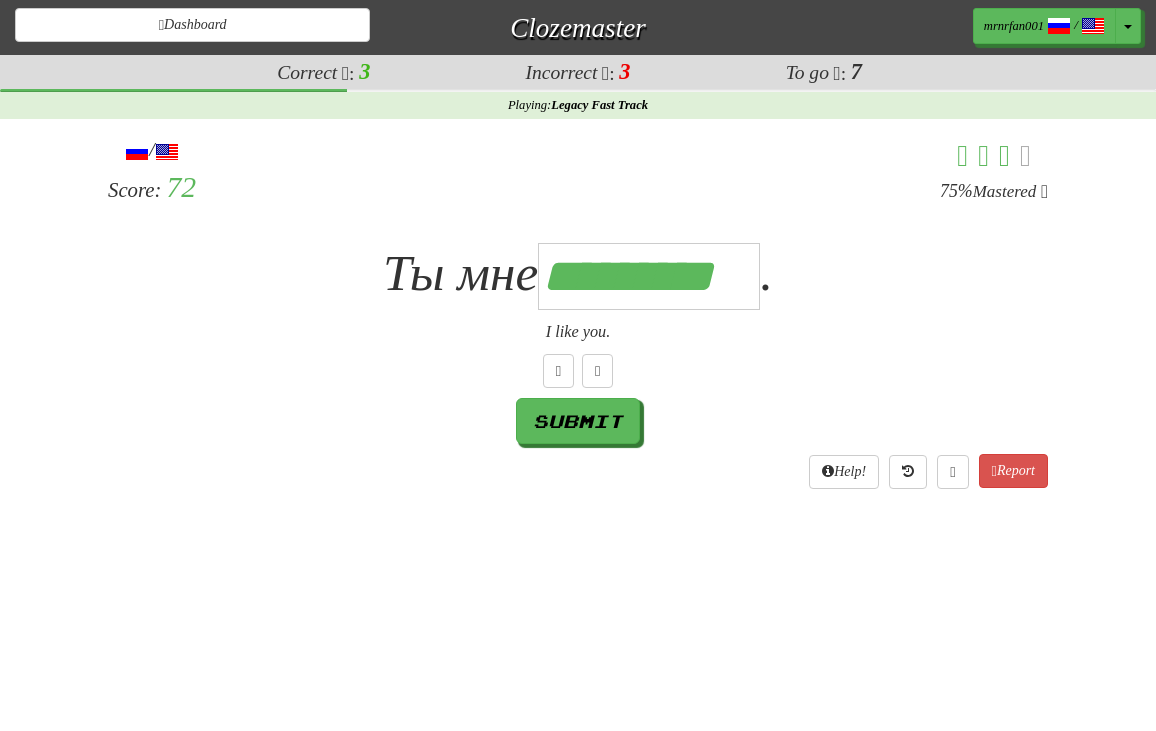 scroll, scrollTop: 0, scrollLeft: 8, axis: horizontal 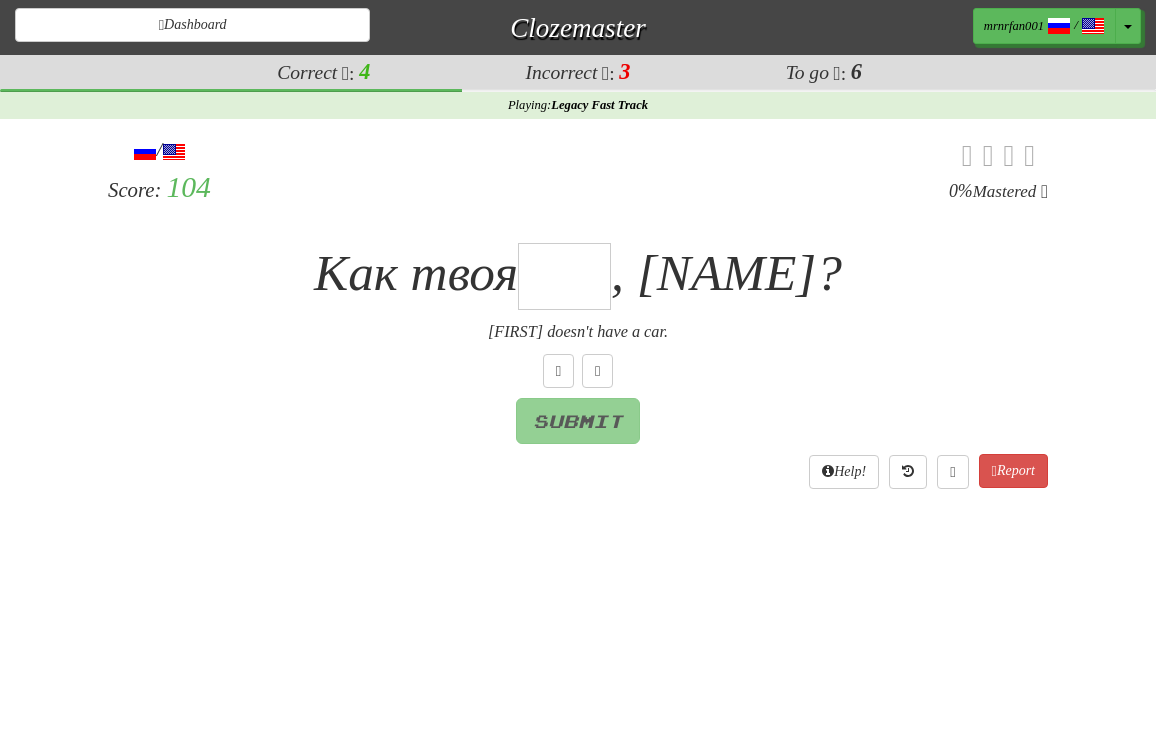 type on "*" 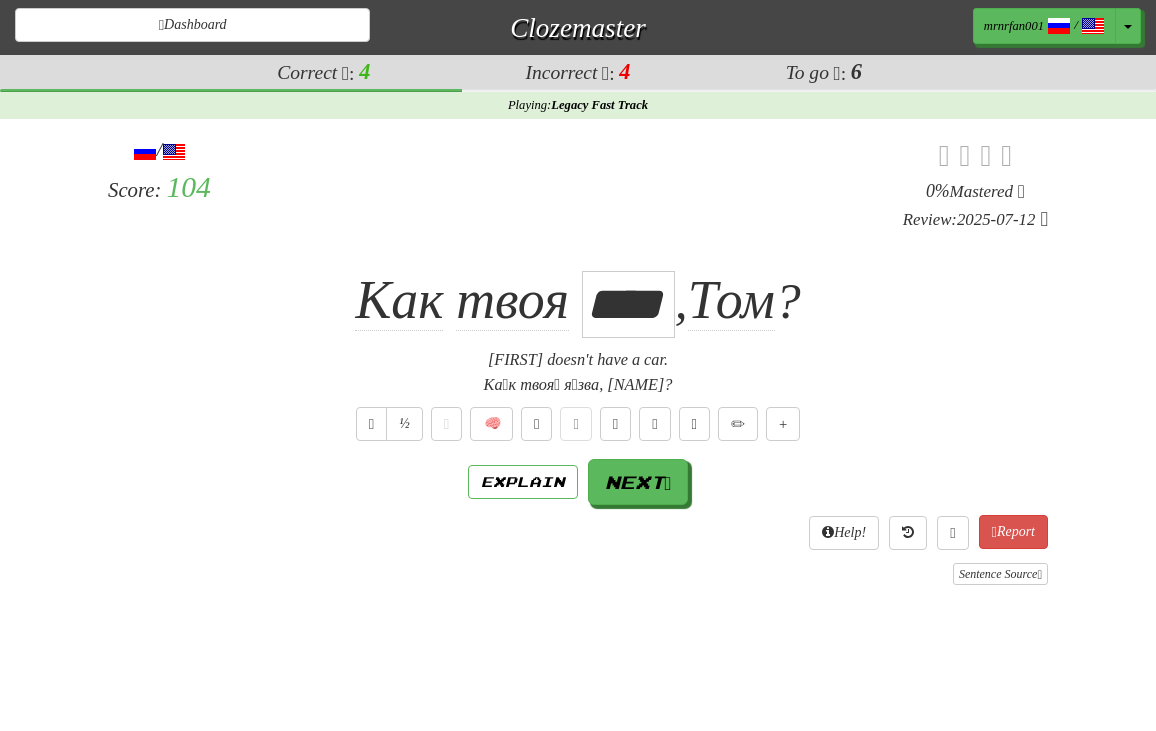 click on "Как   твоя   **** ,  [NAME] ?" at bounding box center (578, 300) 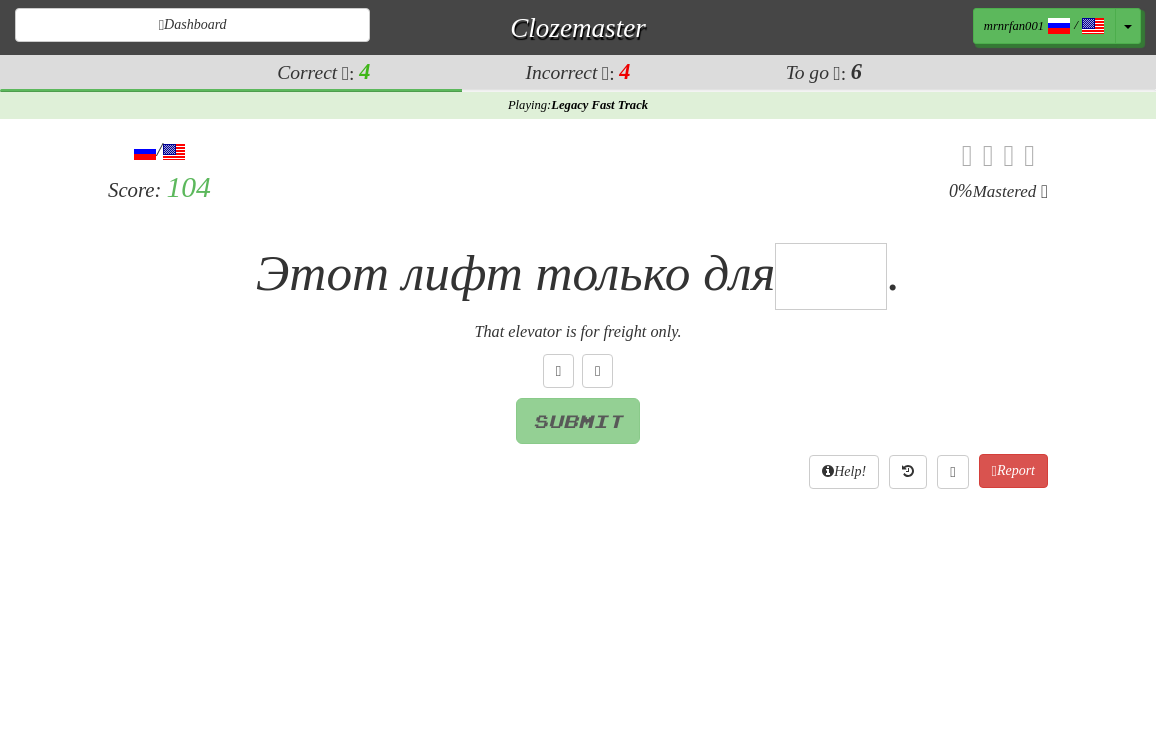 type on "*" 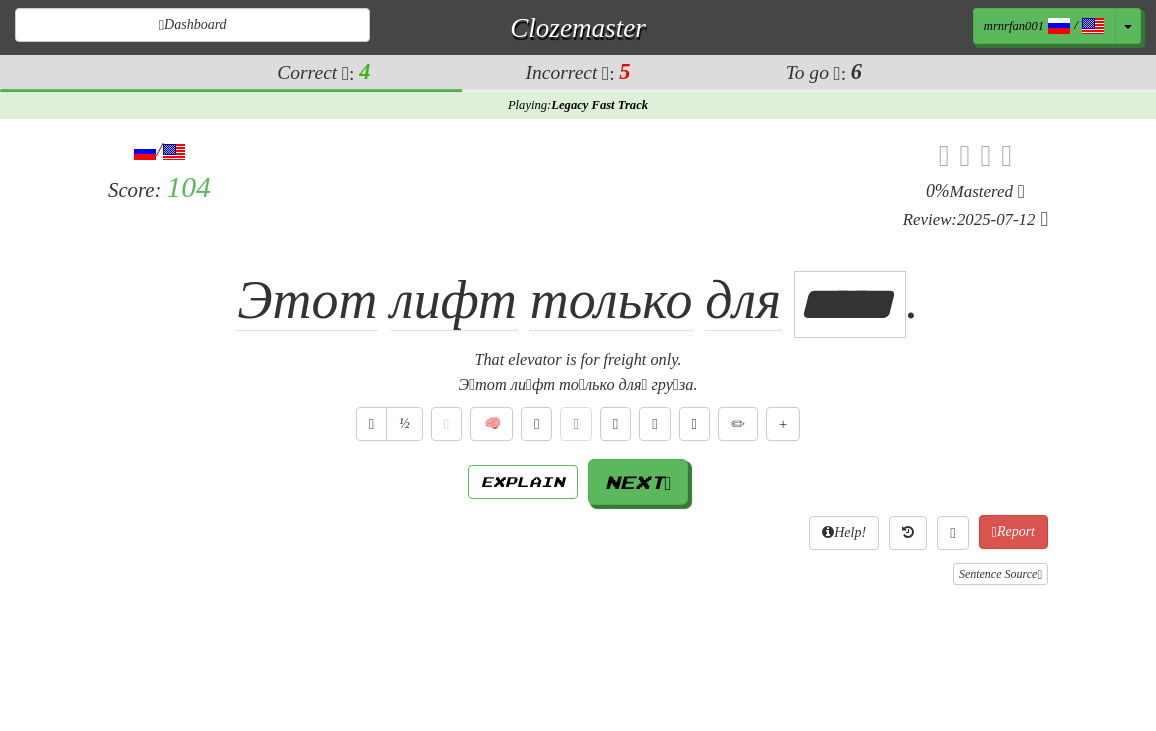 click on "Этот   лифт   только   для   ***** ." at bounding box center [578, 300] 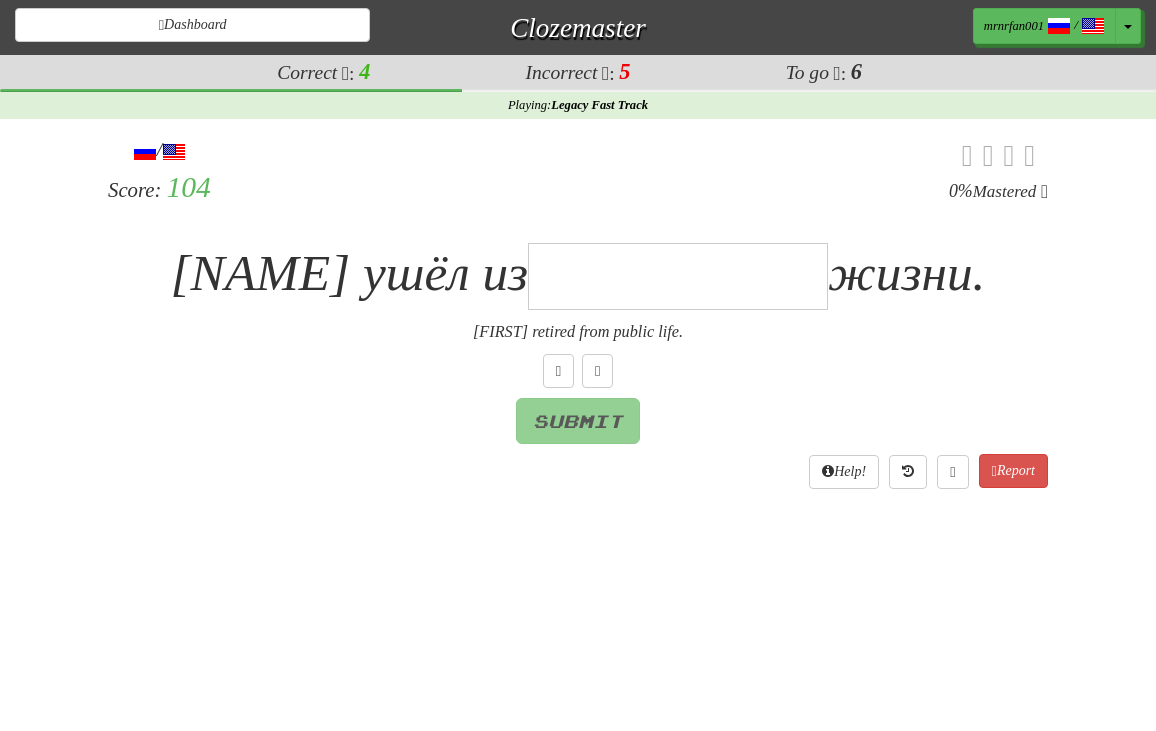type on "*" 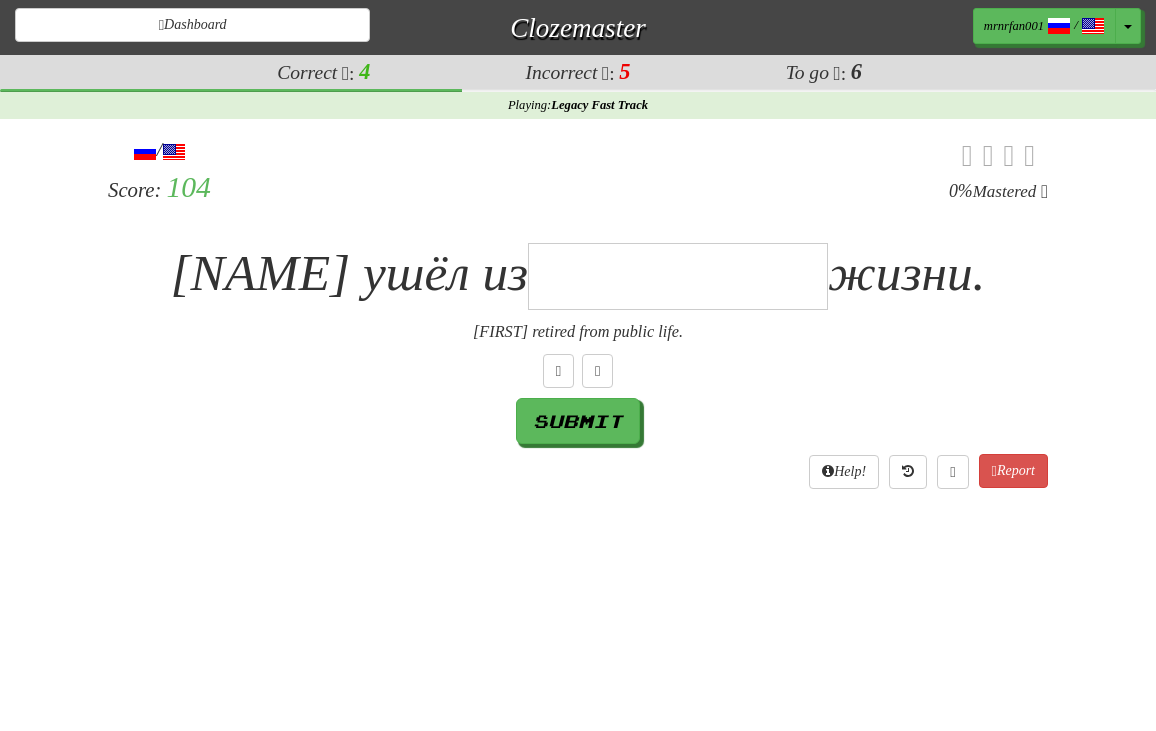 type on "*" 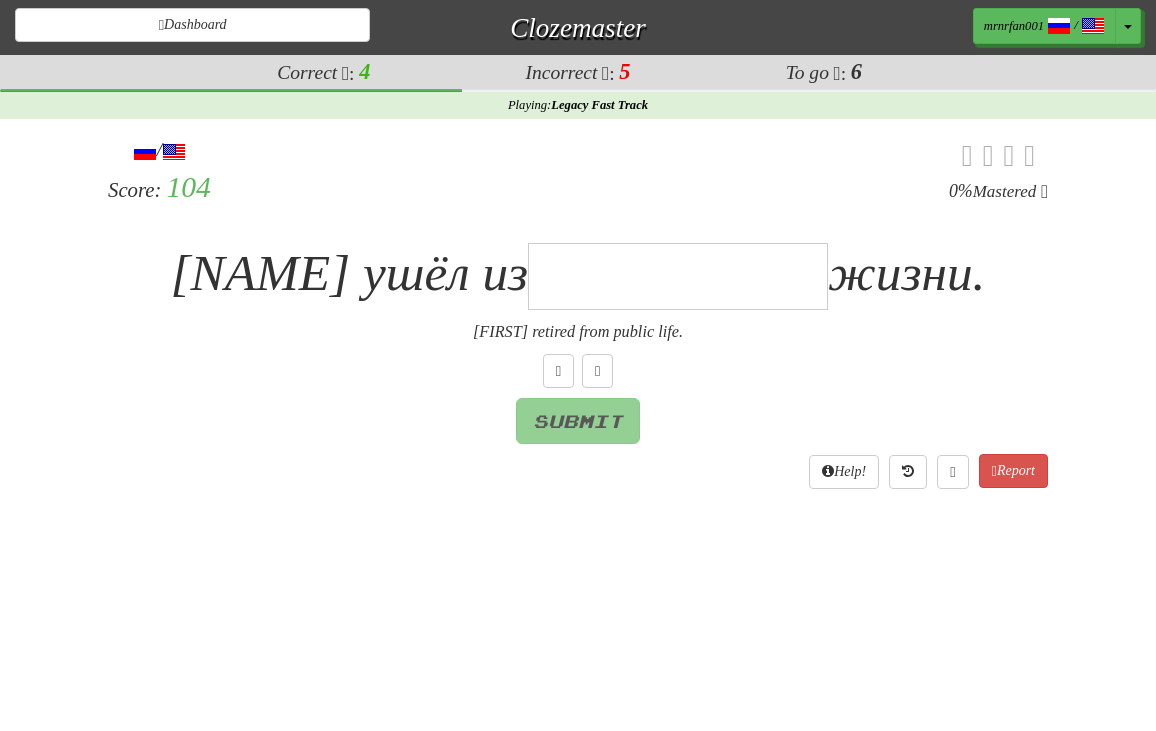 type on "*" 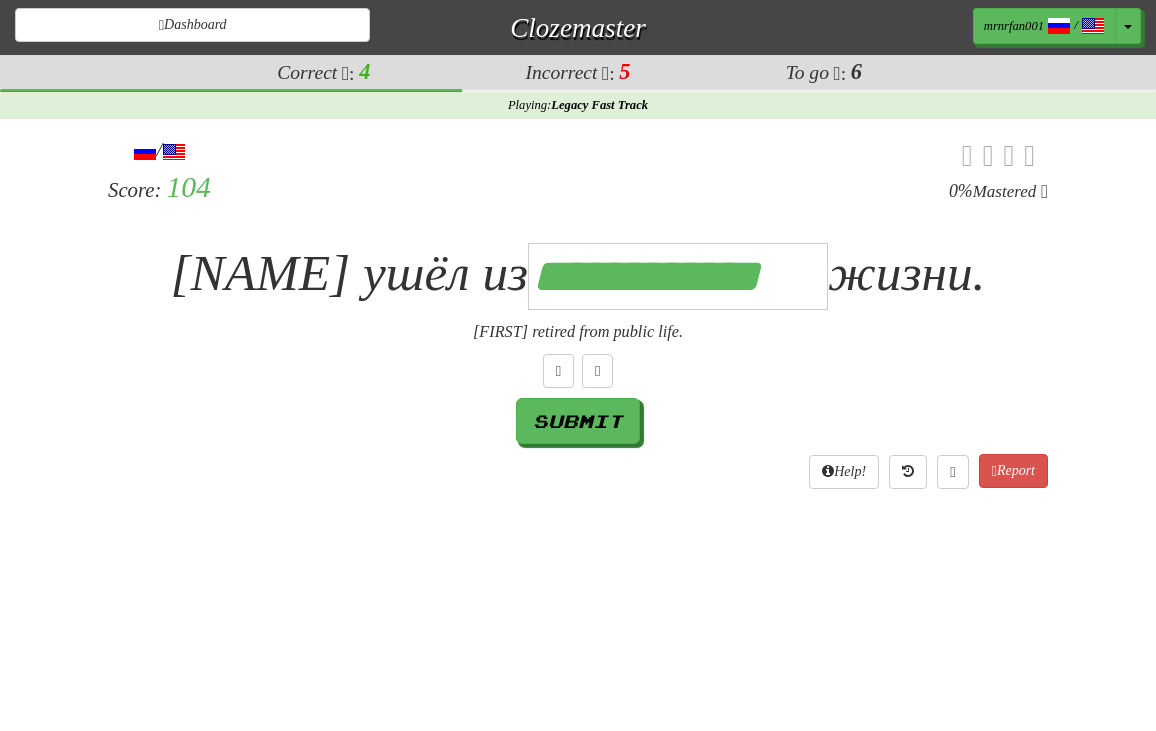 scroll, scrollTop: 0, scrollLeft: 12, axis: horizontal 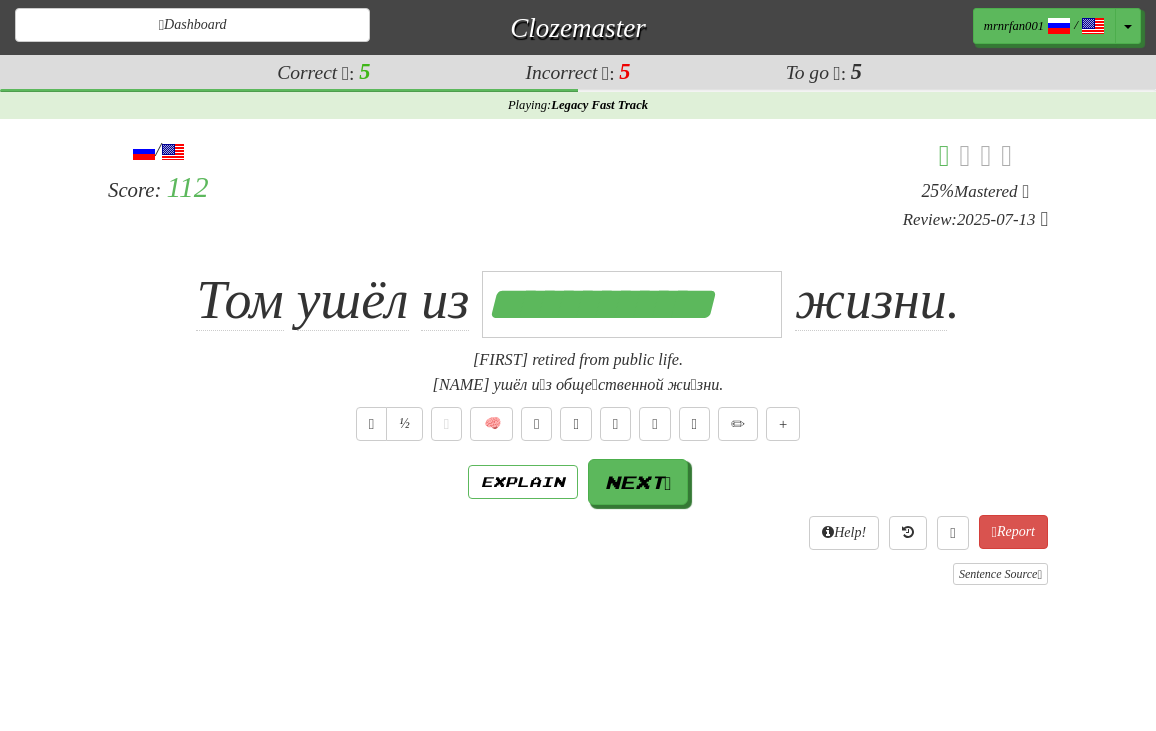 drag, startPoint x: 209, startPoint y: 429, endPoint x: 236, endPoint y: 417, distance: 29.546574 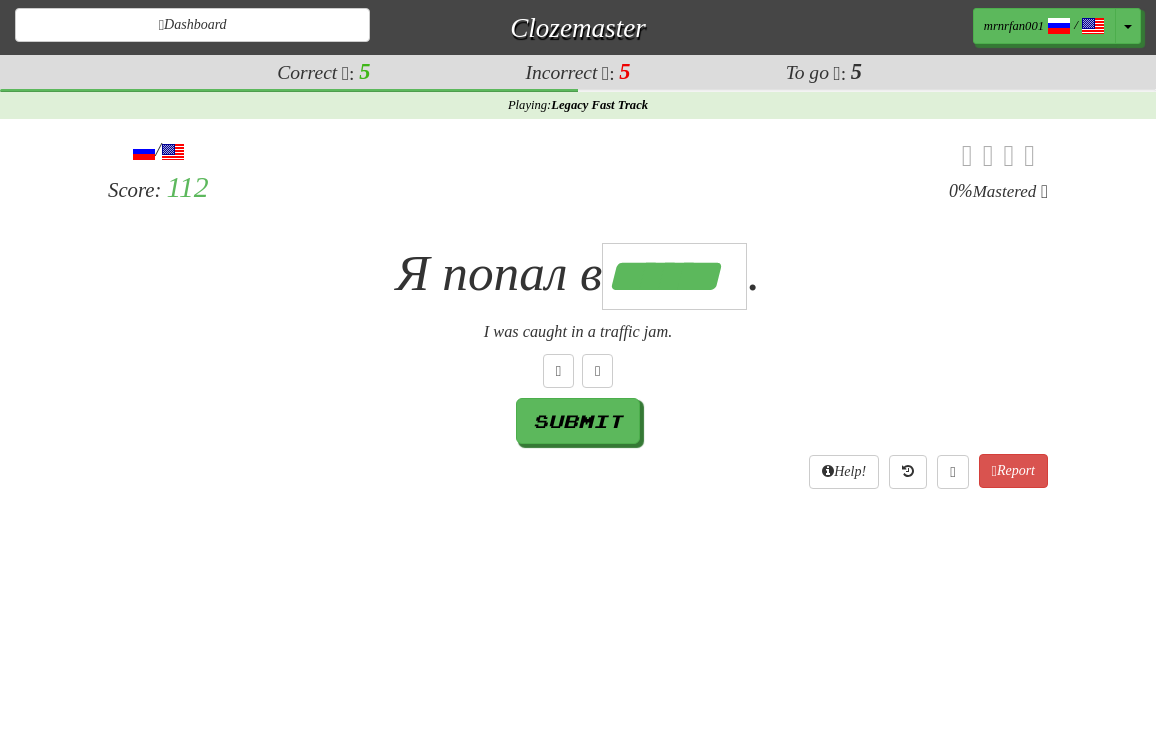 scroll, scrollTop: 0, scrollLeft: 4, axis: horizontal 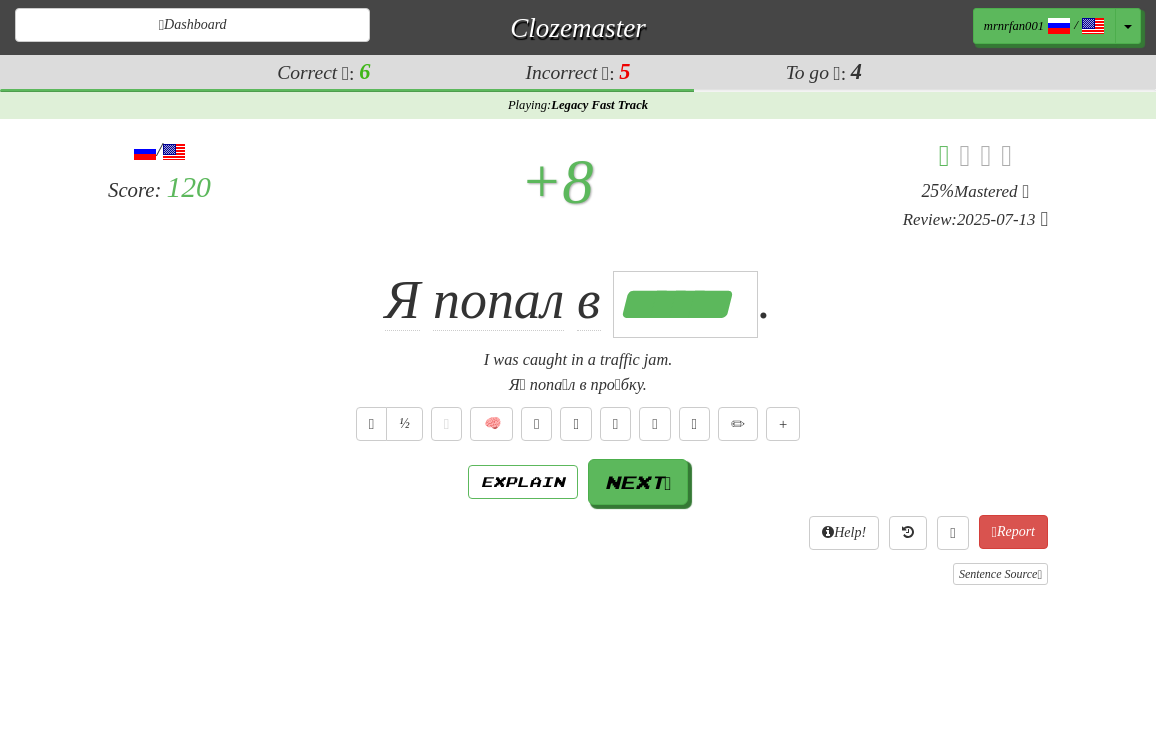 click on "Я́ попа́л в про́бку." at bounding box center (578, 385) 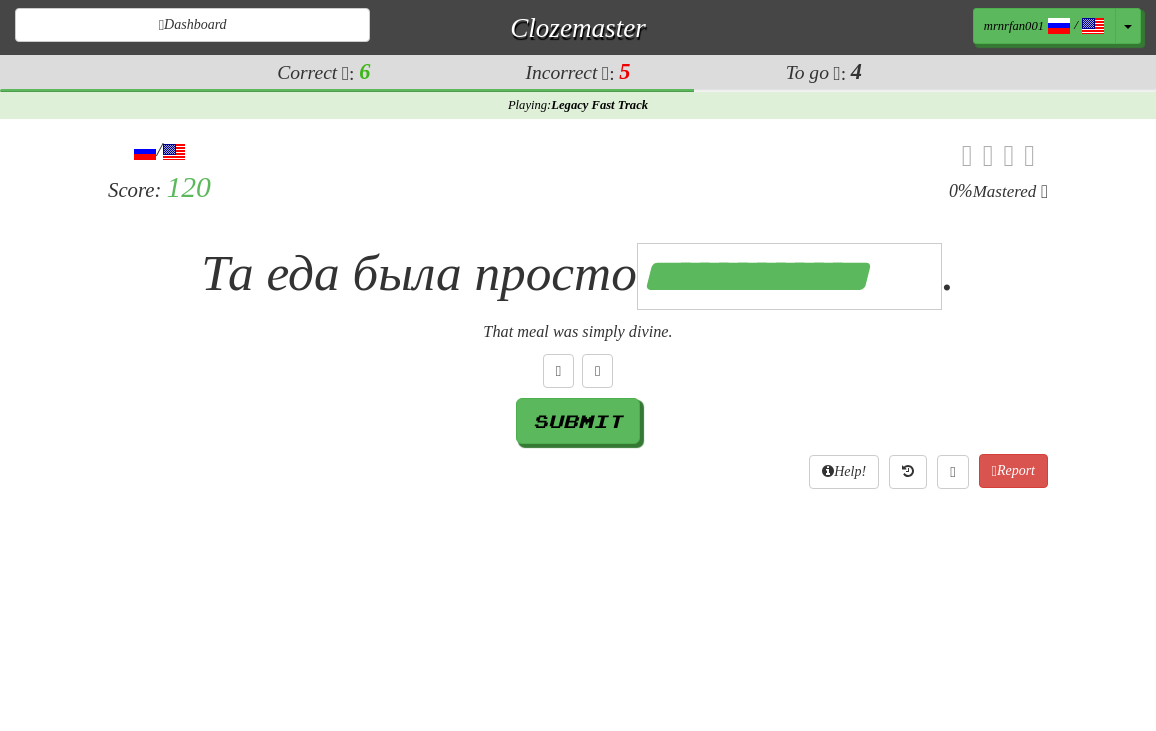 scroll, scrollTop: 0, scrollLeft: 12, axis: horizontal 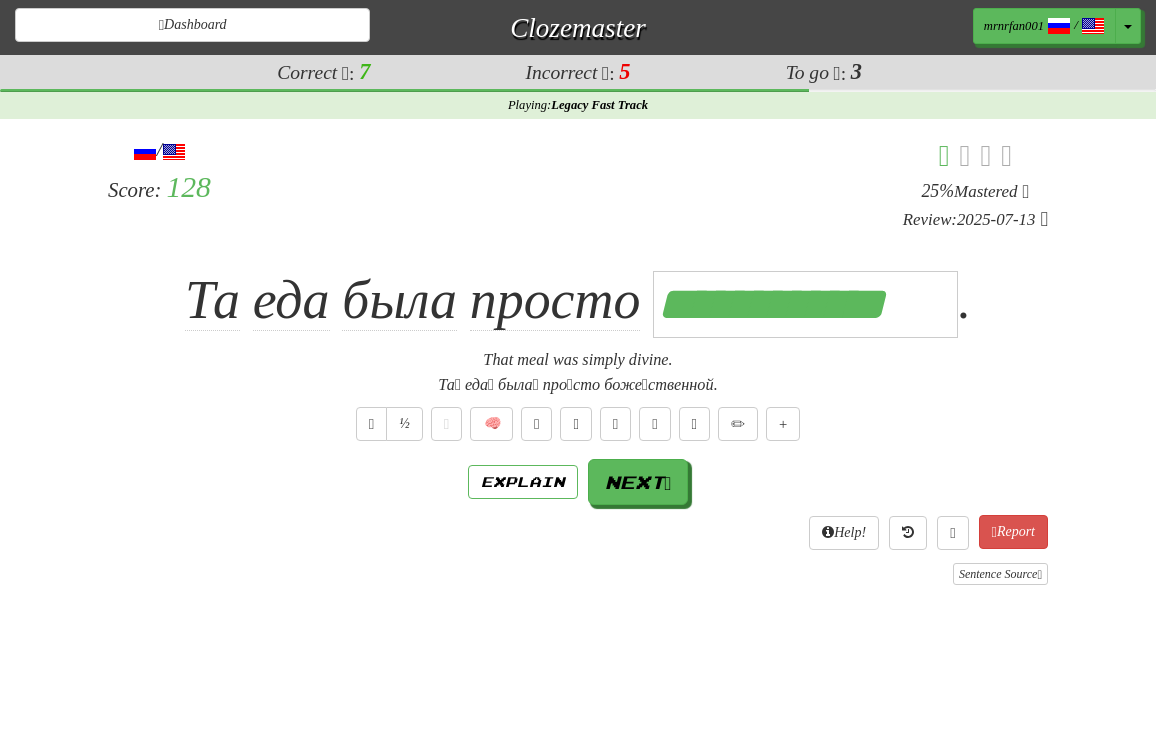 click on "Та́ еда́ была́ про́сто боже́ственной." at bounding box center [578, 385] 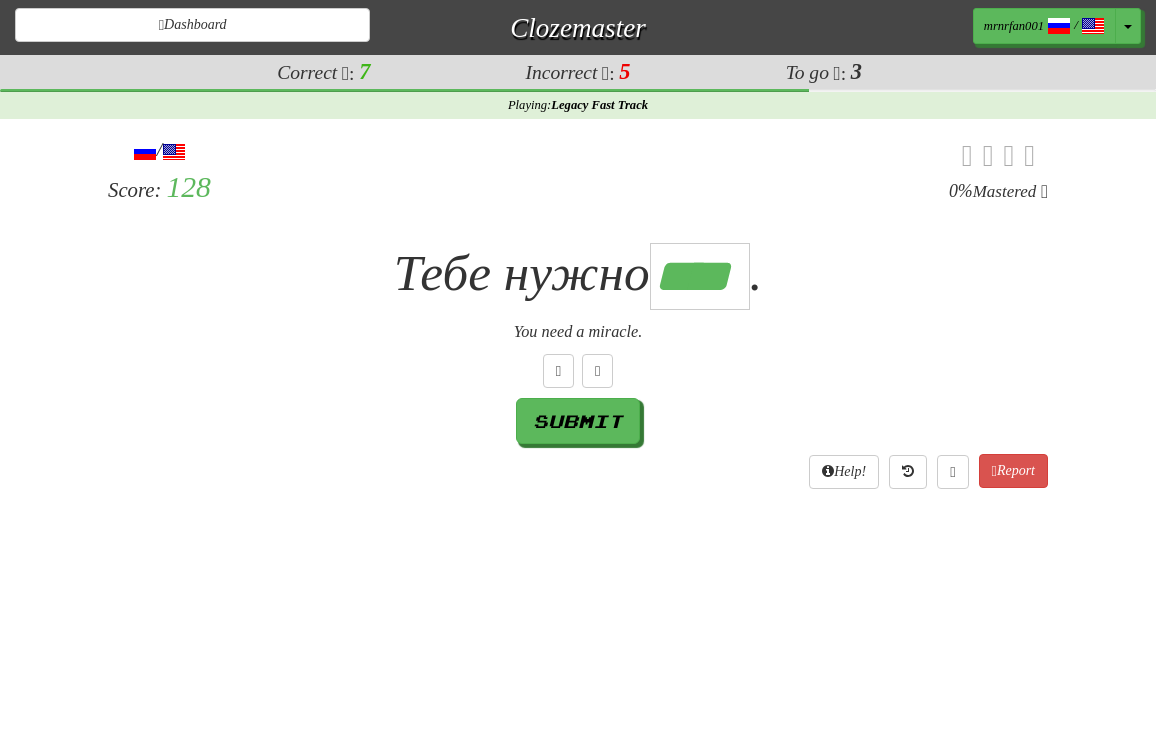 scroll, scrollTop: 0, scrollLeft: 1, axis: horizontal 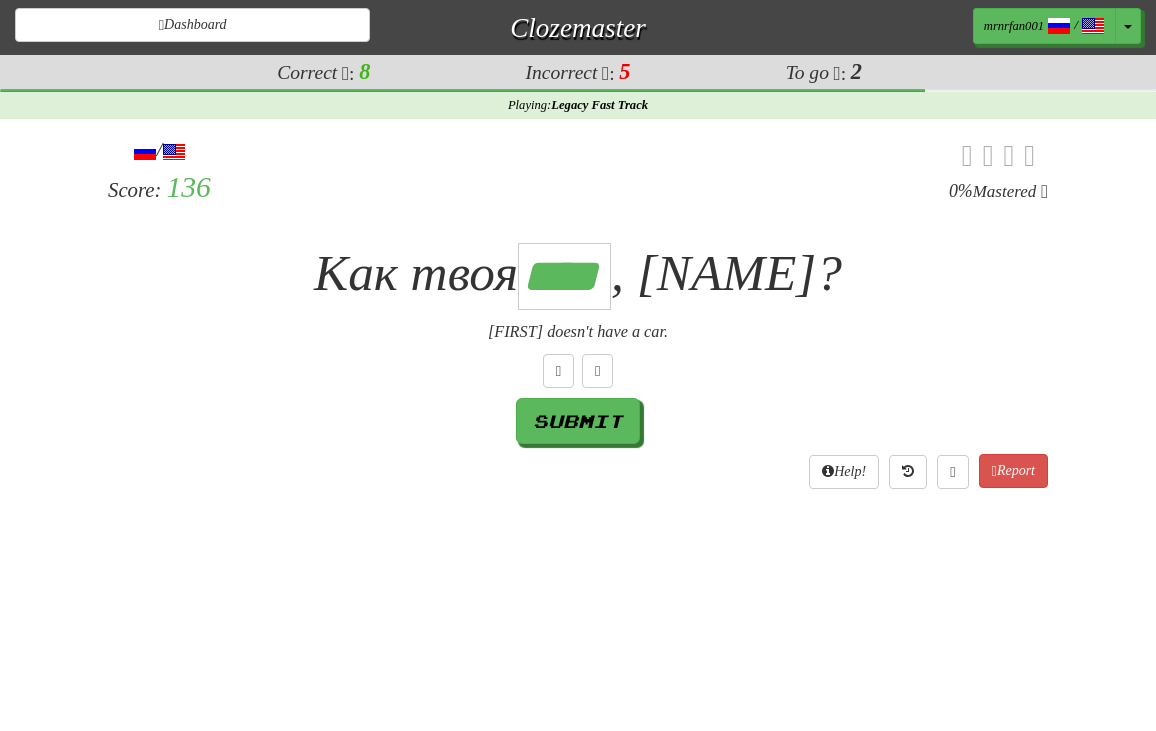 type on "****" 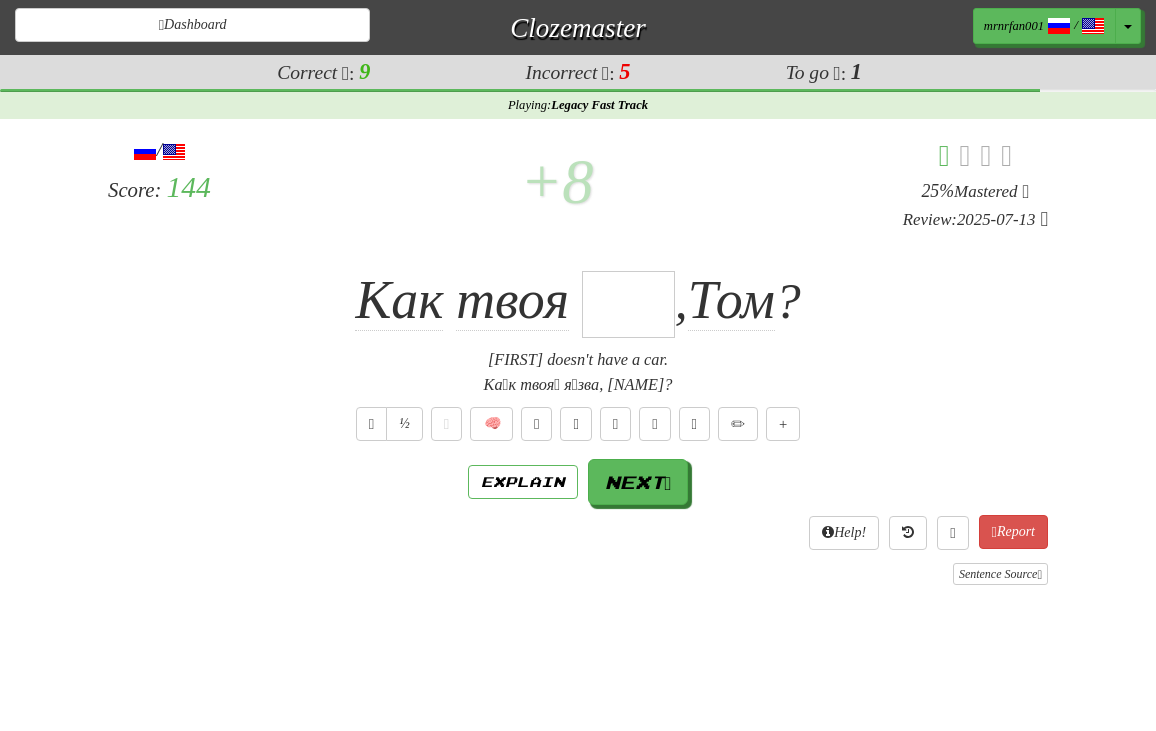 scroll, scrollTop: 0, scrollLeft: 0, axis: both 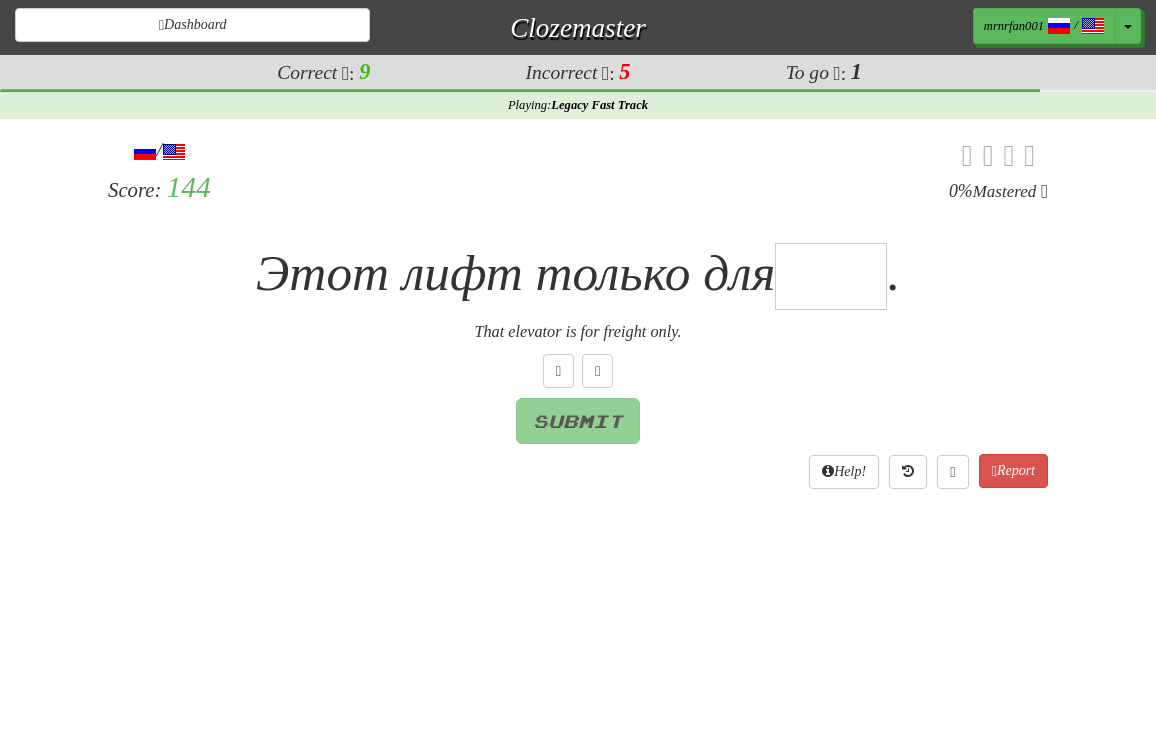 type on "*" 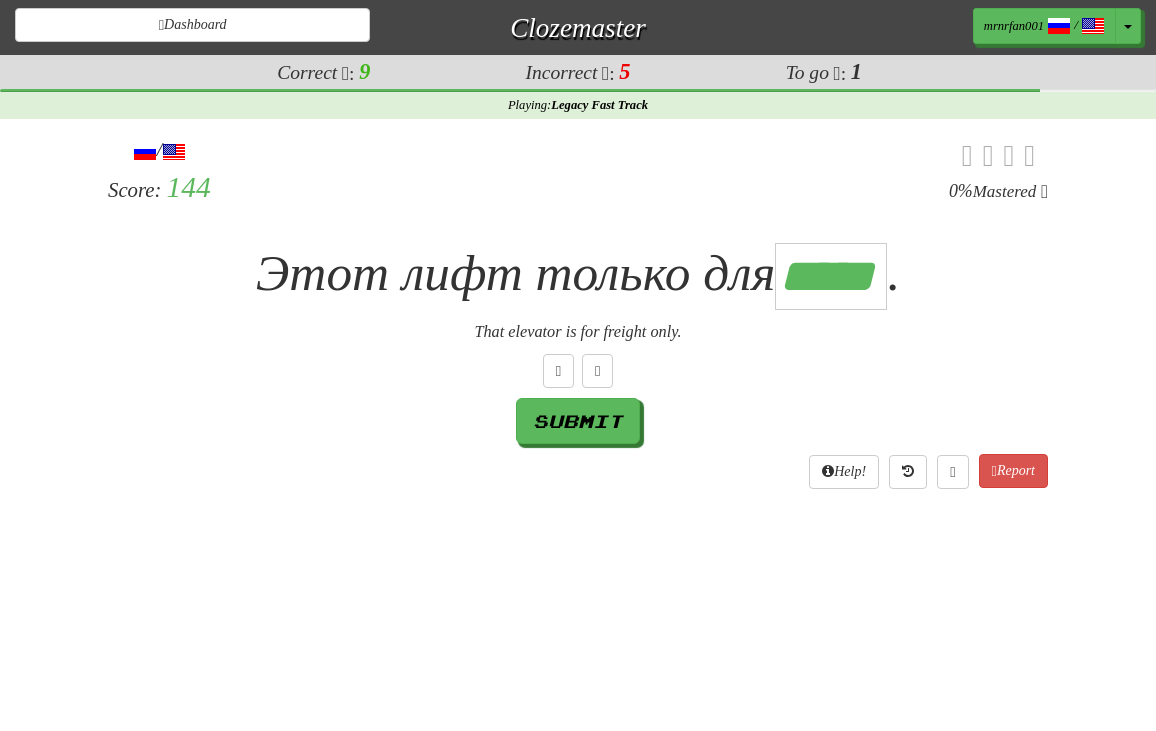 scroll, scrollTop: 0, scrollLeft: 2, axis: horizontal 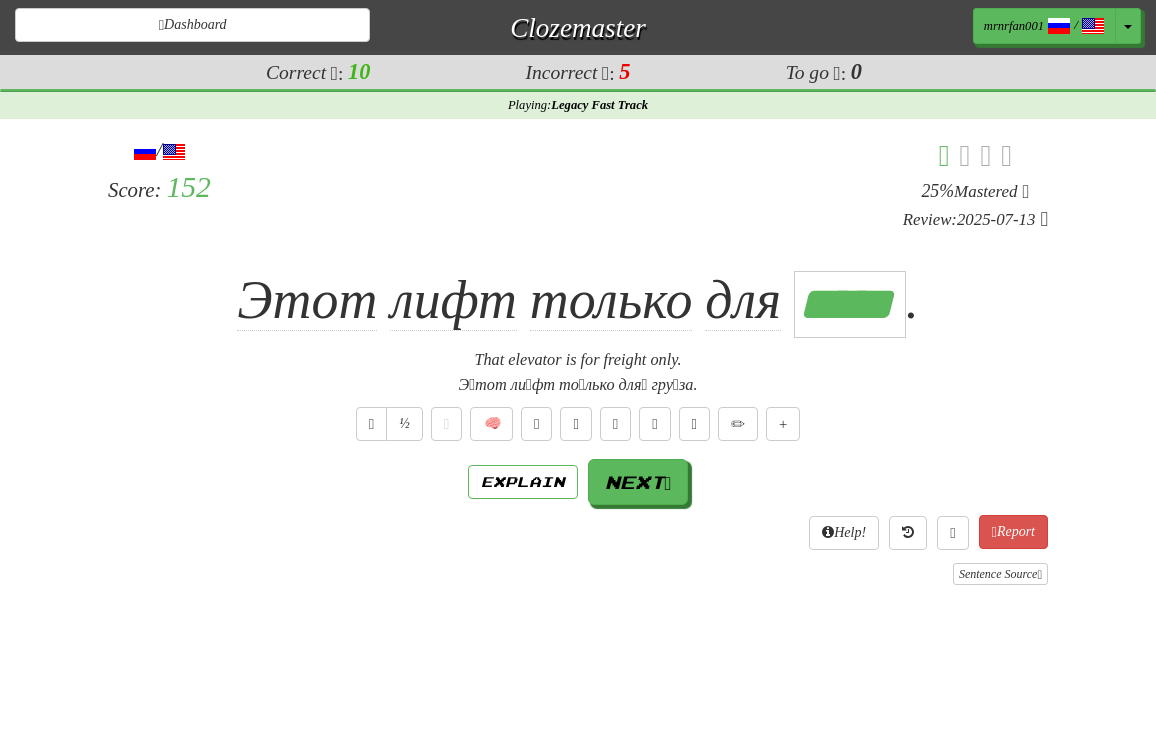 click on "Э́тот ли́фт то́лько для́ гру́за." at bounding box center [578, 385] 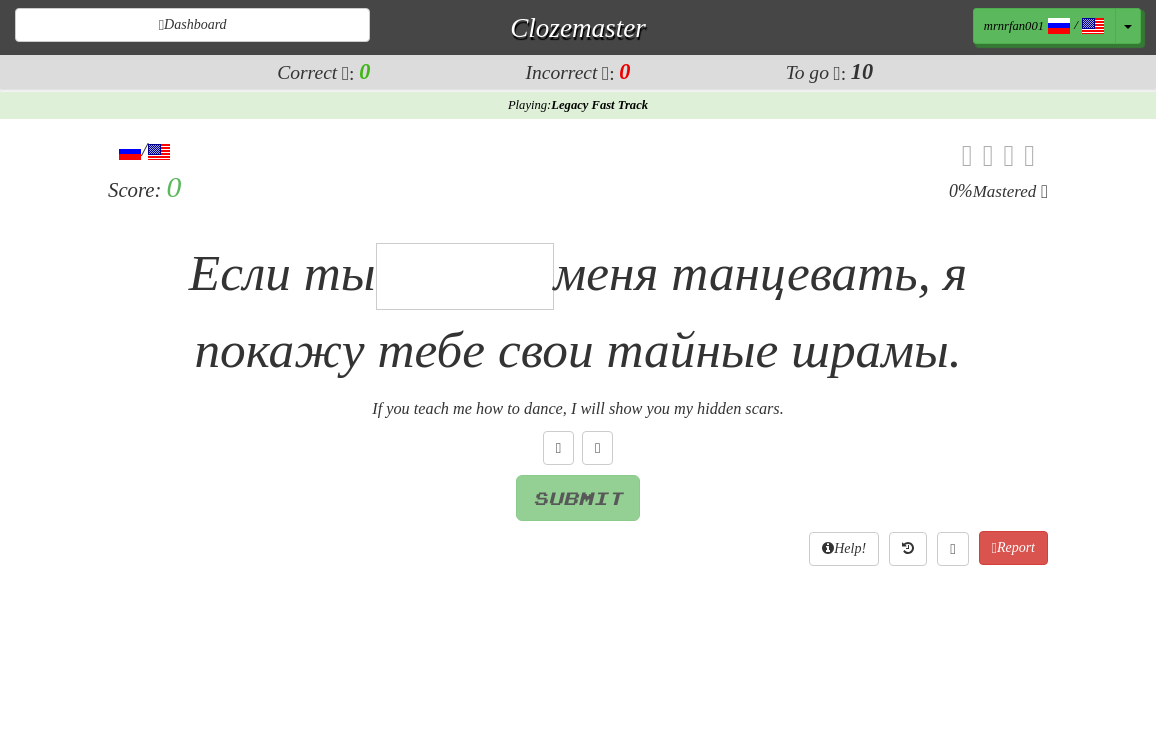 click at bounding box center (465, 277) 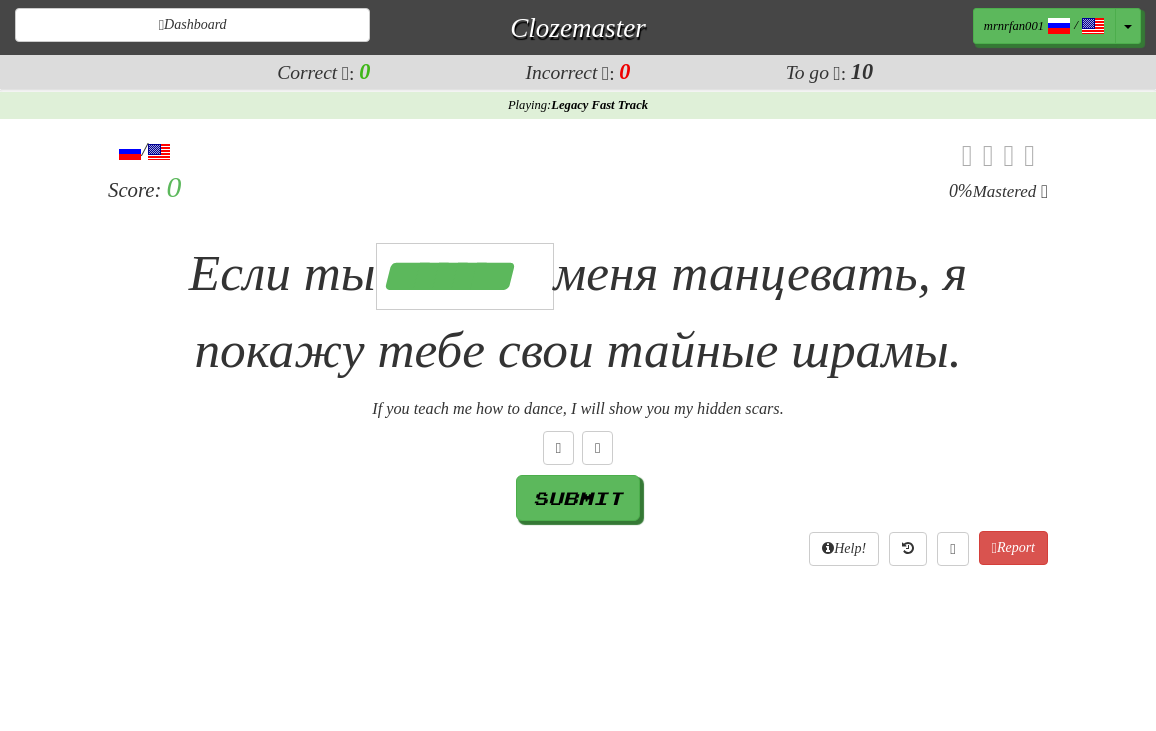 scroll, scrollTop: 0, scrollLeft: 6, axis: horizontal 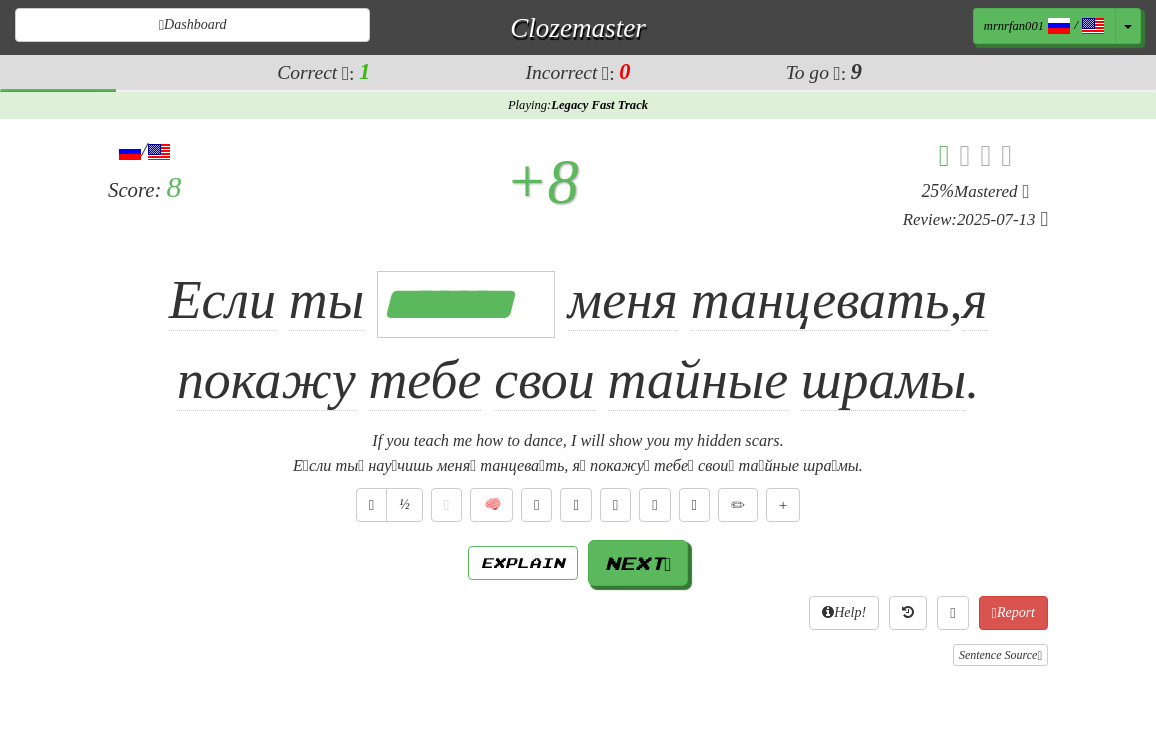 click on "+ 8" at bounding box center [542, 182] 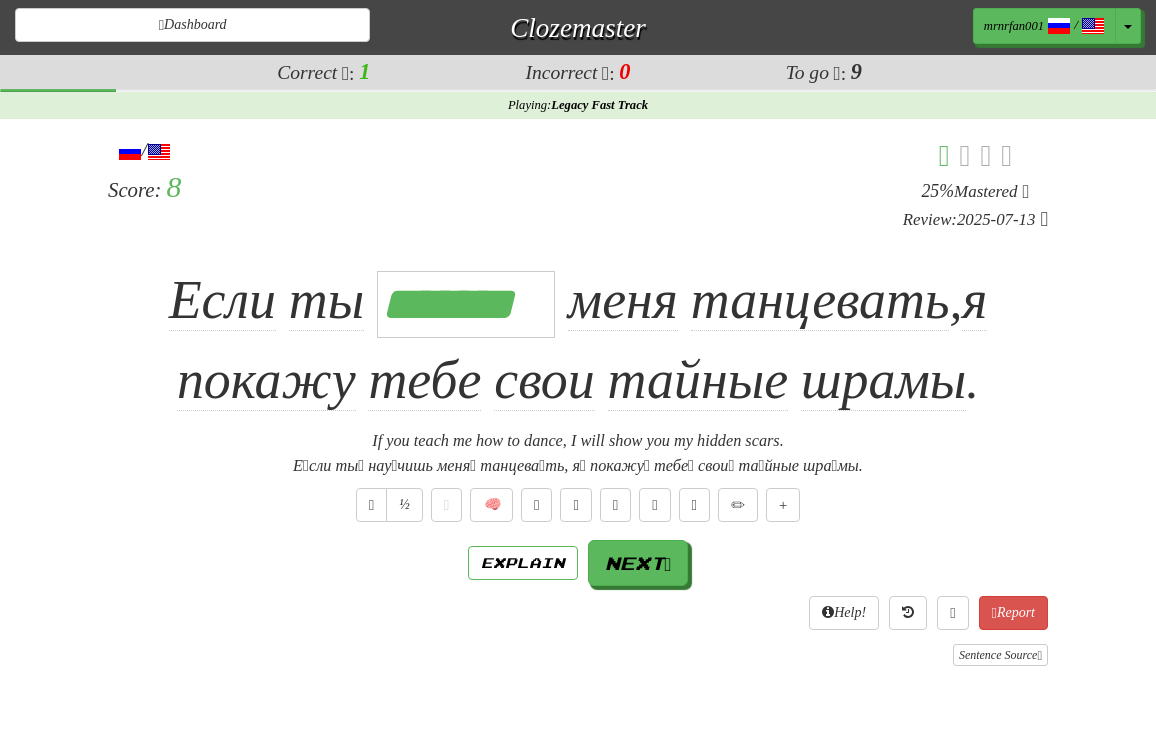 drag, startPoint x: 407, startPoint y: 205, endPoint x: 408, endPoint y: 221, distance: 16.03122 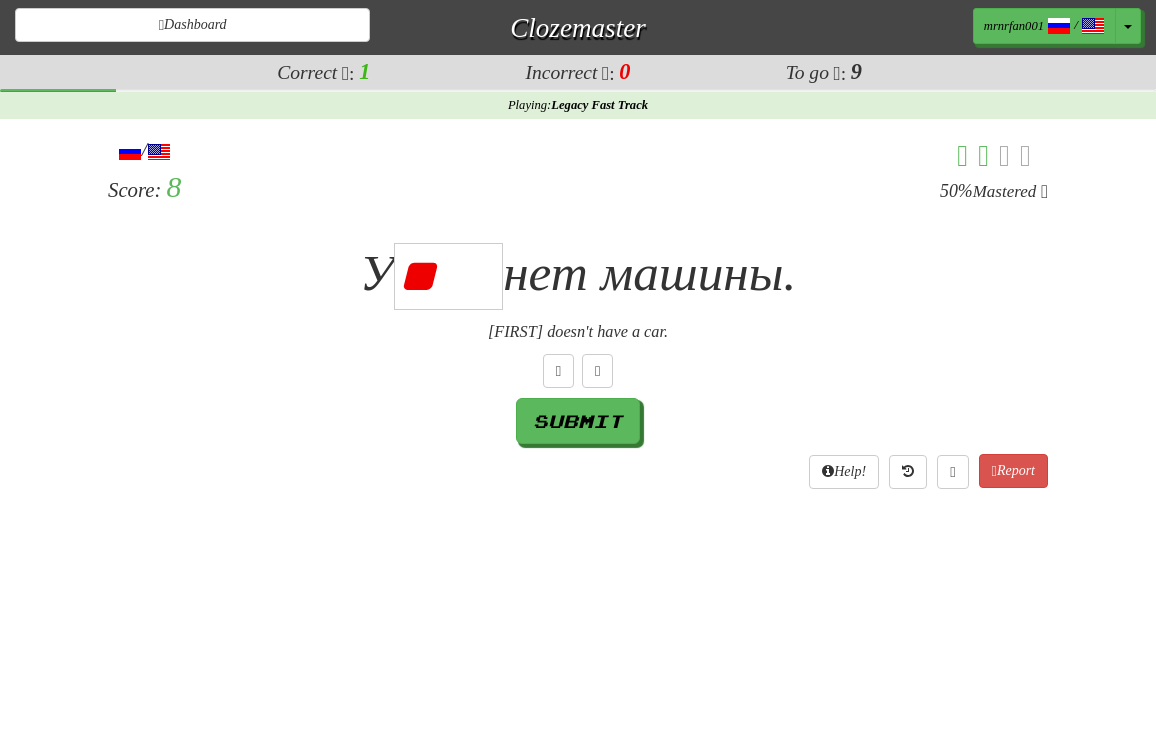 type on "*" 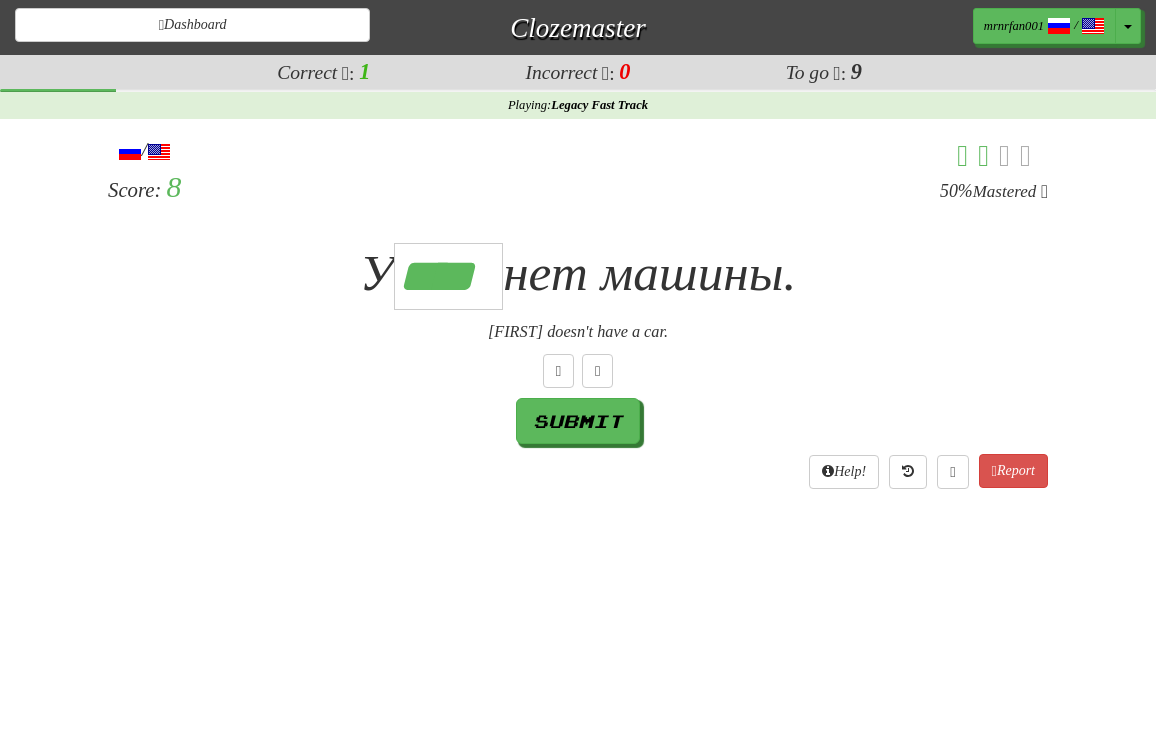 type on "****" 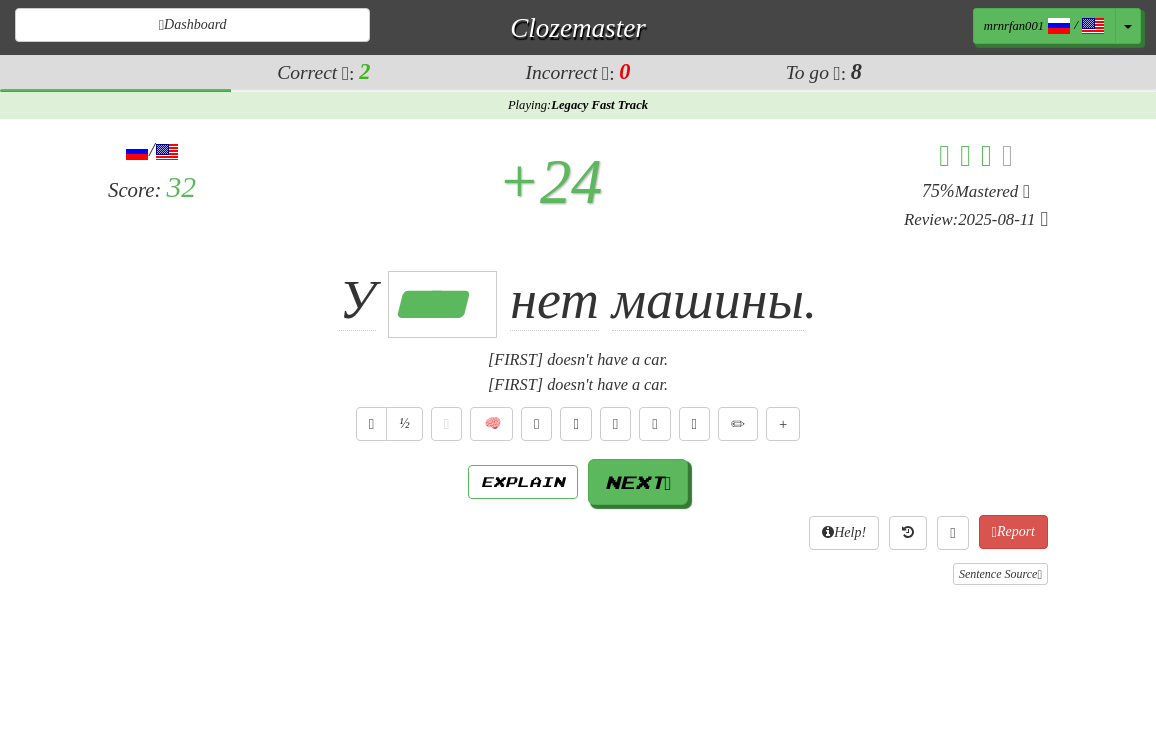 click on "+ 24" at bounding box center (550, 182) 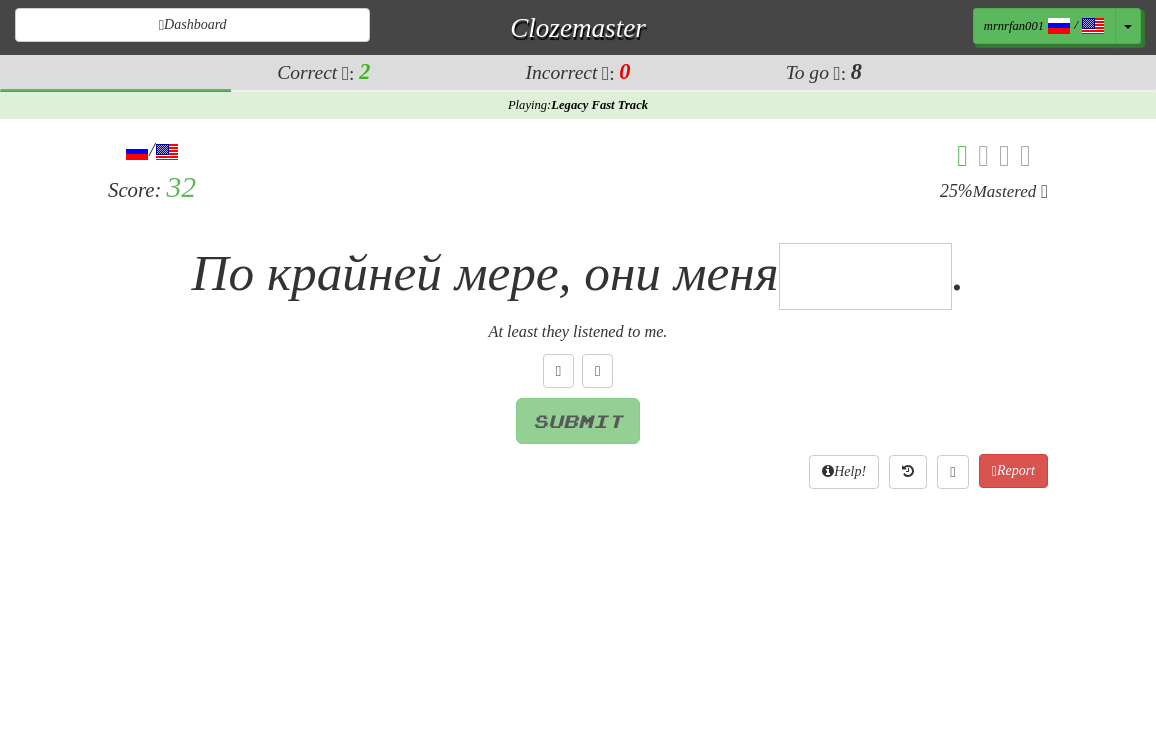 type on "*" 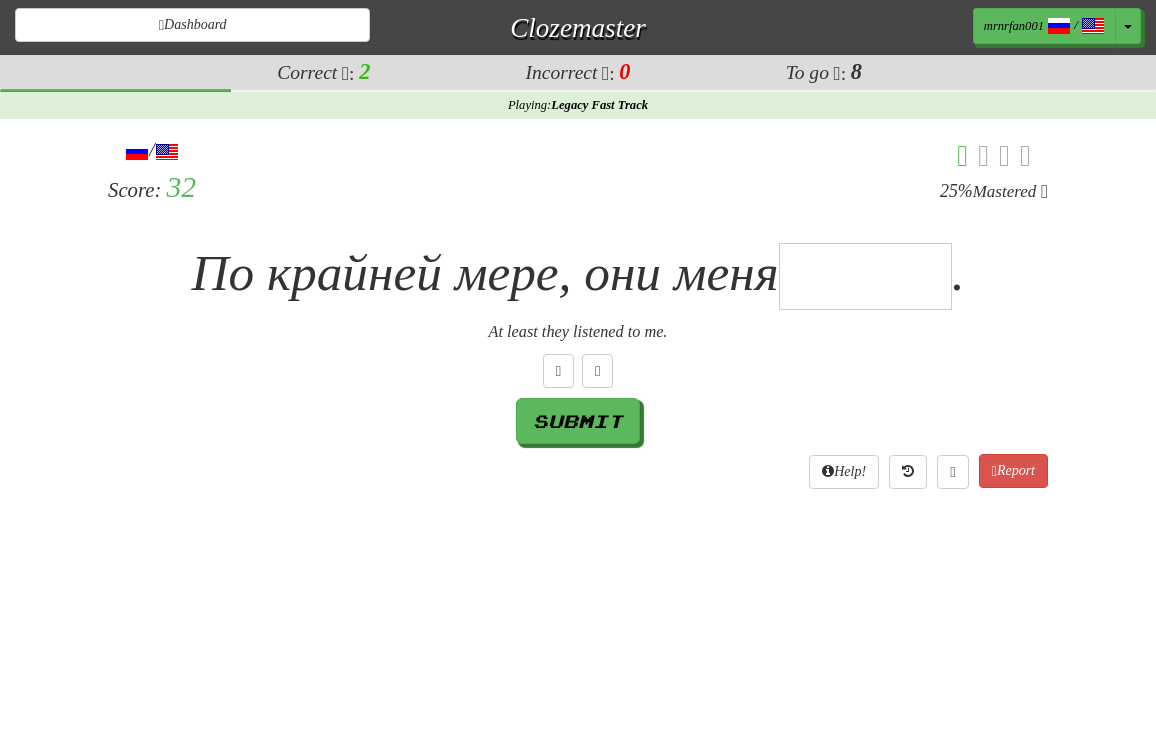 type on "*" 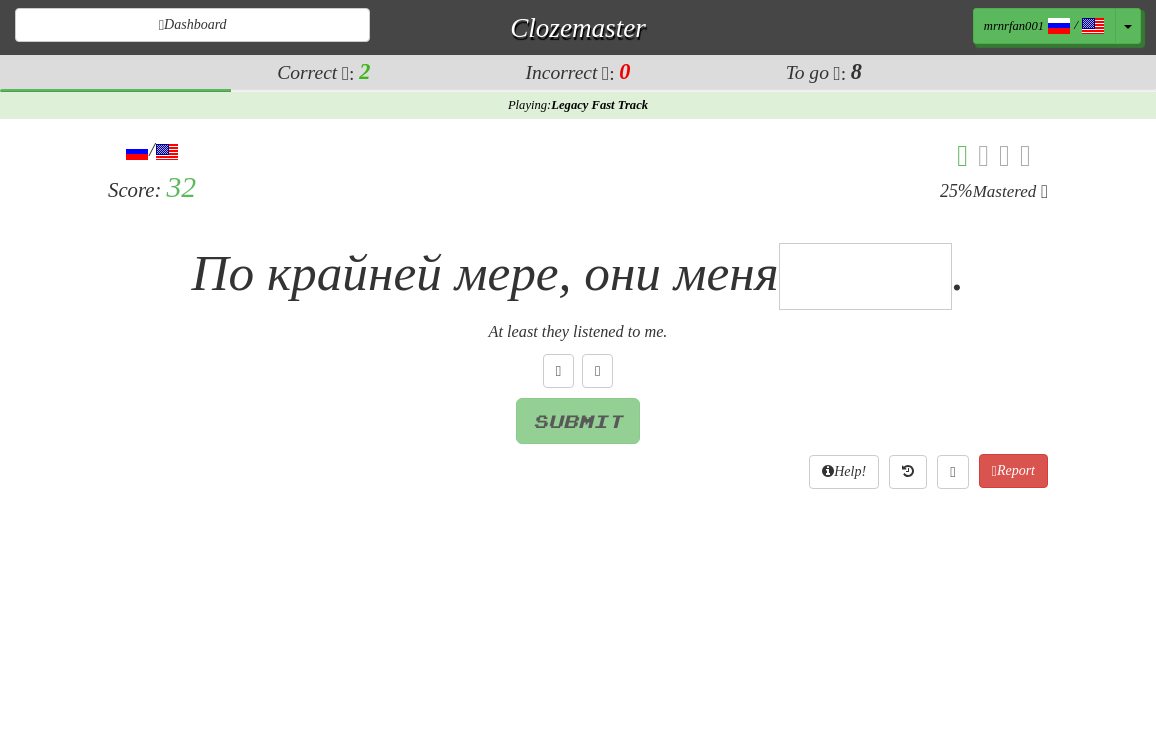 type on "*" 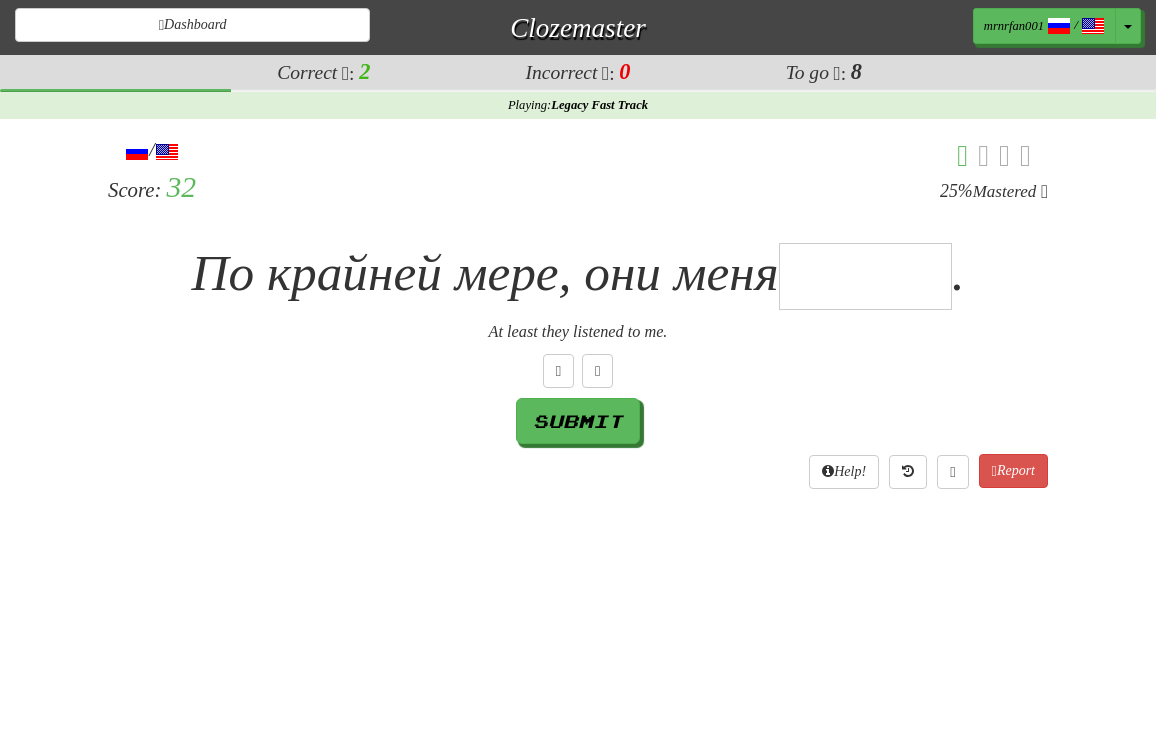 type on "*" 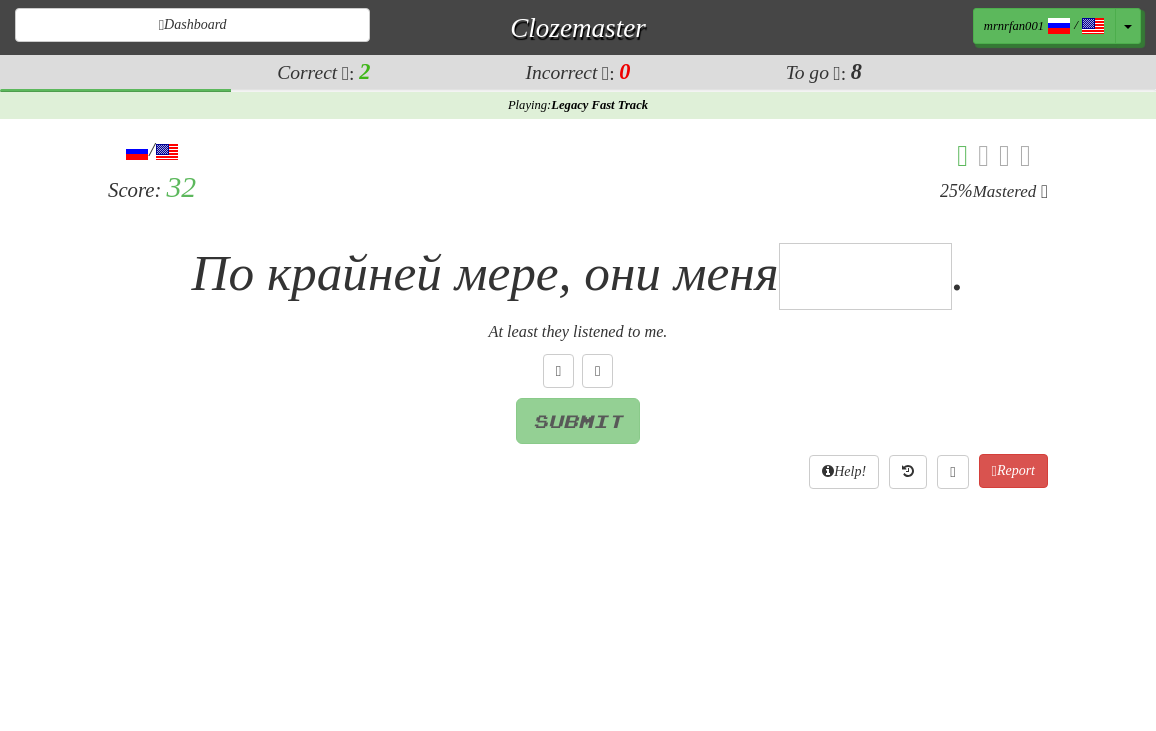 type on "*" 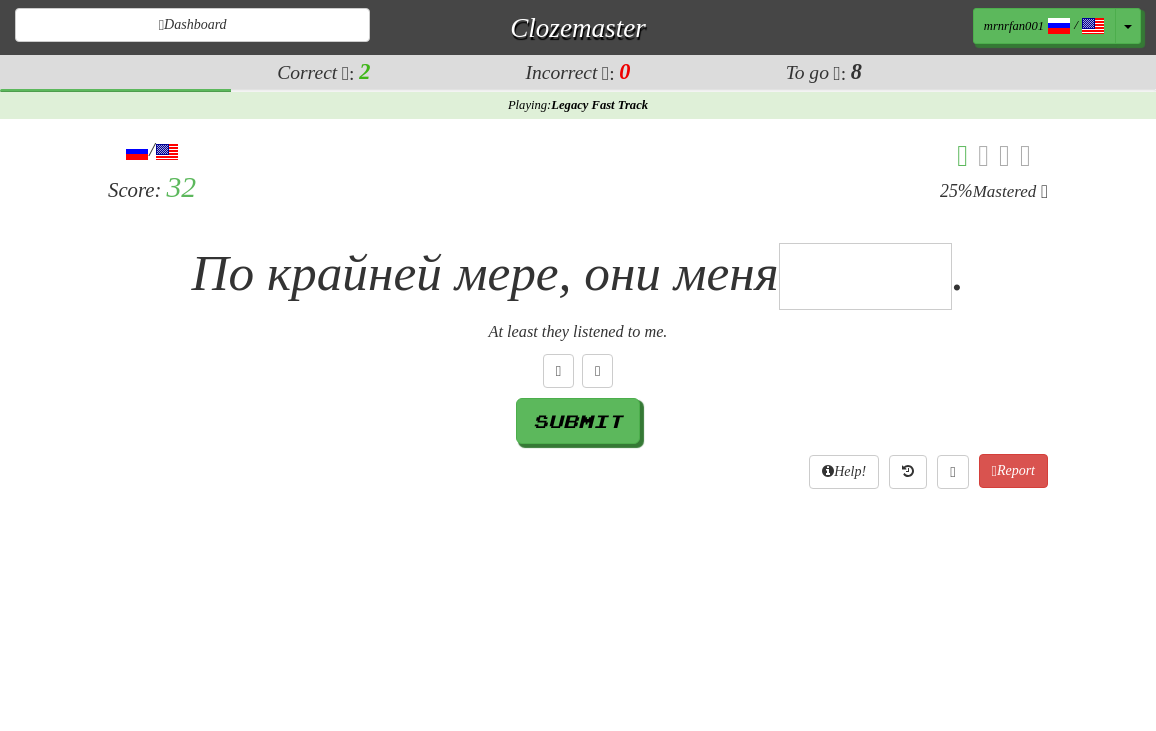 type on "*" 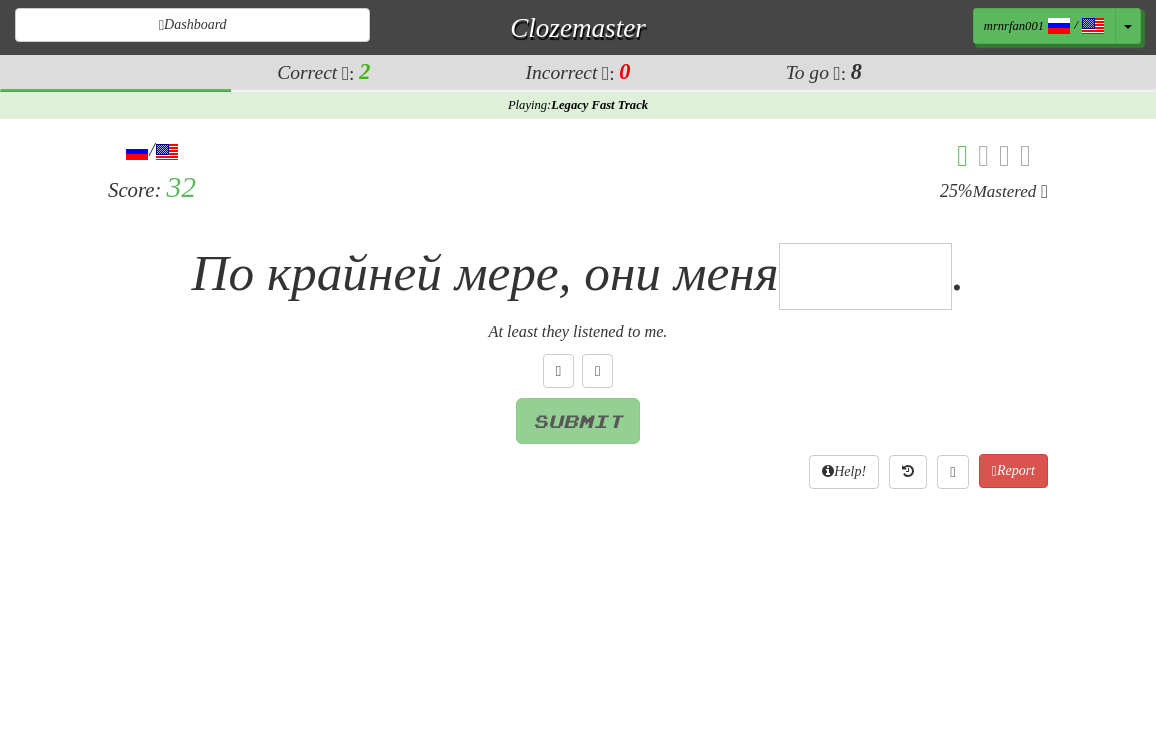 type on "*" 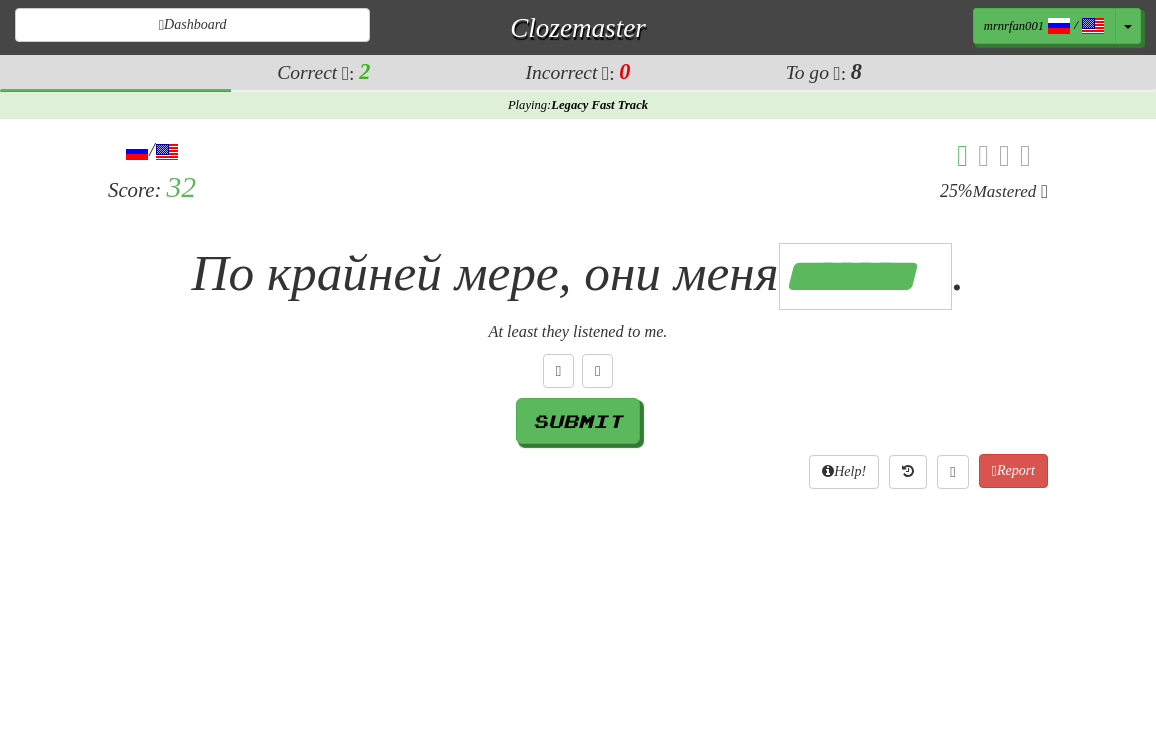 scroll, scrollTop: 0, scrollLeft: 5, axis: horizontal 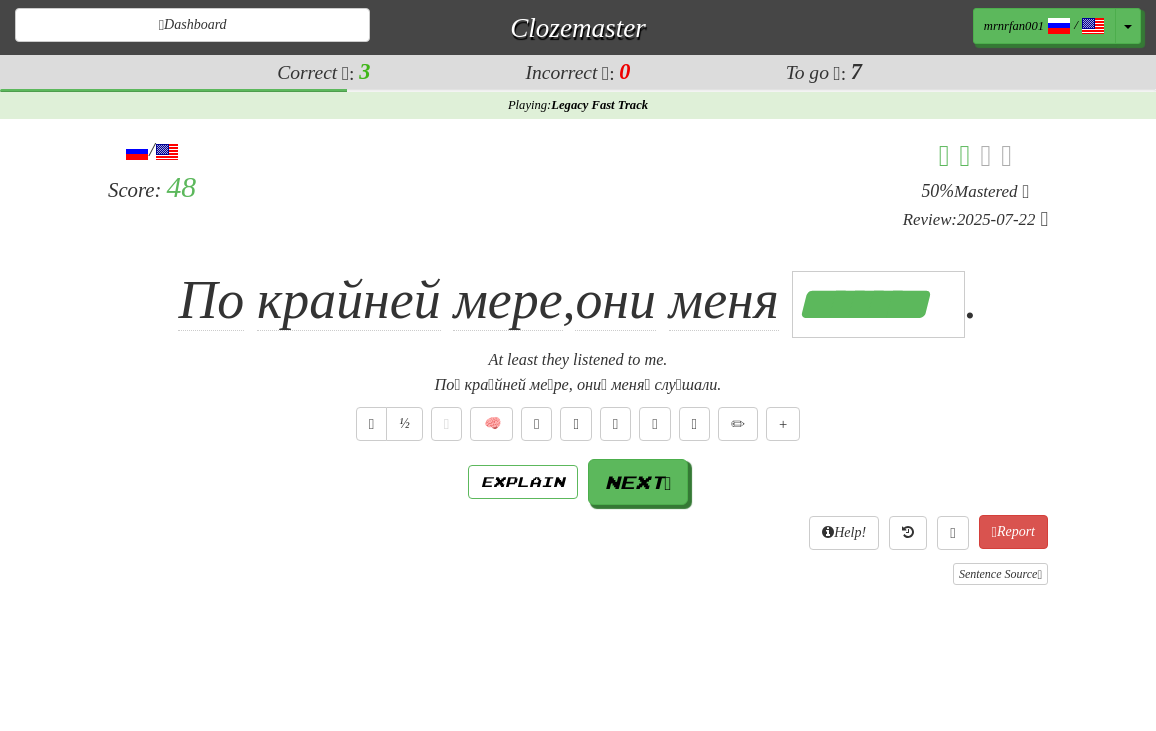 click on "По" 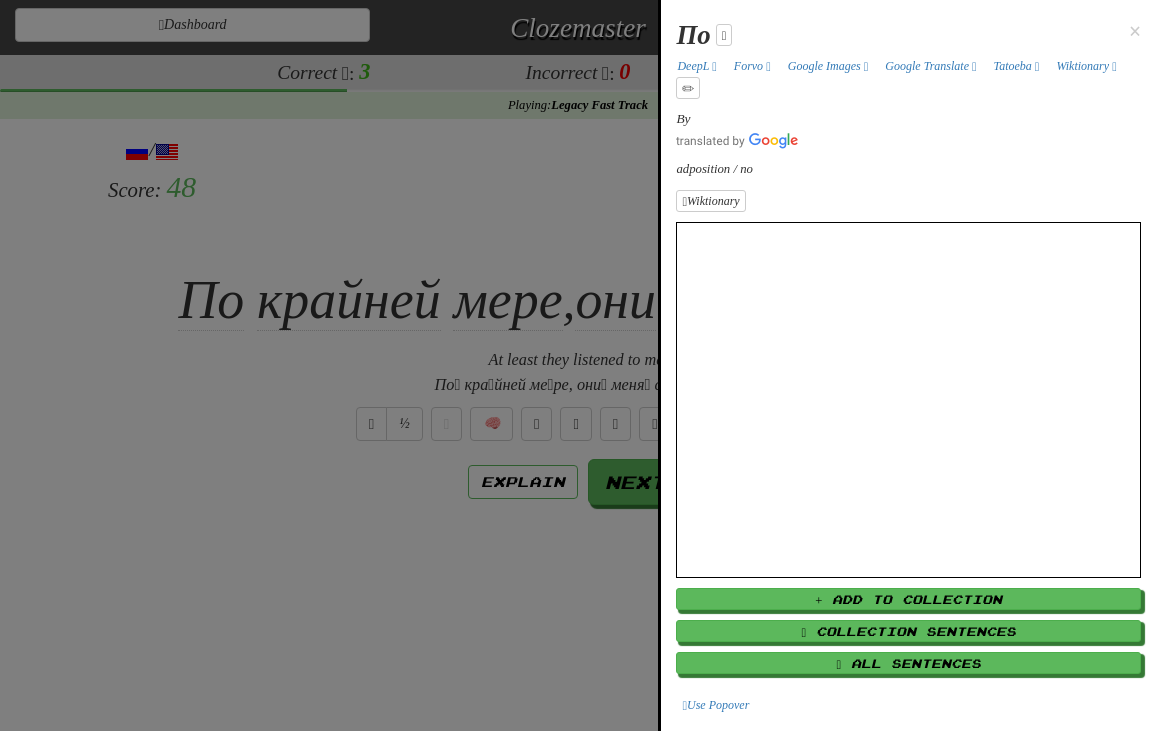 click at bounding box center [578, 365] 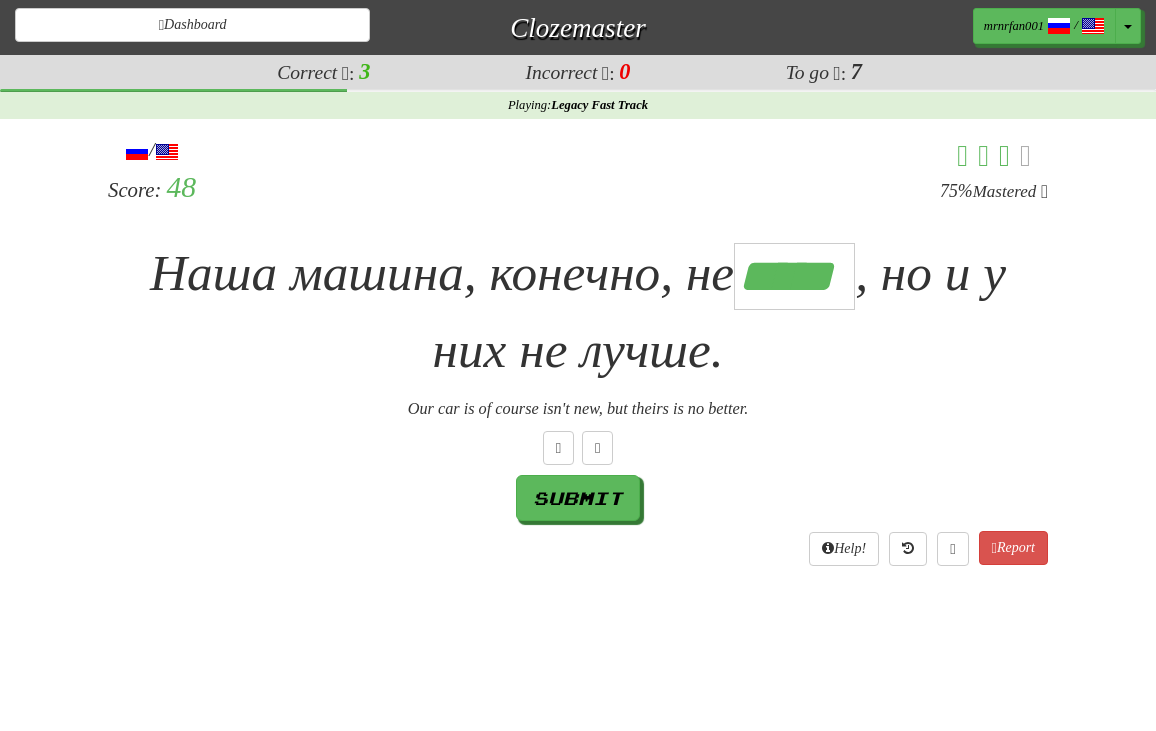scroll, scrollTop: 0, scrollLeft: 3, axis: horizontal 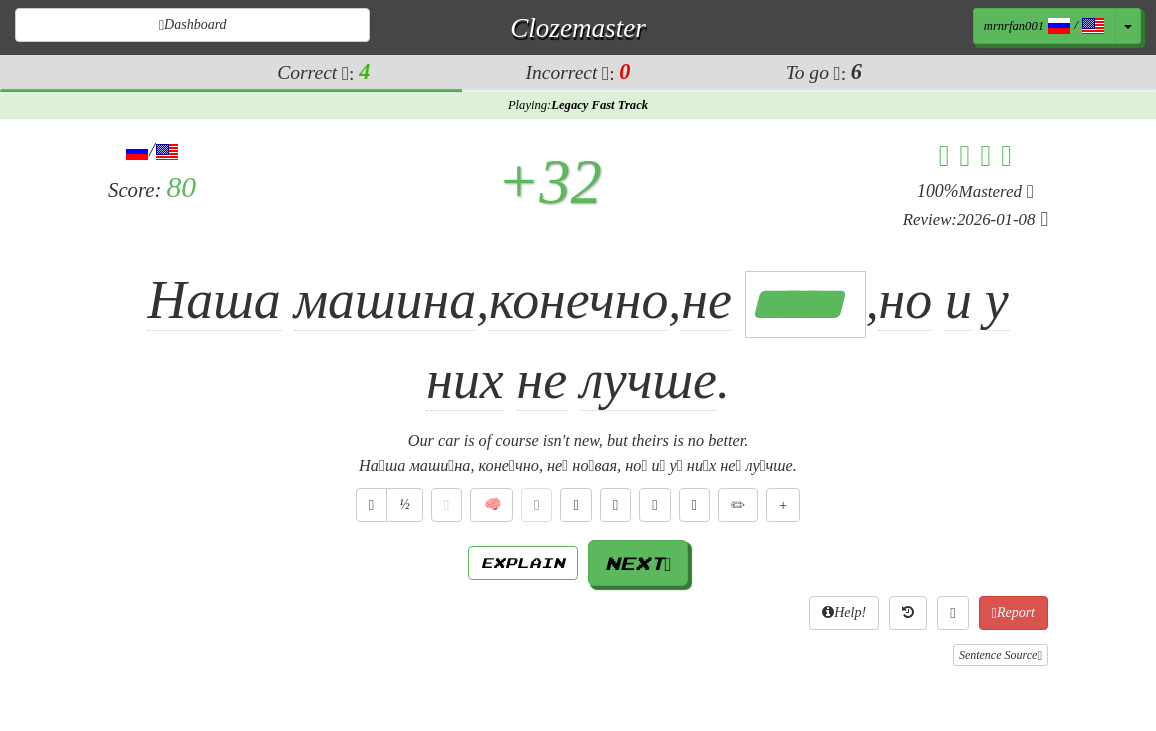 click on "Наша   машина ,  конечно ,  не   ***** ,  но   и   у   них   не   лучше ." at bounding box center [578, 341] 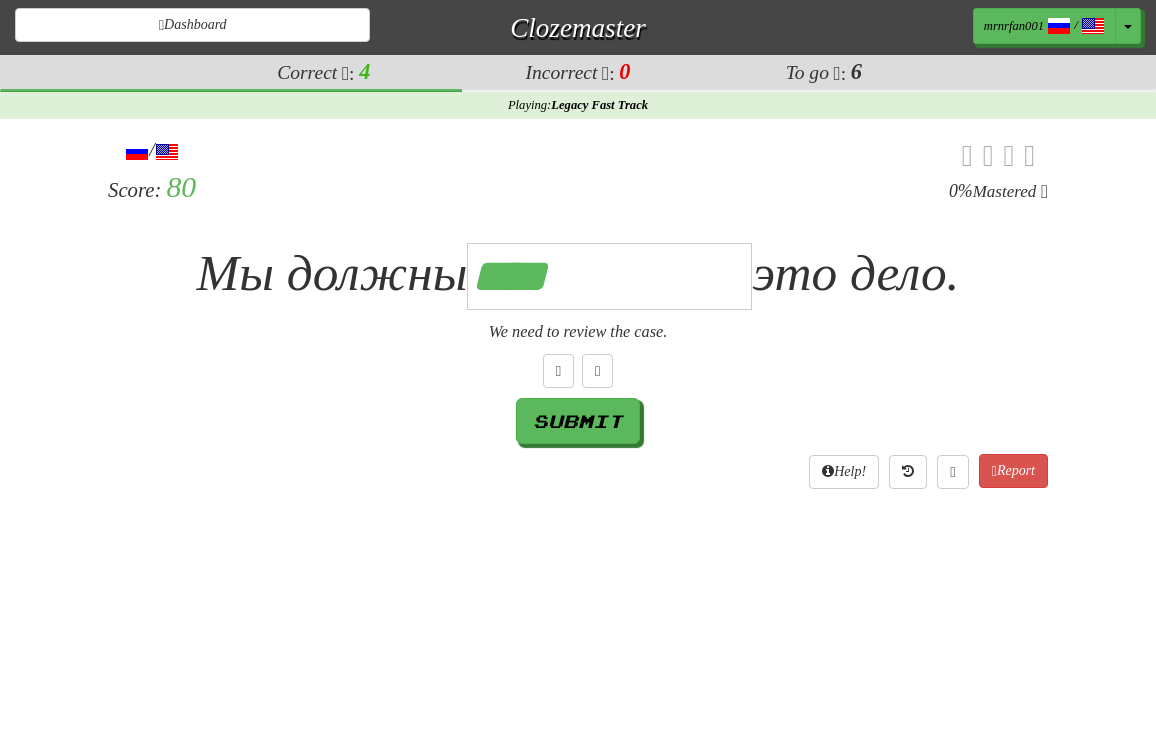 type on "**********" 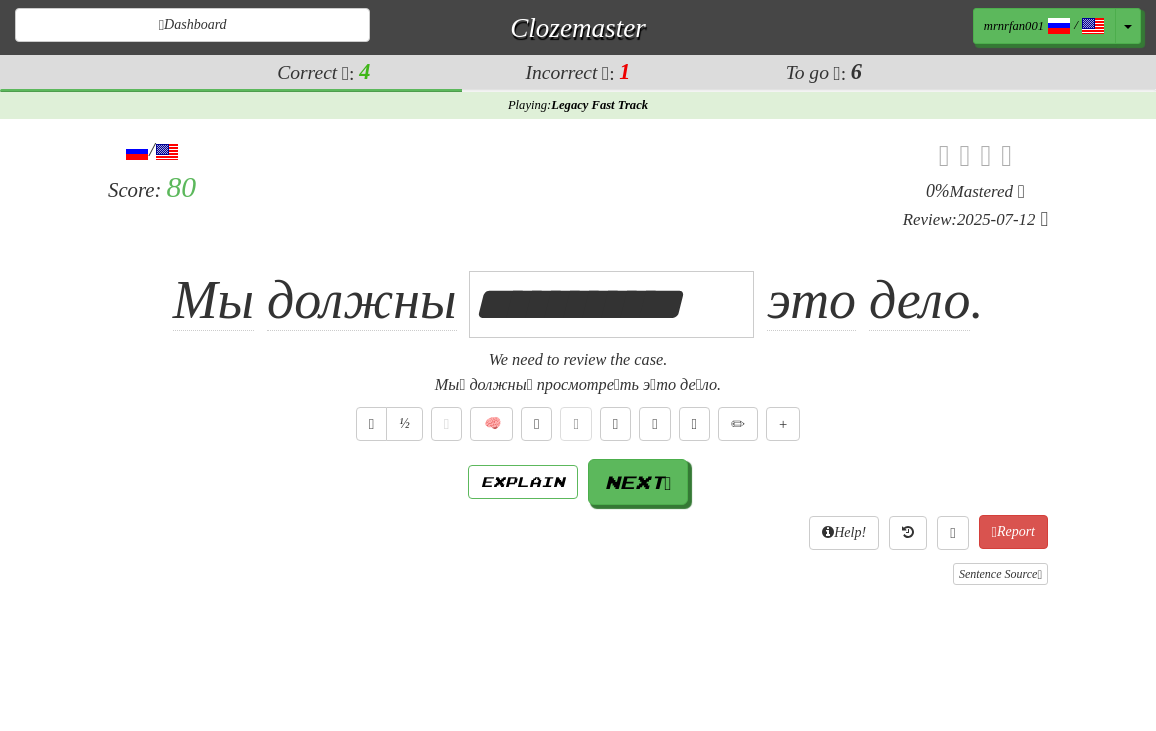 click on "**********" at bounding box center (578, 360) 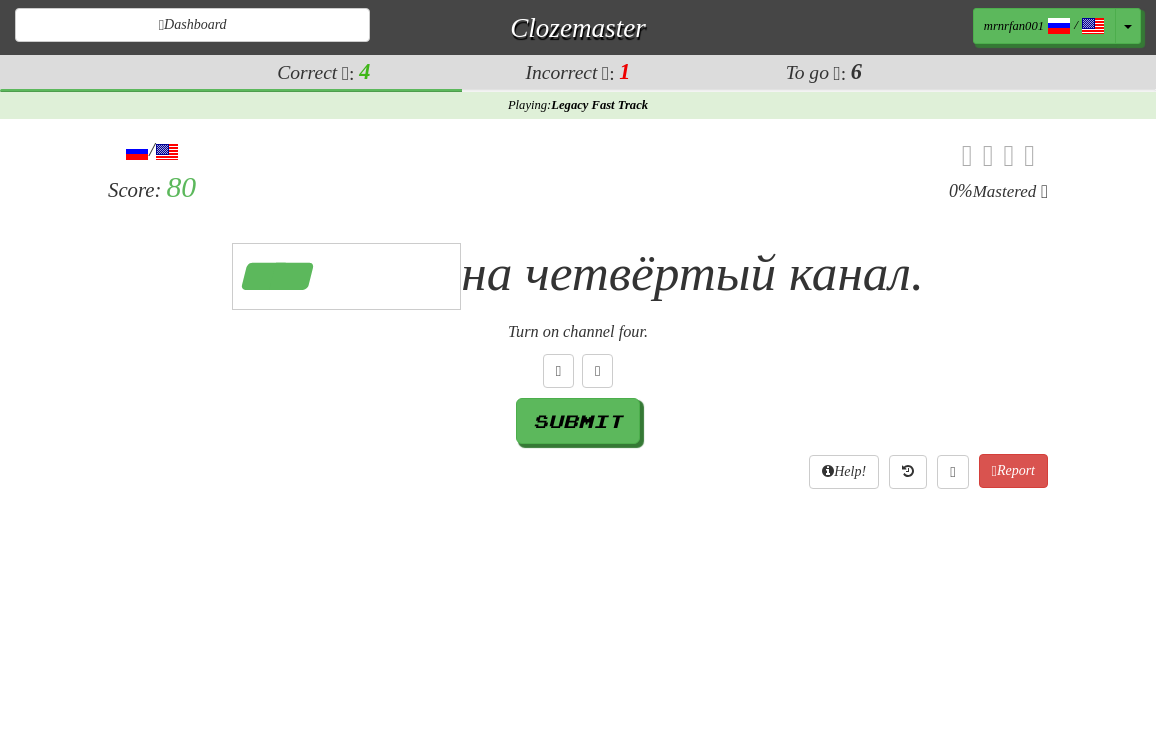 type on "*********" 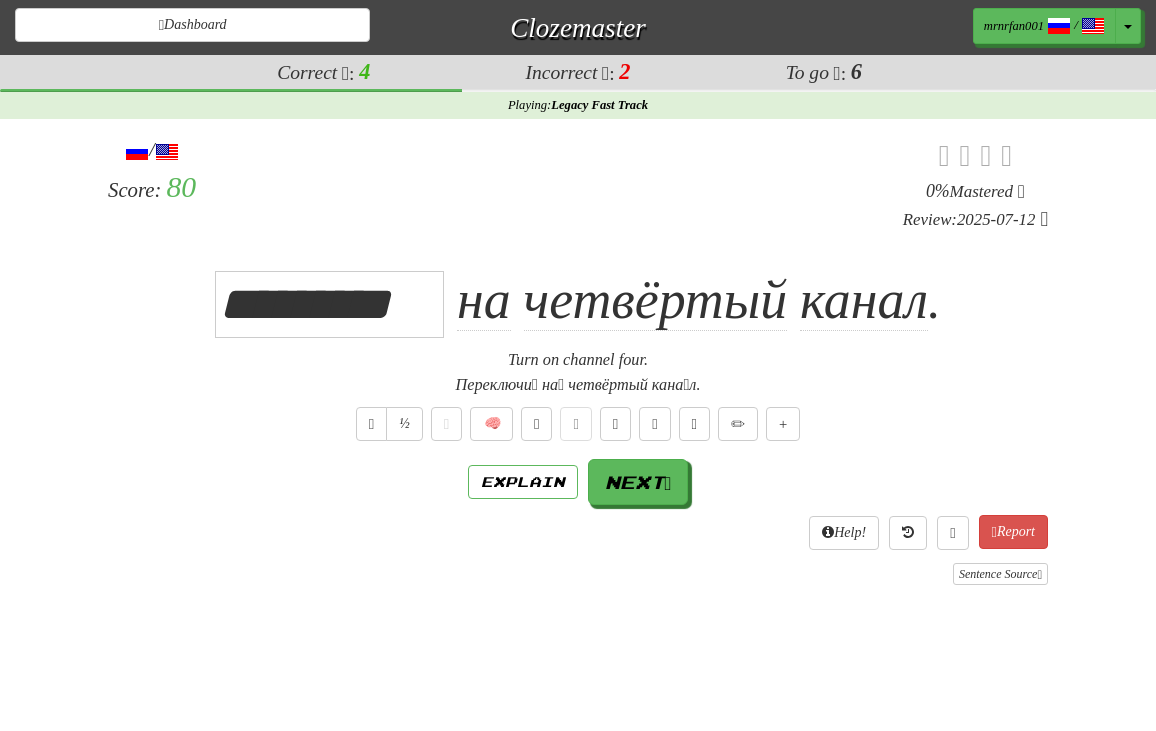 click on "Turn on channel four." at bounding box center (578, 360) 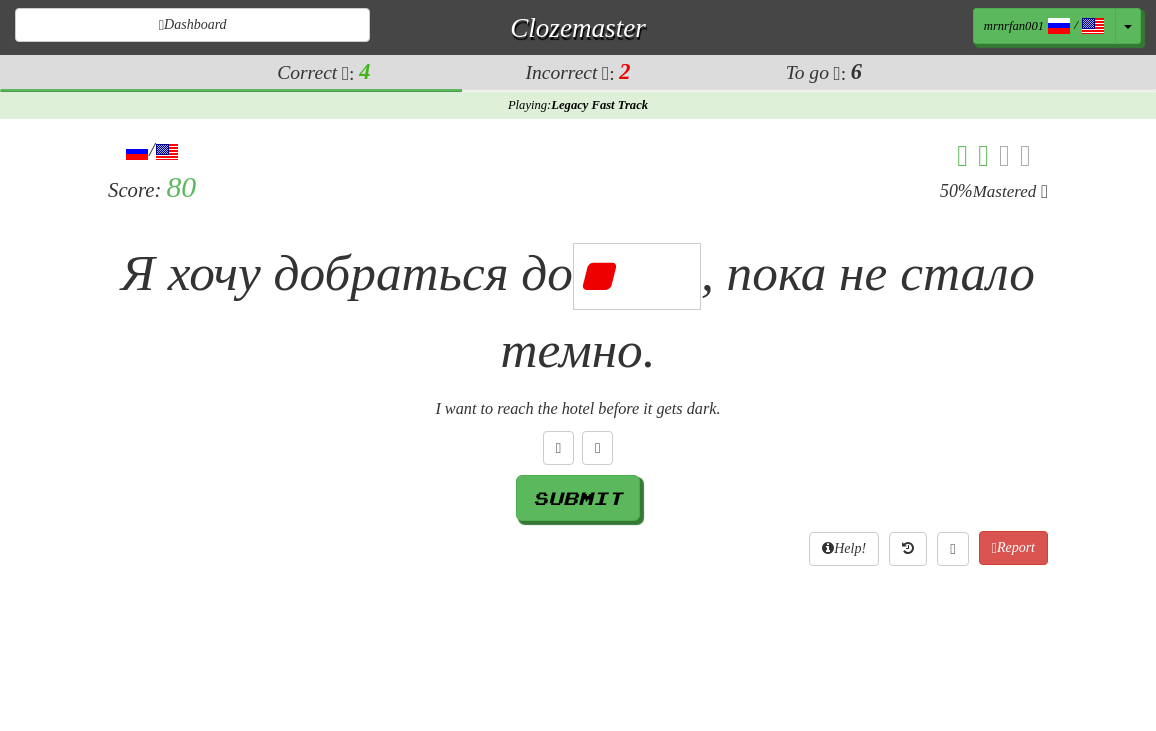 type on "*" 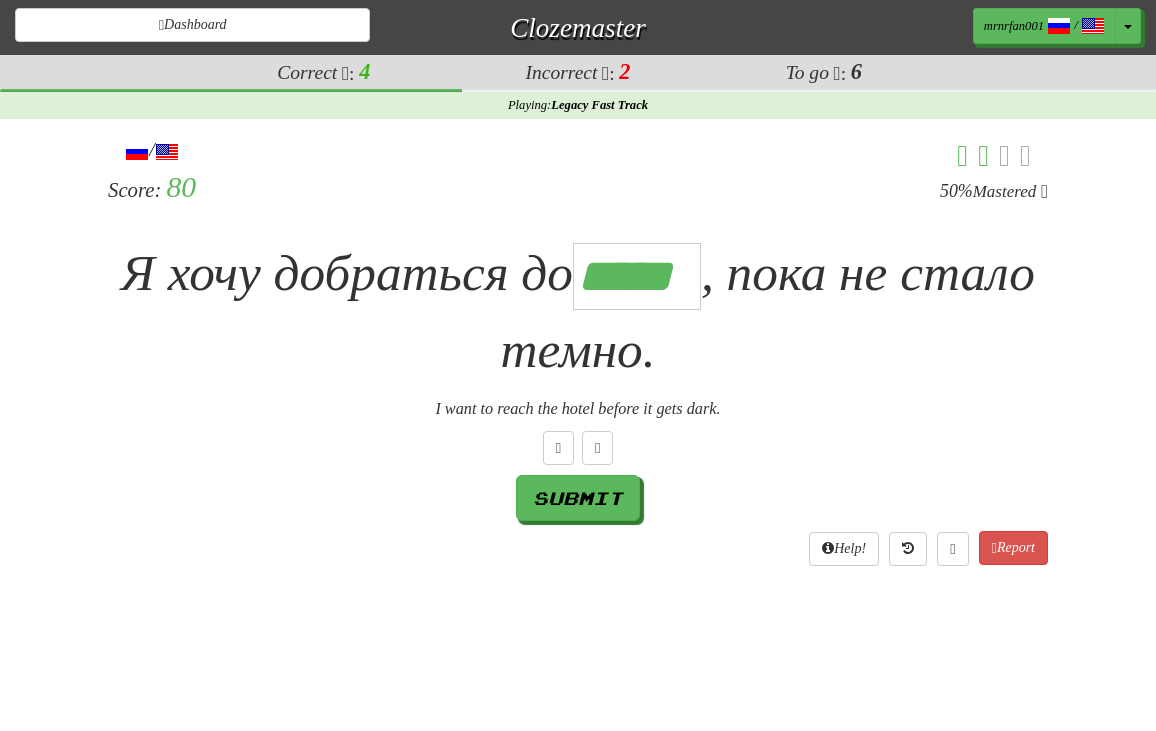 scroll, scrollTop: 0, scrollLeft: 3, axis: horizontal 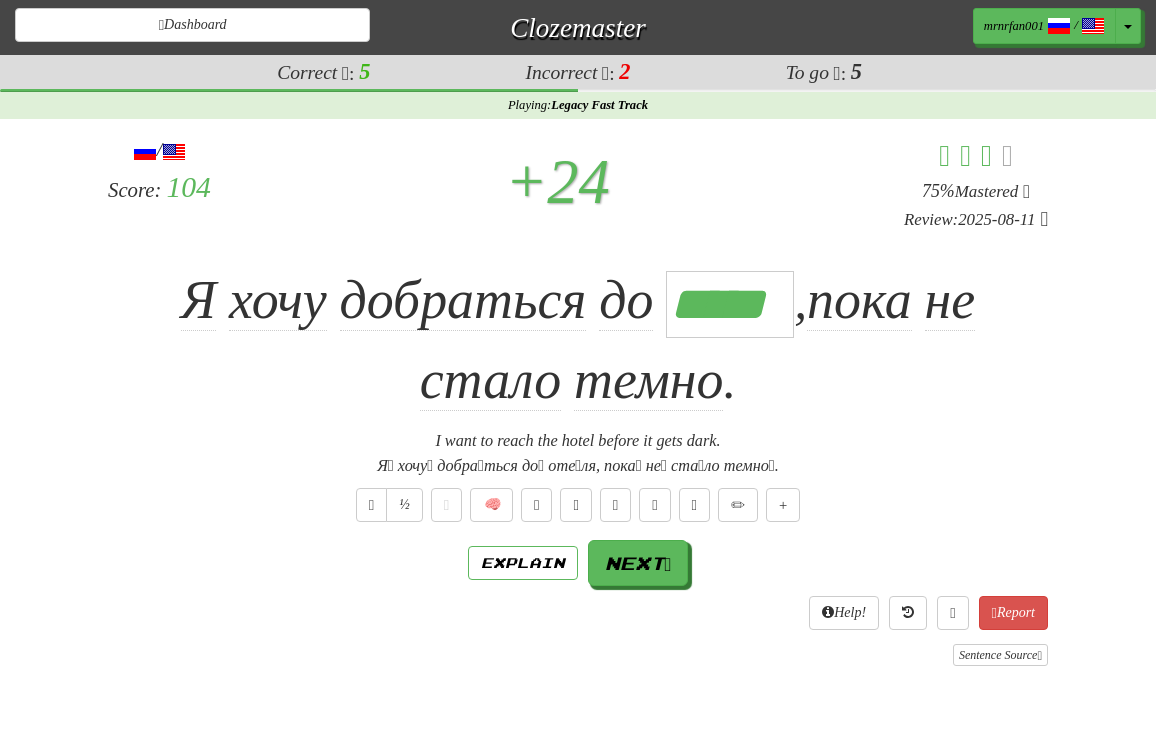 click on "Я   хочу   добраться   до   ***** ,  пока   не   стало   темно ." at bounding box center (578, 341) 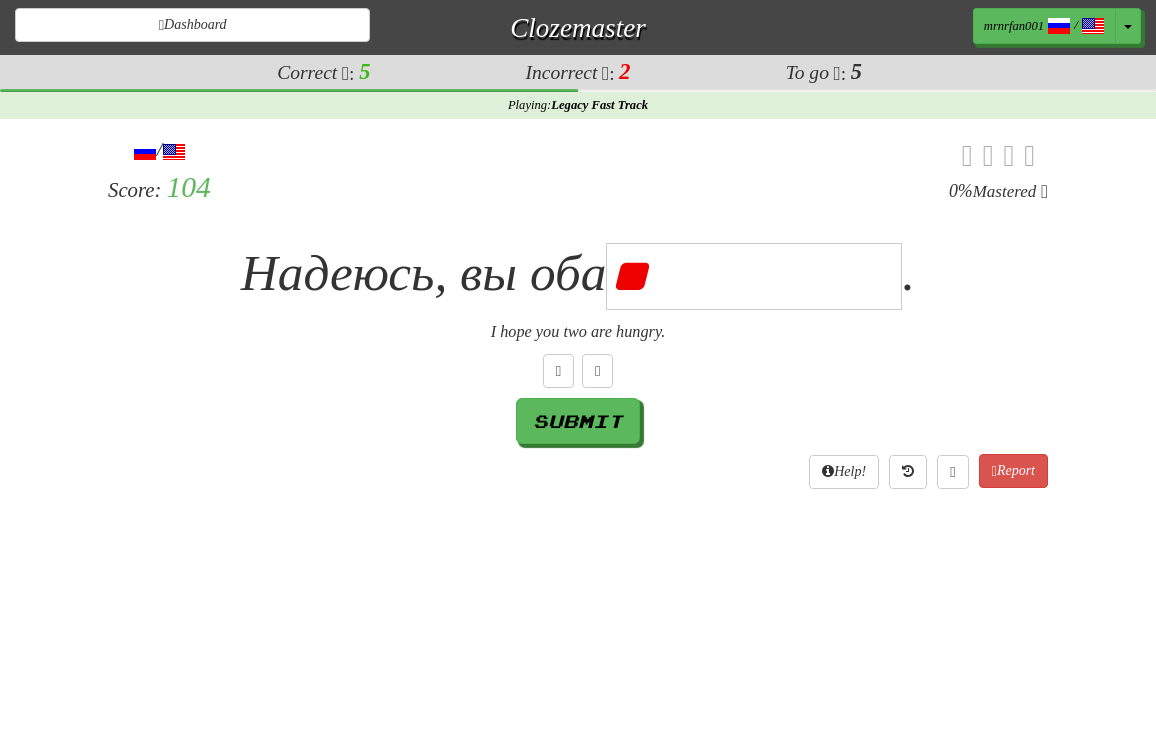 type on "*" 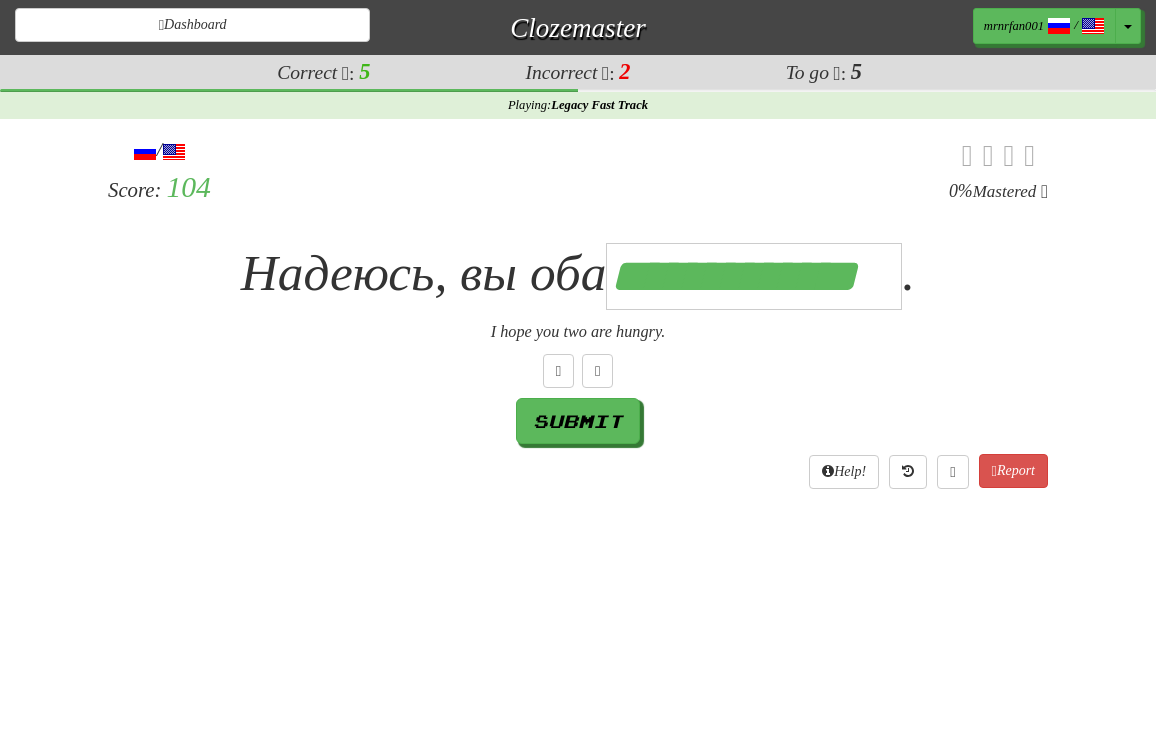 scroll, scrollTop: 0, scrollLeft: 11, axis: horizontal 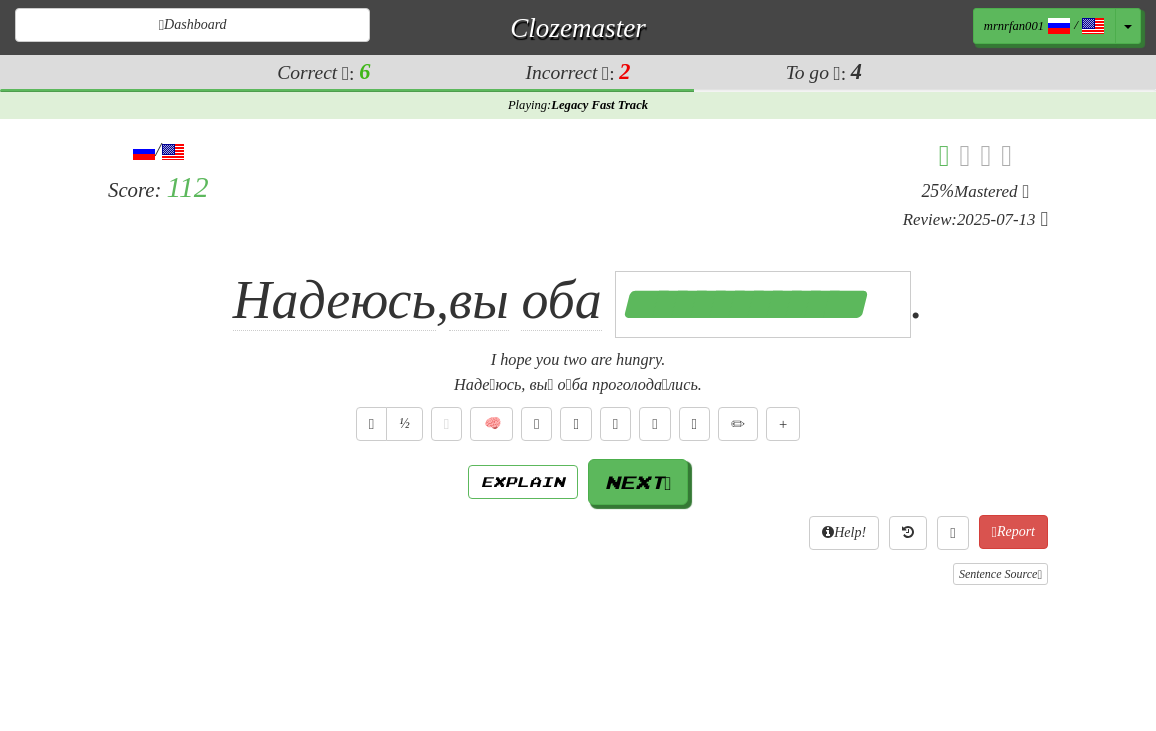 click on "I hope you two are hungry." at bounding box center [578, 360] 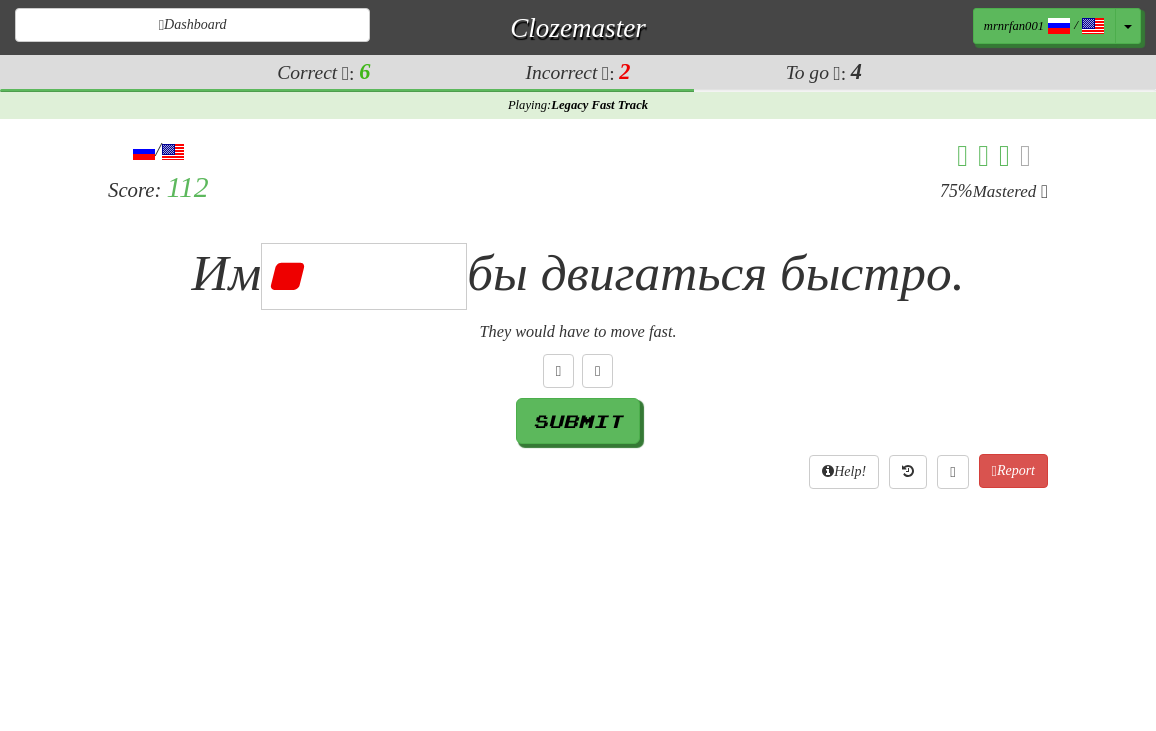 type on "*********" 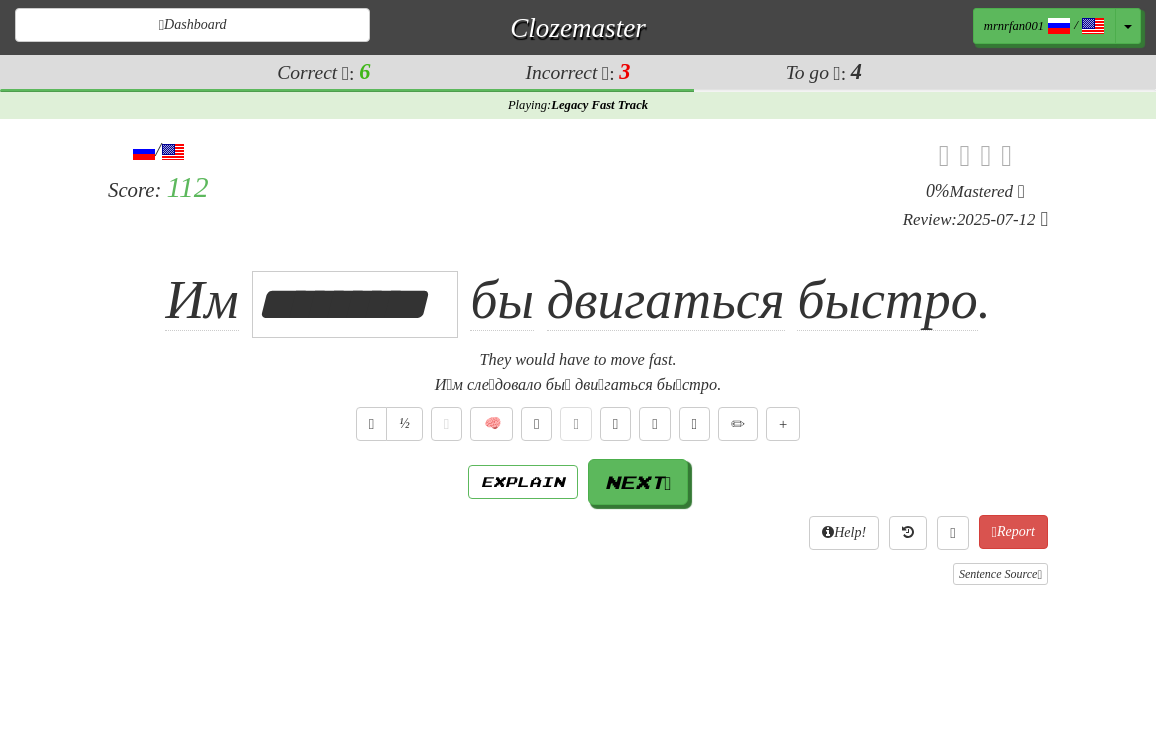 click on "/  Score:   112 0 %  Mastered Review:  2025-07-12 Им   *********   бы   двигаться   быстро . They would have to move fast. И́м сле́довало бы́ дви́гаться бы́стро. ½ 🧠 Explain Next  Help!  Report Sentence Source" at bounding box center (578, 360) 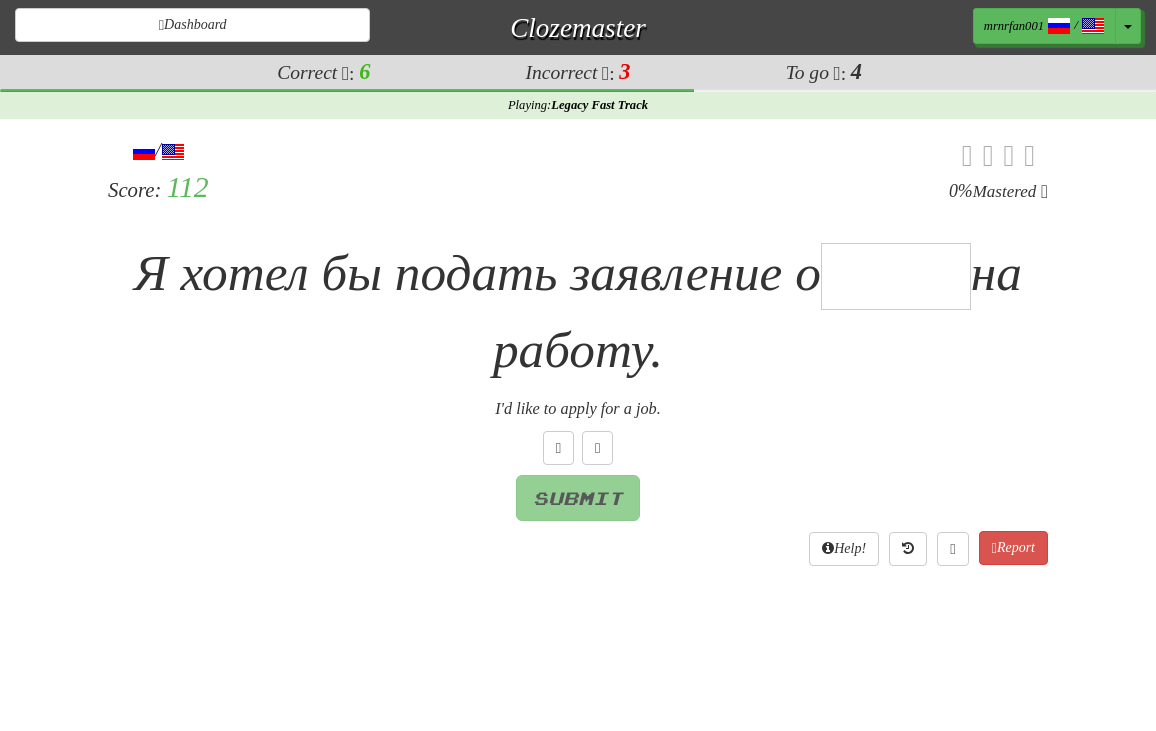 click at bounding box center (896, 276) 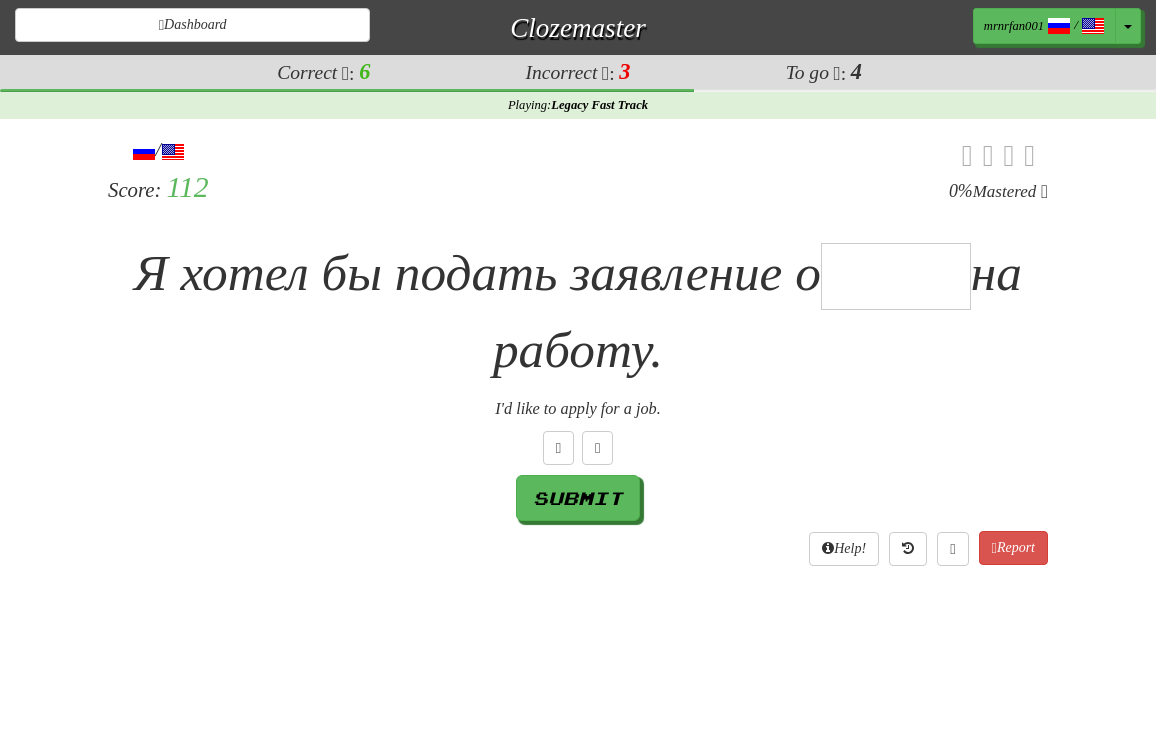 type on "*" 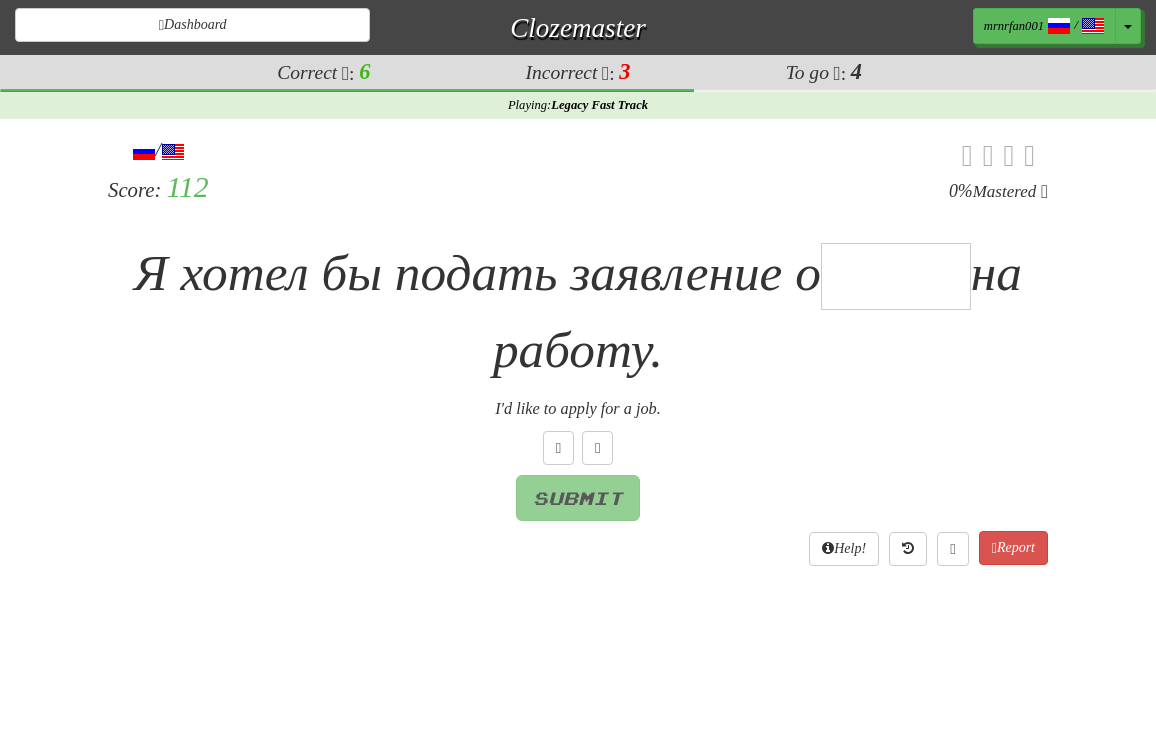 type on "*" 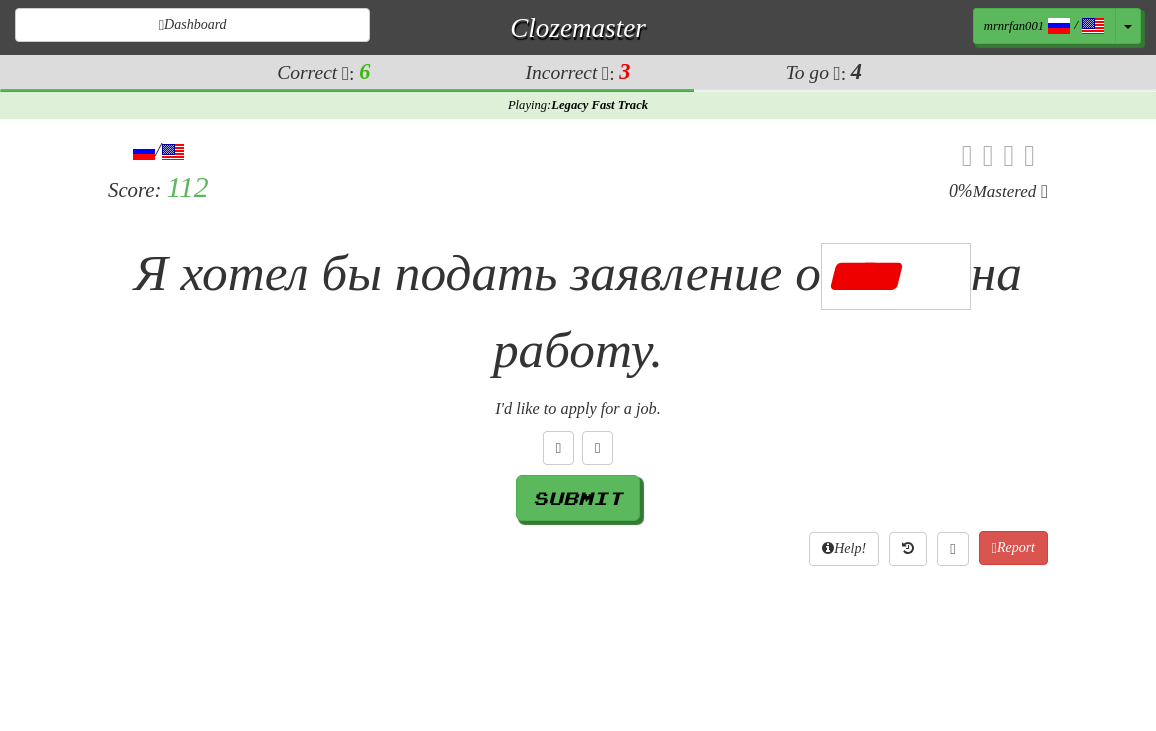 type on "******" 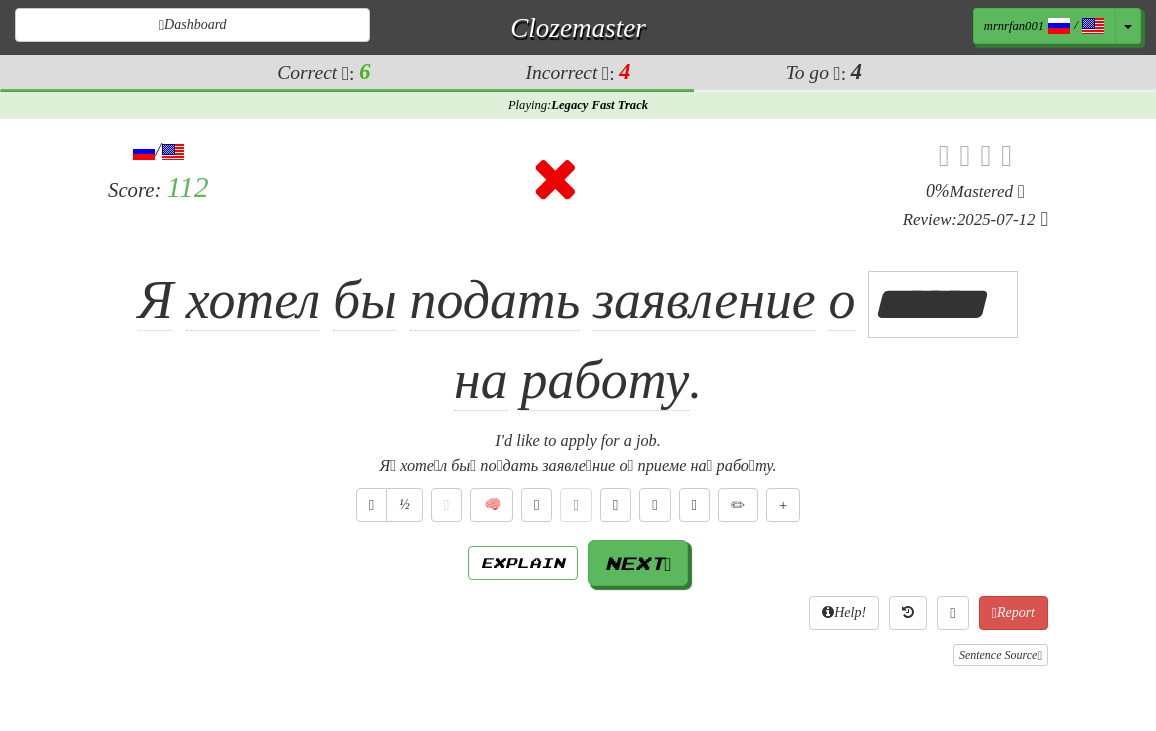 drag, startPoint x: 334, startPoint y: 423, endPoint x: 372, endPoint y: 408, distance: 40.853397 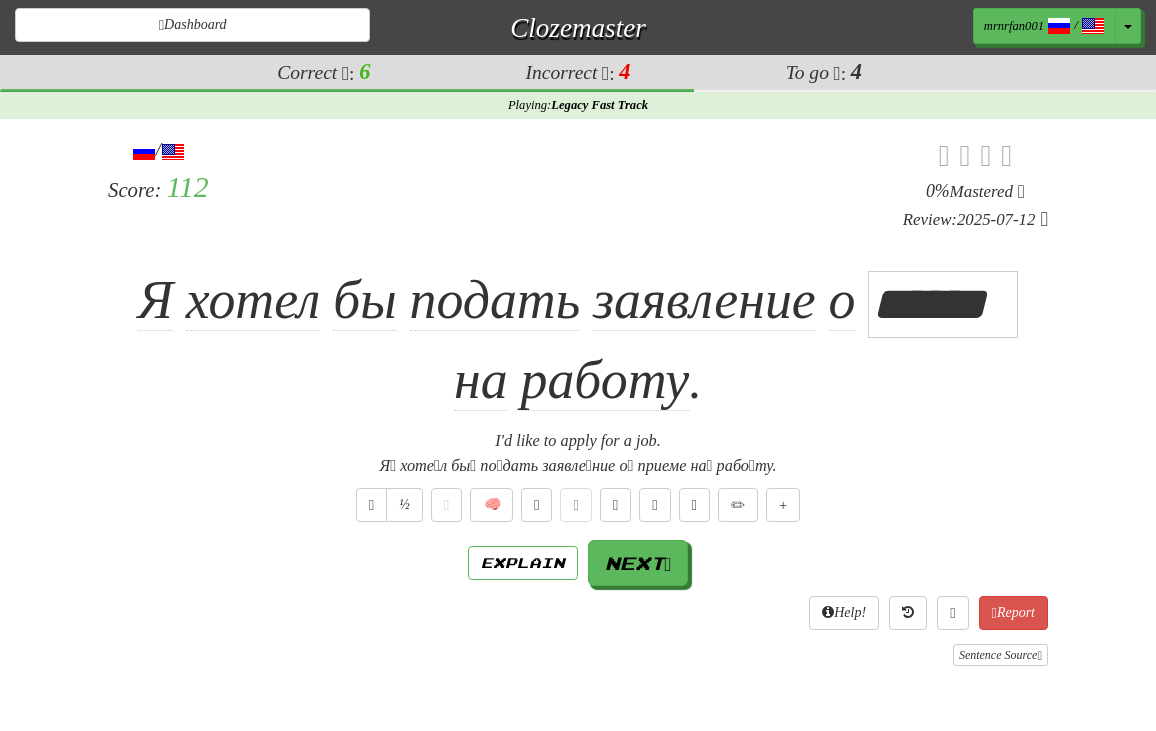 click on "½ 🧠" at bounding box center (578, 505) 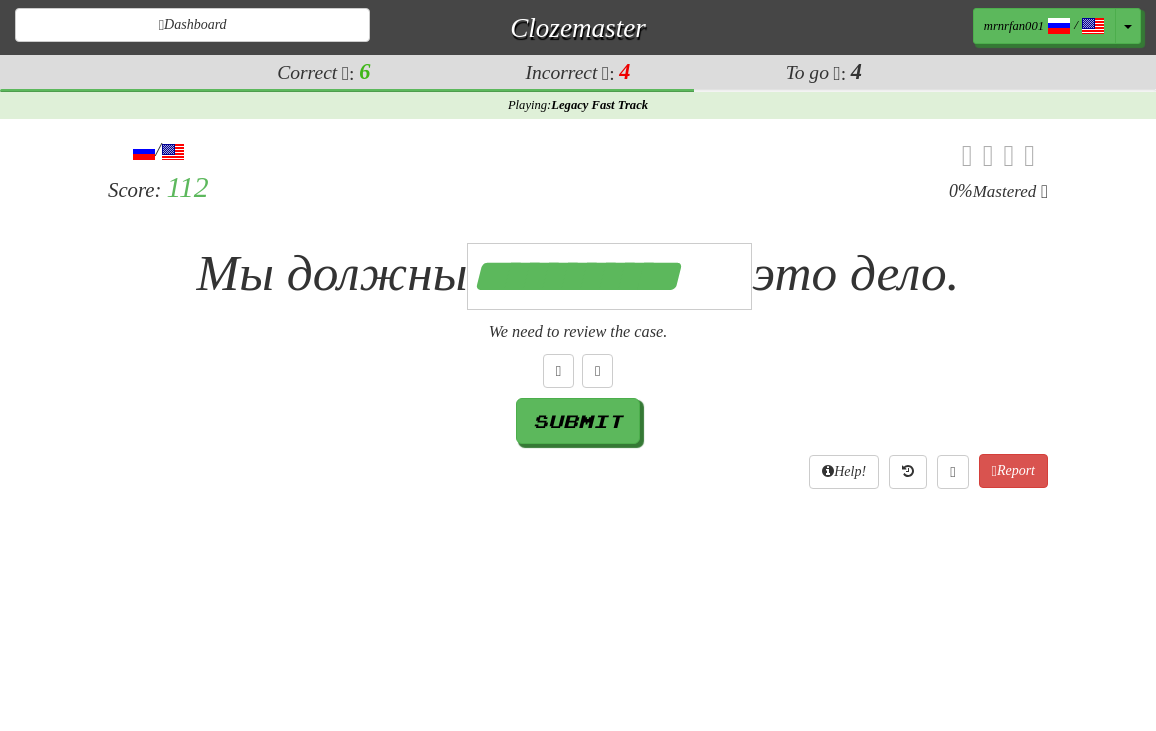 scroll, scrollTop: 0, scrollLeft: 11, axis: horizontal 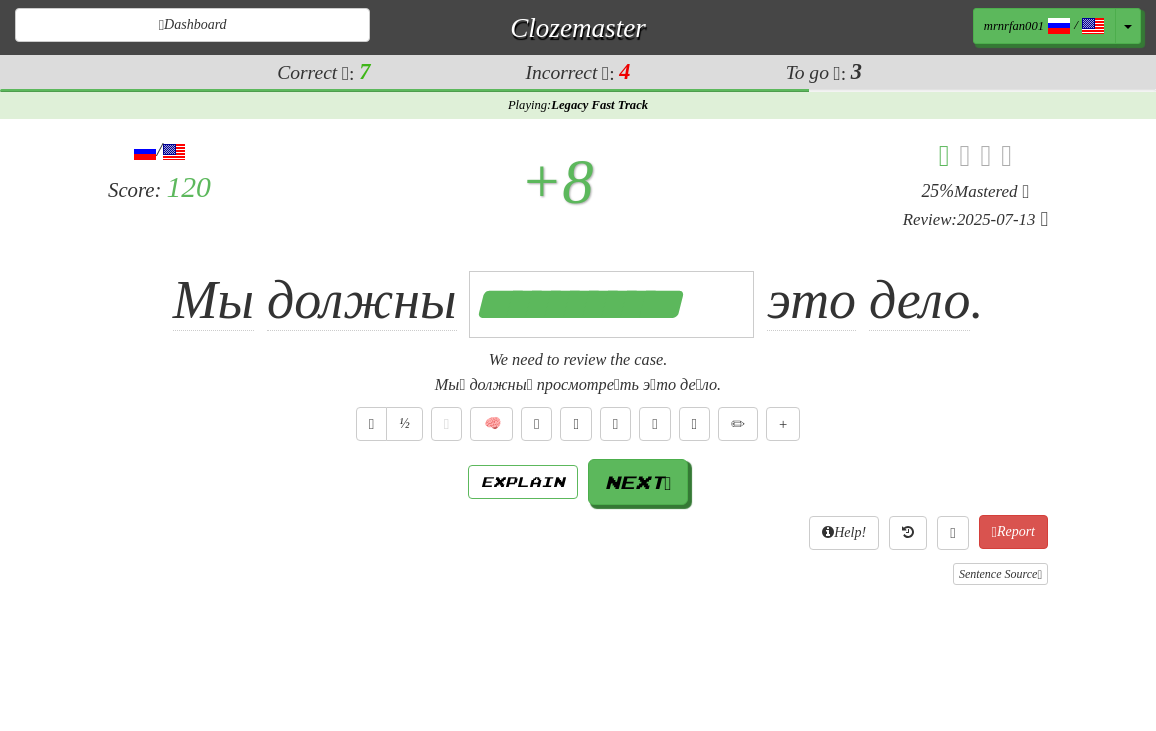 click on "**********" at bounding box center (578, 360) 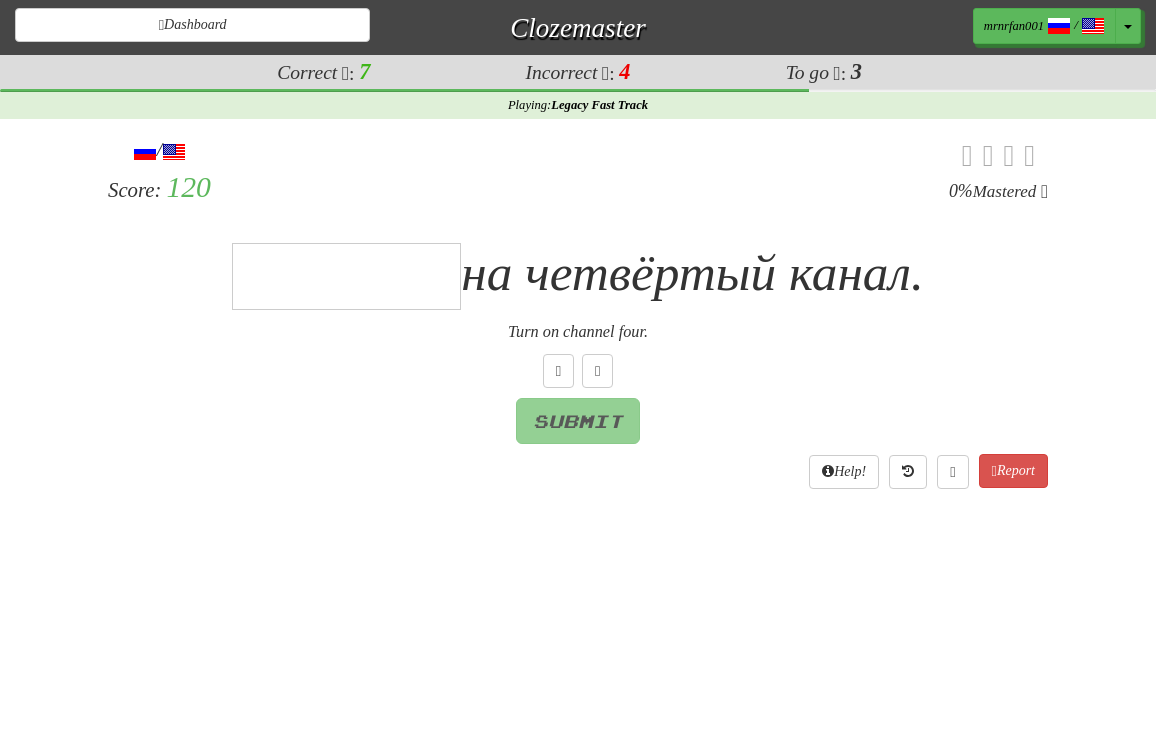 type on "*" 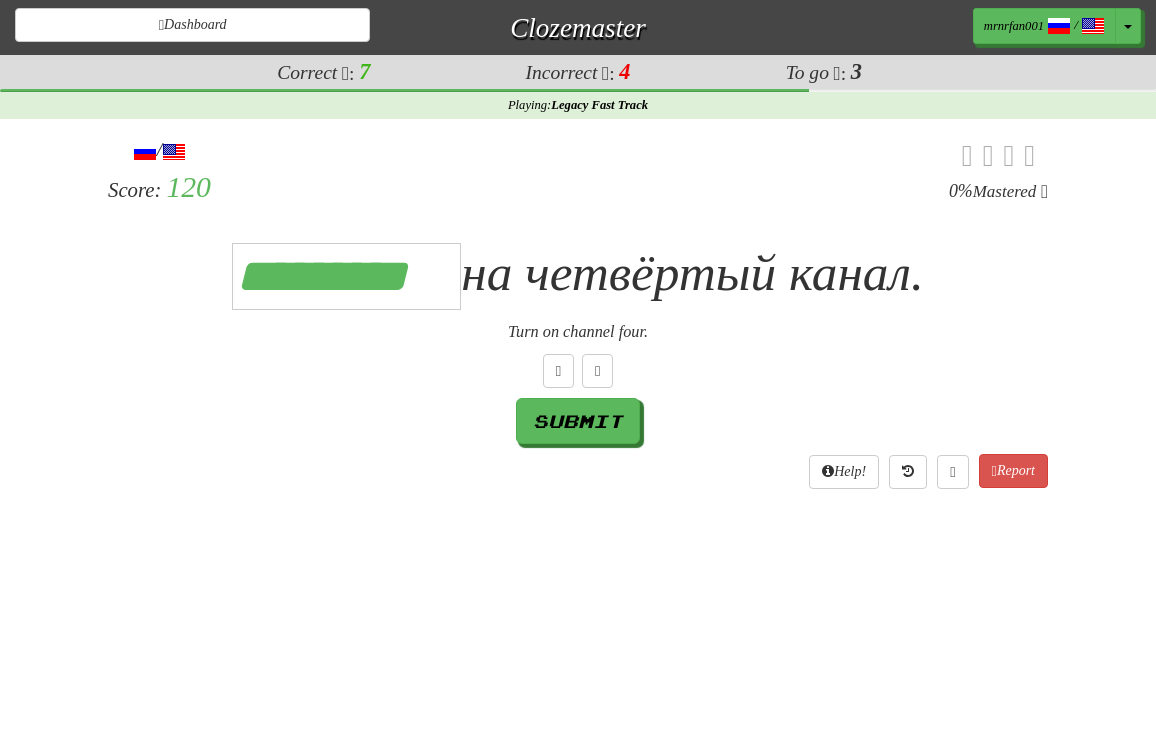 type on "*********" 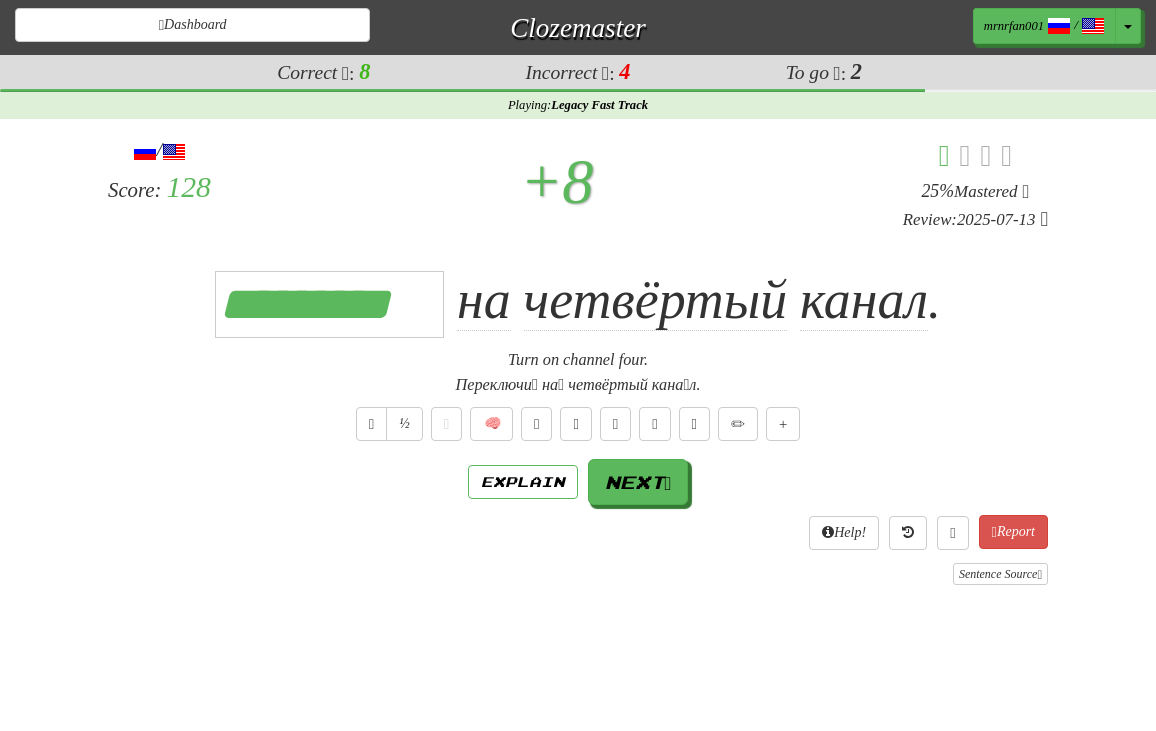 click on "½ 🧠" at bounding box center (578, 424) 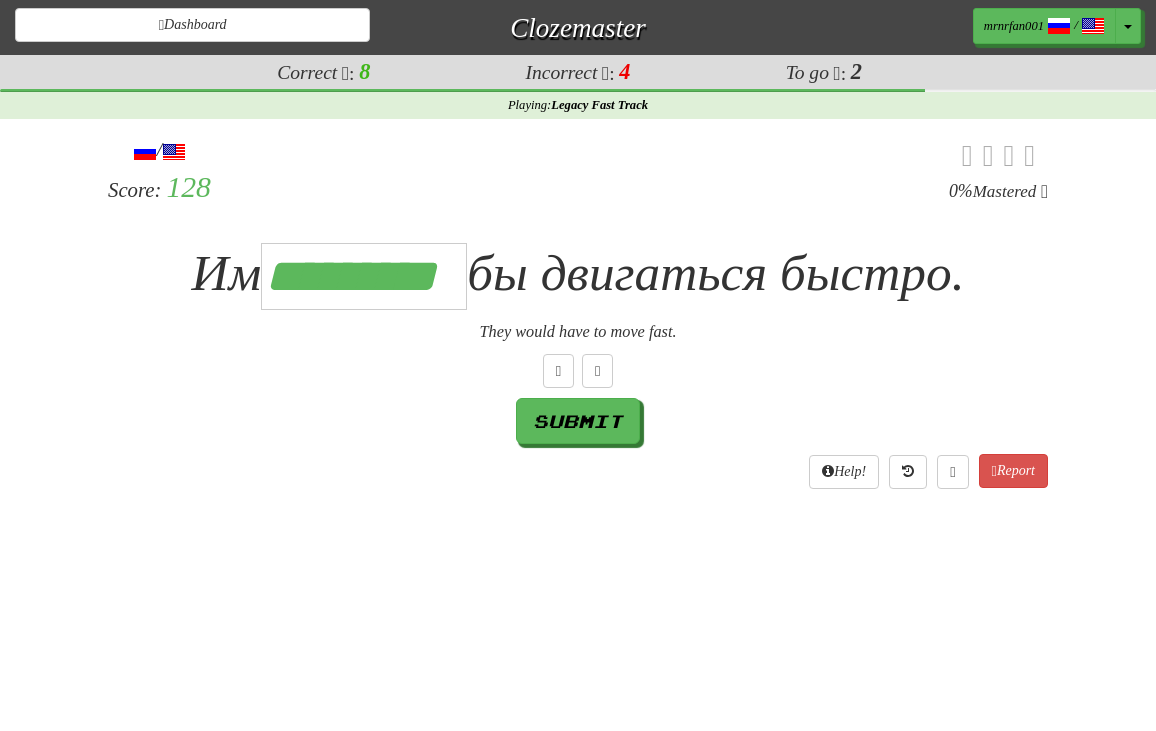 scroll, scrollTop: 0, scrollLeft: 7, axis: horizontal 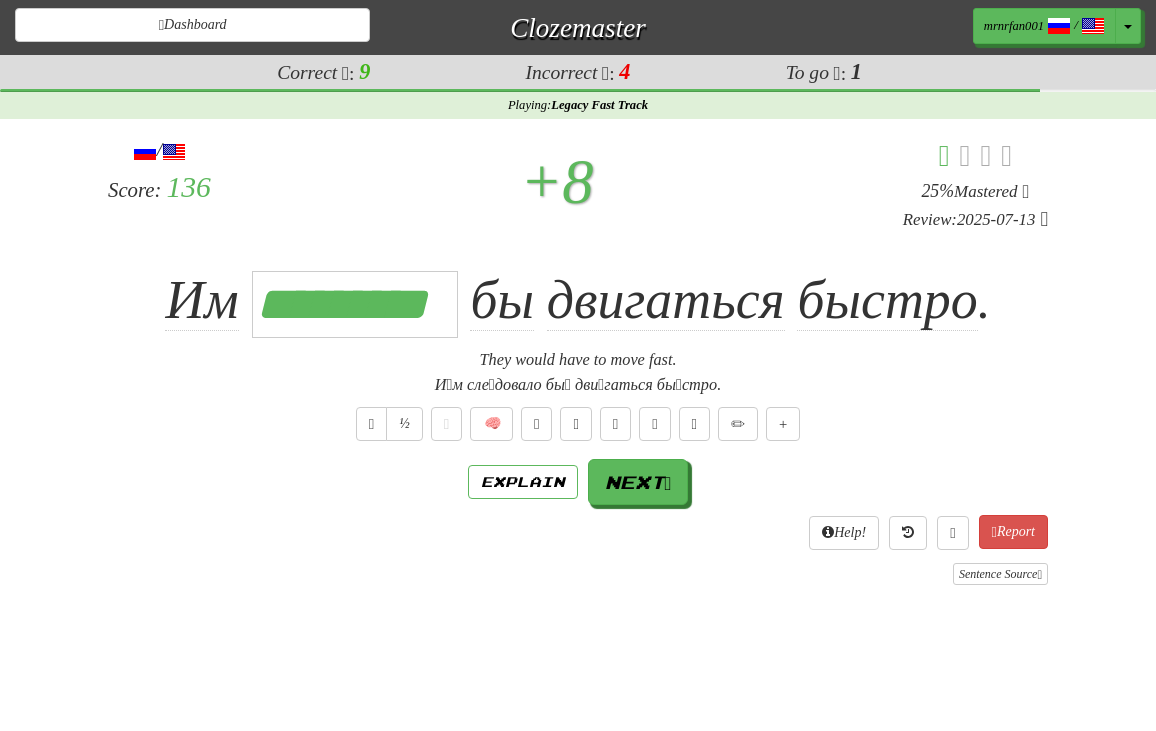 click on "½ 🧠" at bounding box center [578, 424] 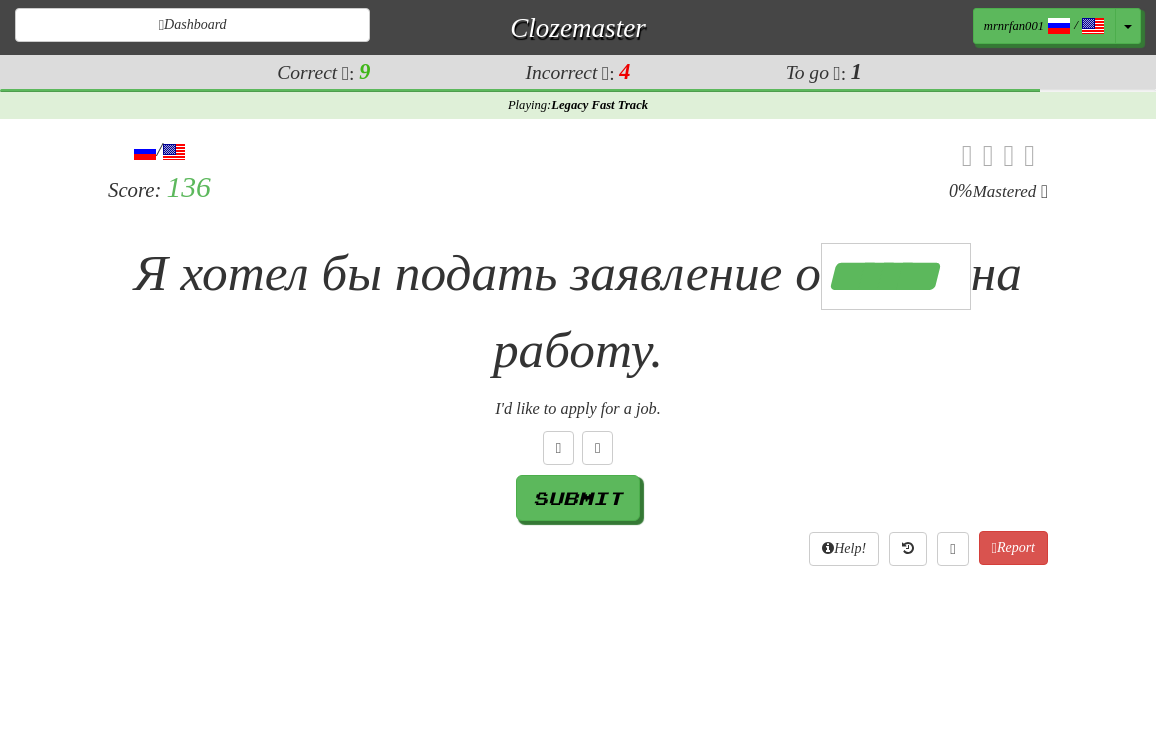 type on "******" 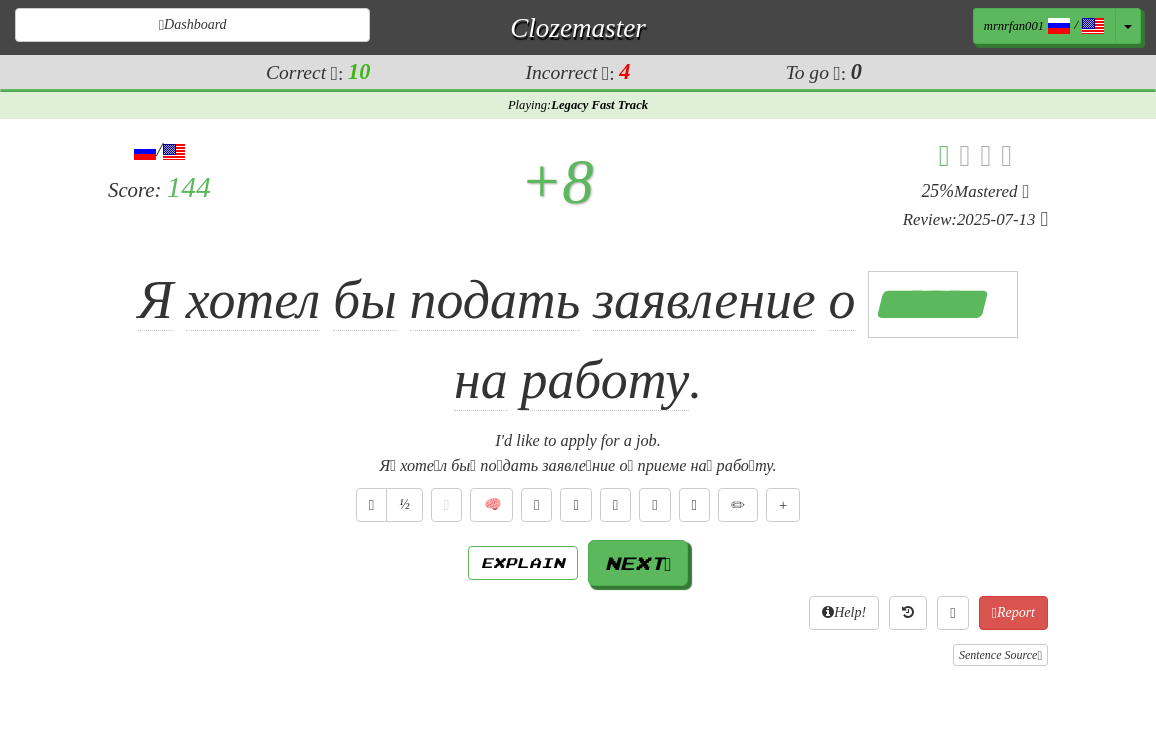 click on "/  Score:   144 + 8 25 %  Mastered Review:  2025-07-13 Я   хотел   бы   подать   заявление   о   ******   на   работу . I'd like to apply for a job. Я́ хоте́л бы́ по́дать заявле́ние о́ приеме на́ рабо́ту. ½ 🧠 Explain Next  Help!  Report Sentence Source" at bounding box center [578, 401] 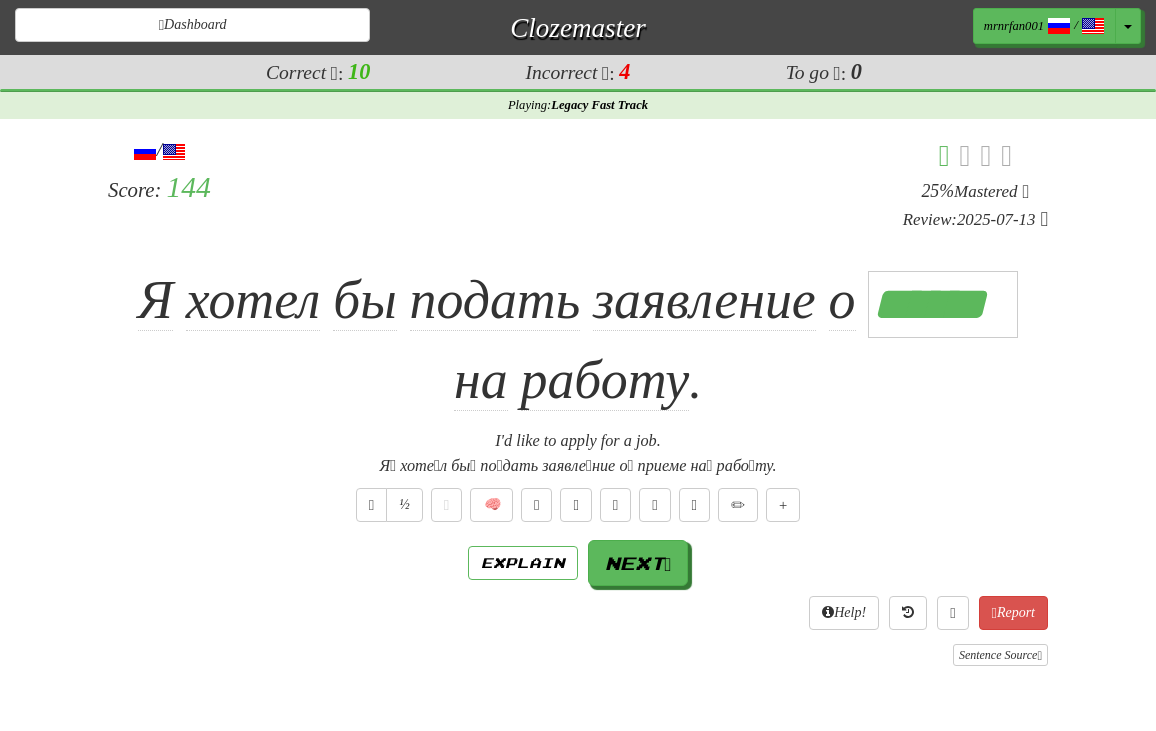 click on "/  Score:   144 + 8 25 %  Mastered Review:  2025-07-13 Я   хотел   бы   подать   заявление   о   ******   на   работу . I'd like to apply for a job. Я́ хоте́л бы́ по́дать заявле́ние о́ приеме на́ рабо́ту. ½ 🧠 Explain Next  Help!  Report Sentence Source" at bounding box center (578, 401) 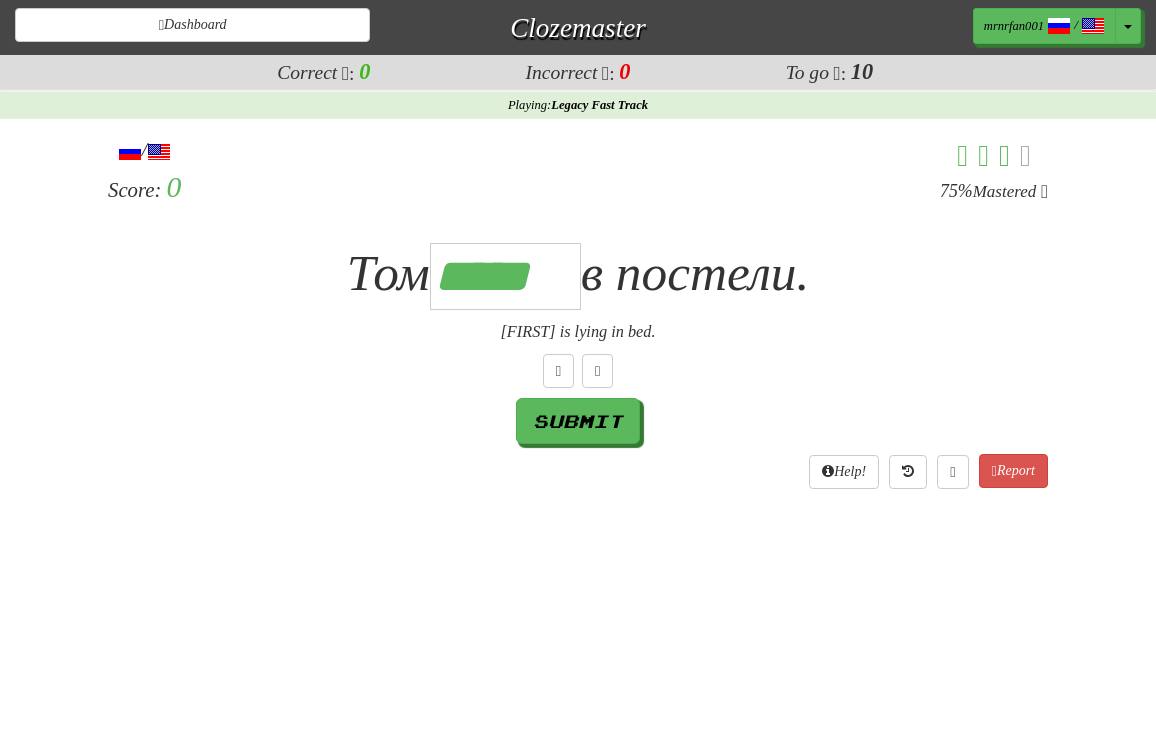 scroll, scrollTop: 0, scrollLeft: 4, axis: horizontal 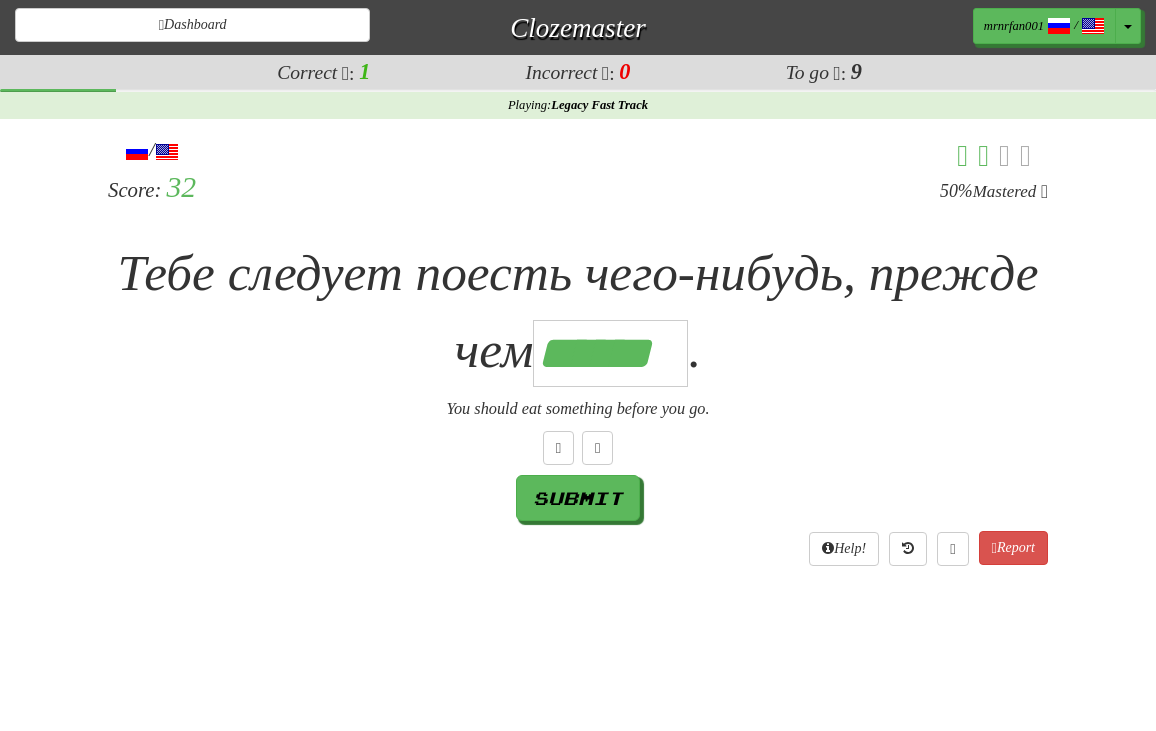 type on "******" 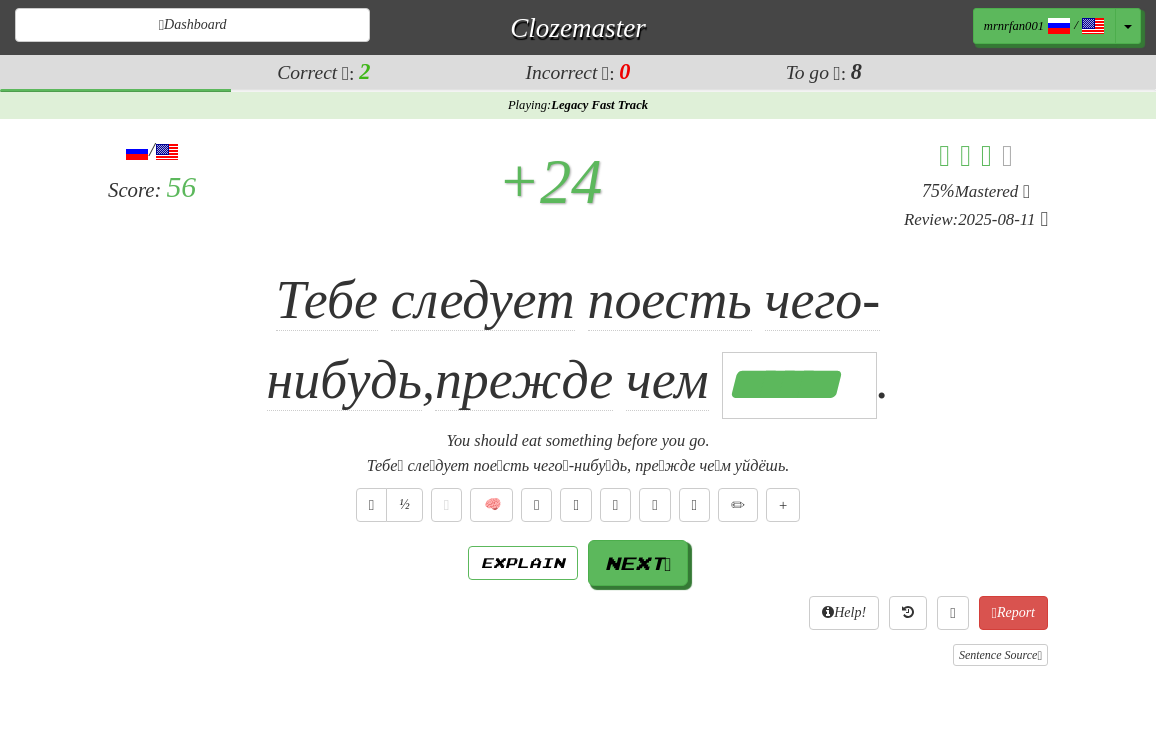 click on "/  Score:   56 + 24 75 %  Mastered Review:  2025-08-11 Тебе   следует   поесть   чего-нибудь ,  прежде   чем   ****** . You should eat something before you go. Тебе́ сле́дует пое́сть чего́-нибу́дь, пре́жде че́м уйдёшь. ½ 🧠 Explain Next  Help!  Report Sentence Source" at bounding box center (578, 401) 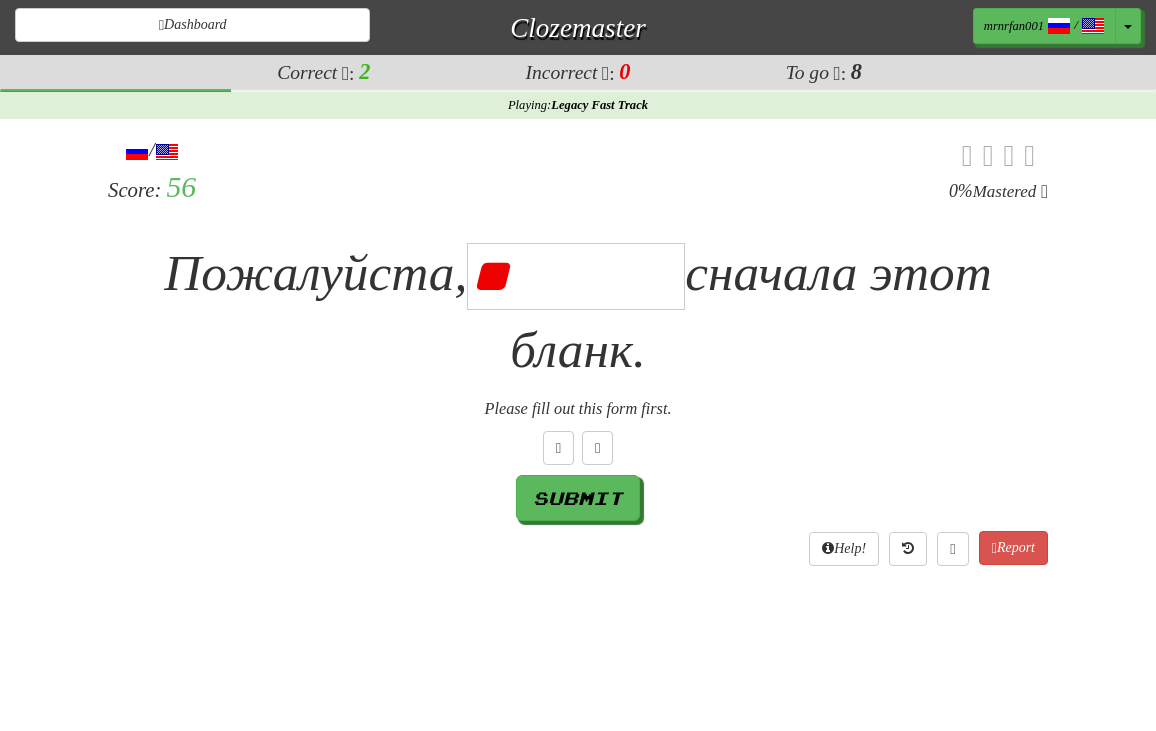 type on "*" 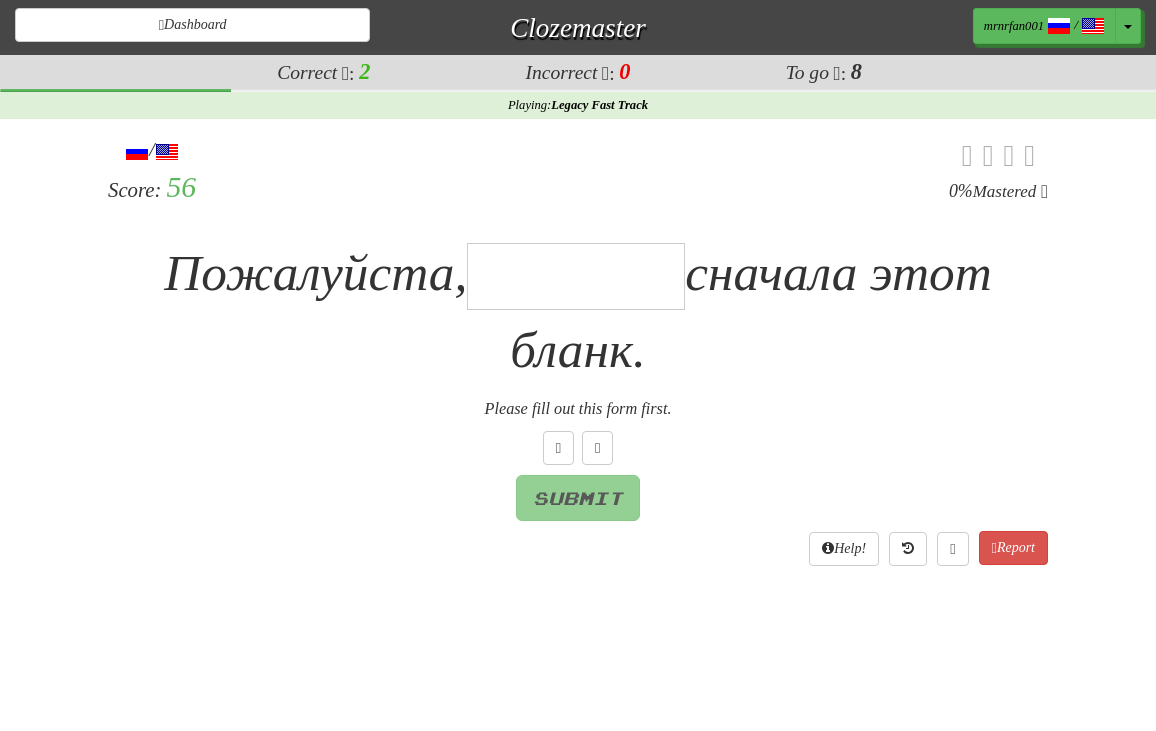type on "*" 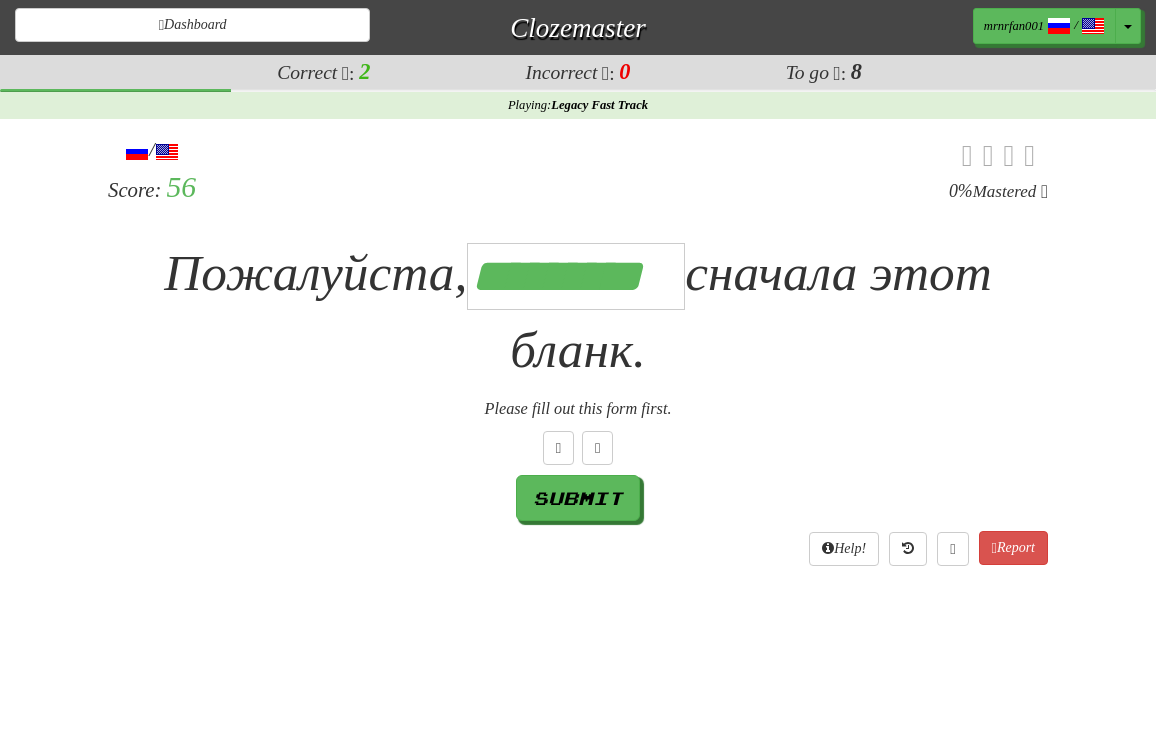 scroll, scrollTop: 0, scrollLeft: 8, axis: horizontal 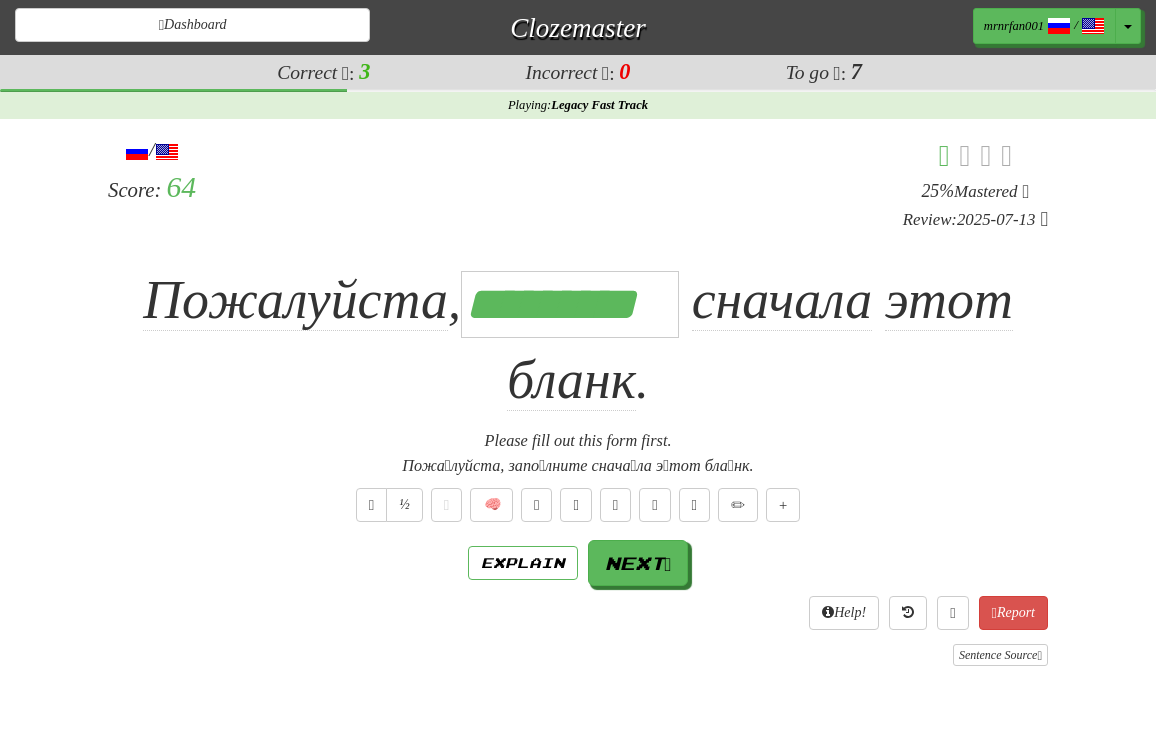 click on "/  Score:   64 + 8 25 %  Mastered Review:  2025-07-13 Пожалуйста ,  *********   сначала   этот   бланк . Please fill out this form first. Пожа́луйста, запо́лните снача́ла э́тот бла́нк. ½ 🧠 Explain Next  Help!  Report Sentence Source" at bounding box center [578, 401] 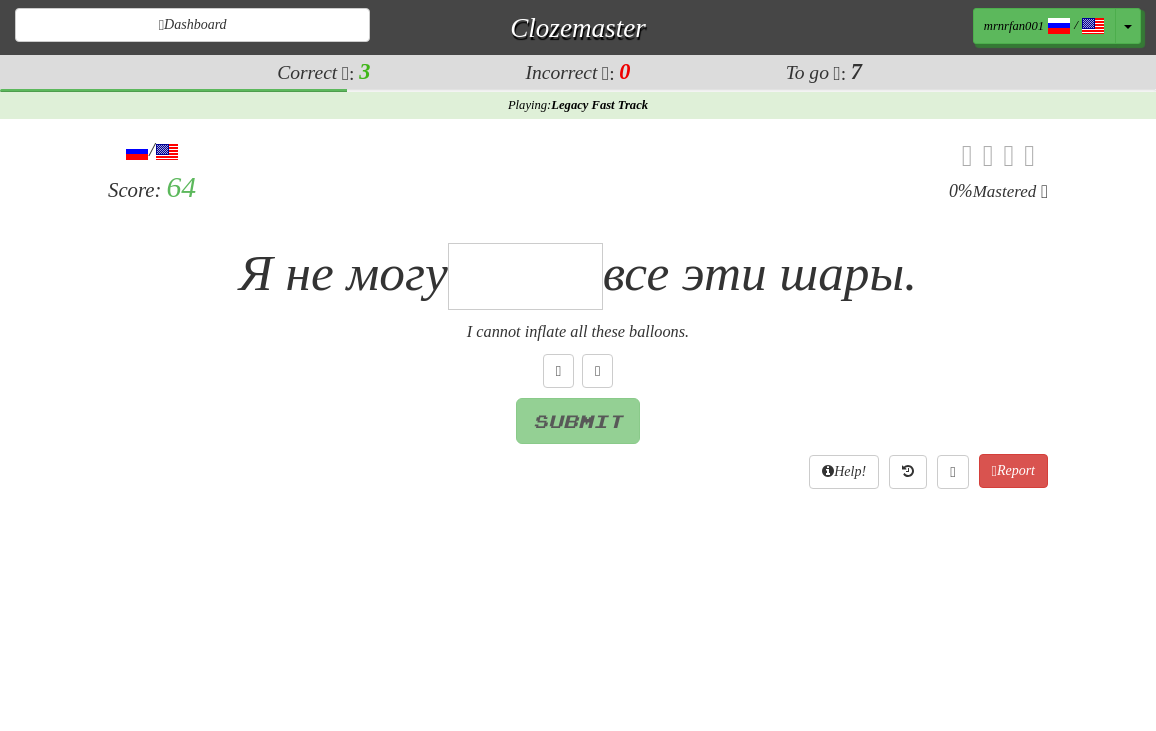 click at bounding box center (525, 276) 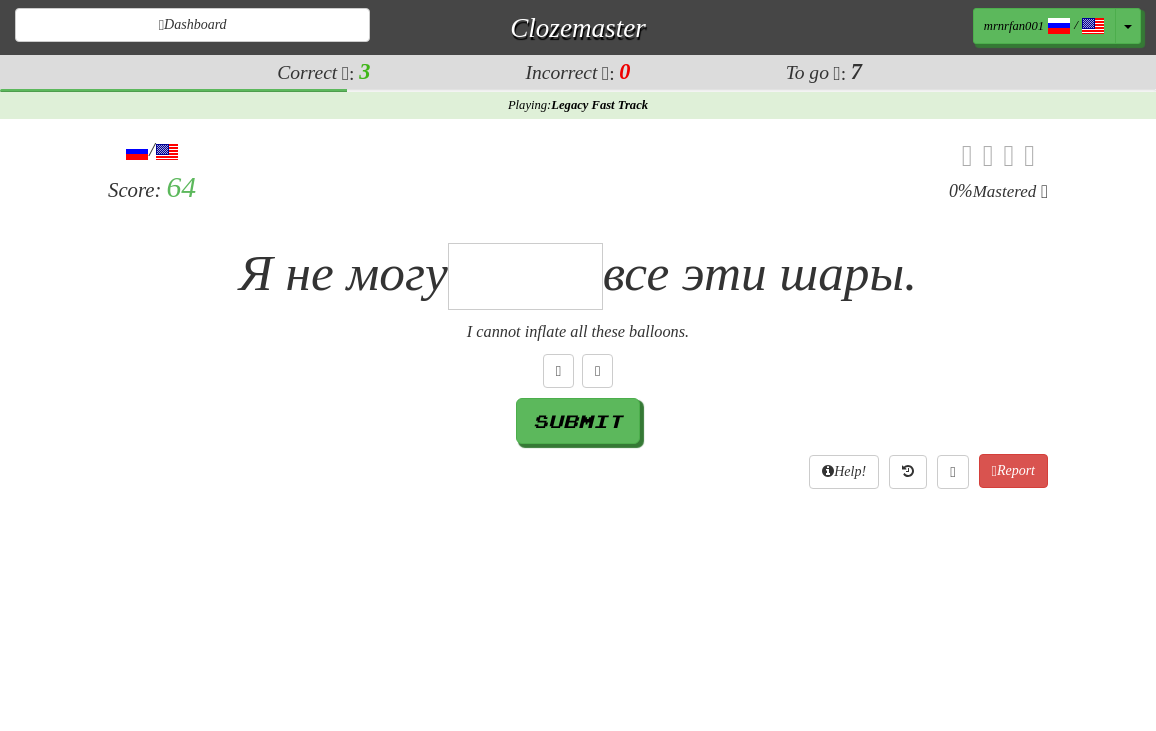 type on "*" 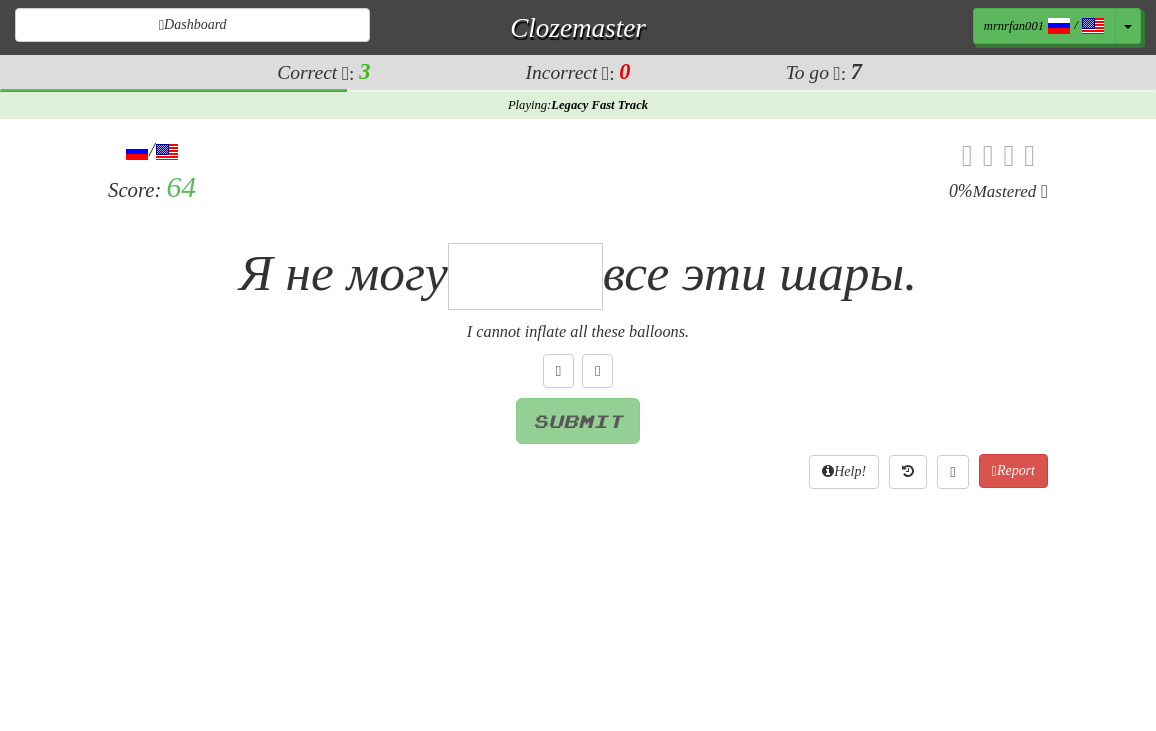 type on "*" 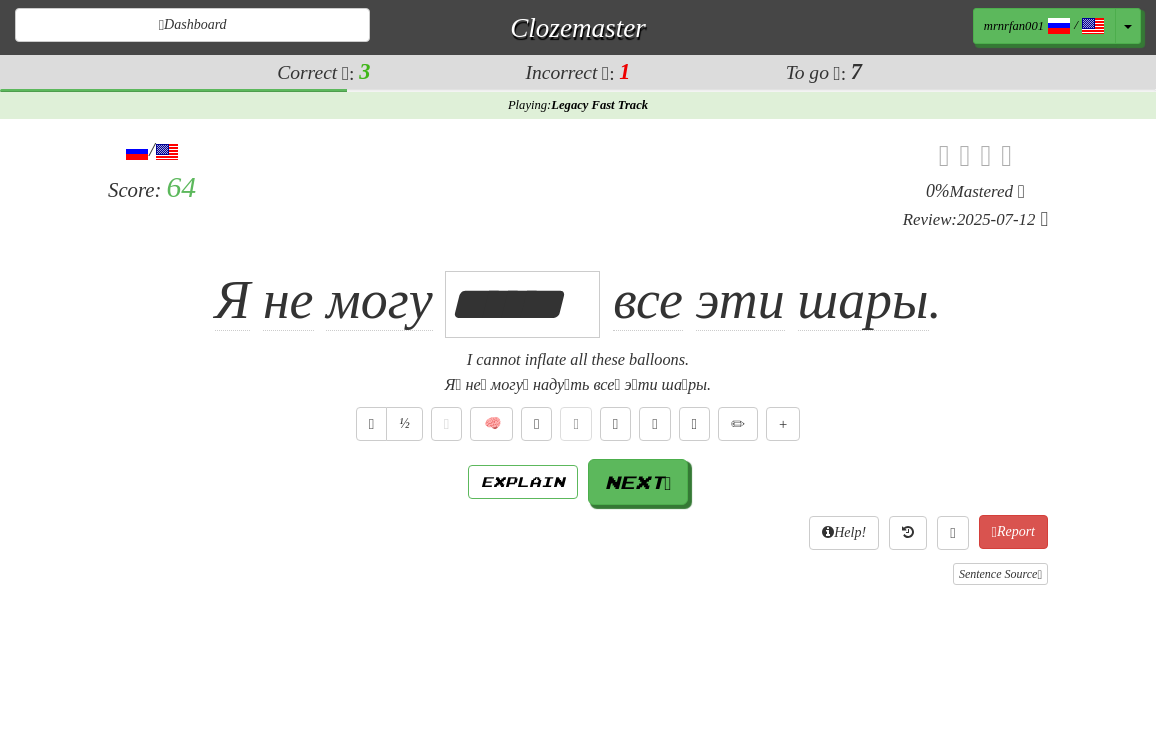 click at bounding box center [549, 184] 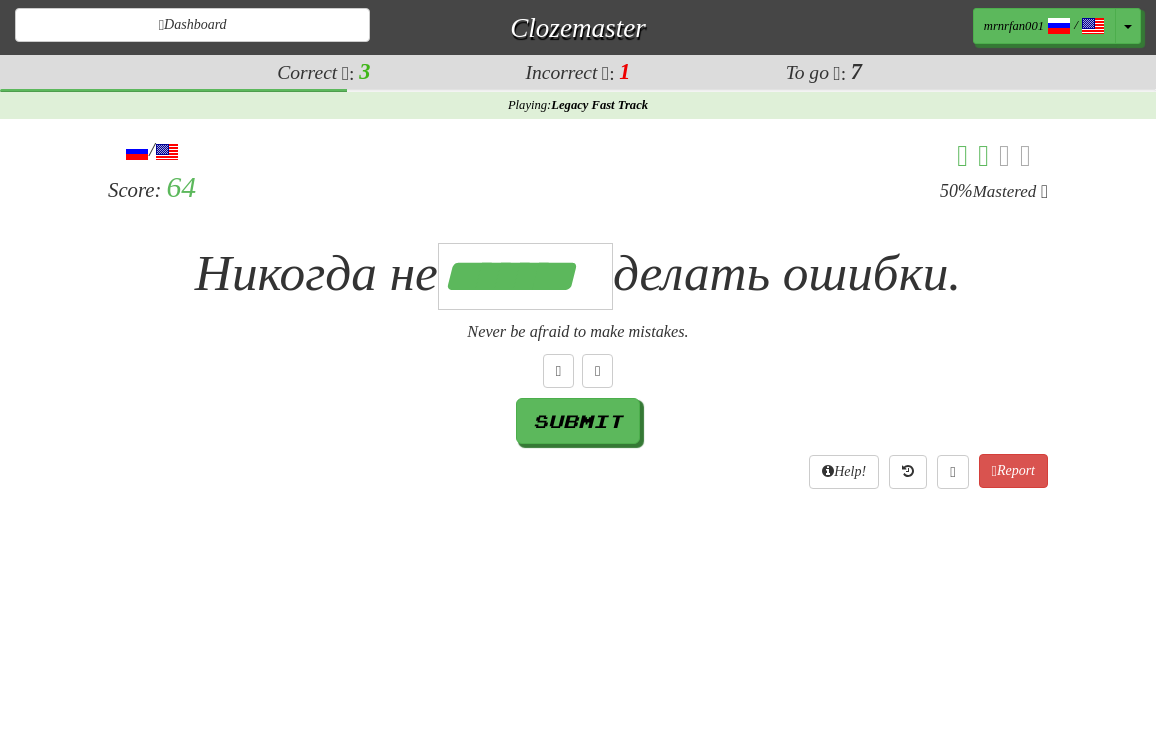scroll, scrollTop: 0, scrollLeft: 5, axis: horizontal 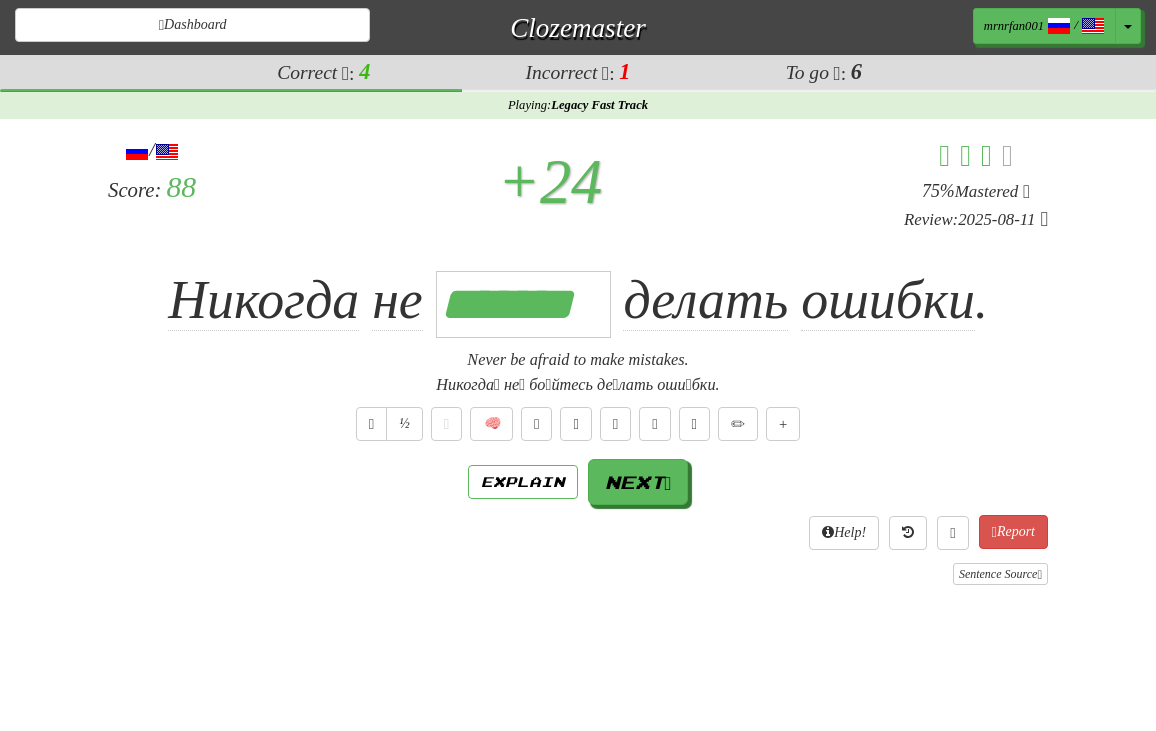 click on "+ 24" at bounding box center (550, 182) 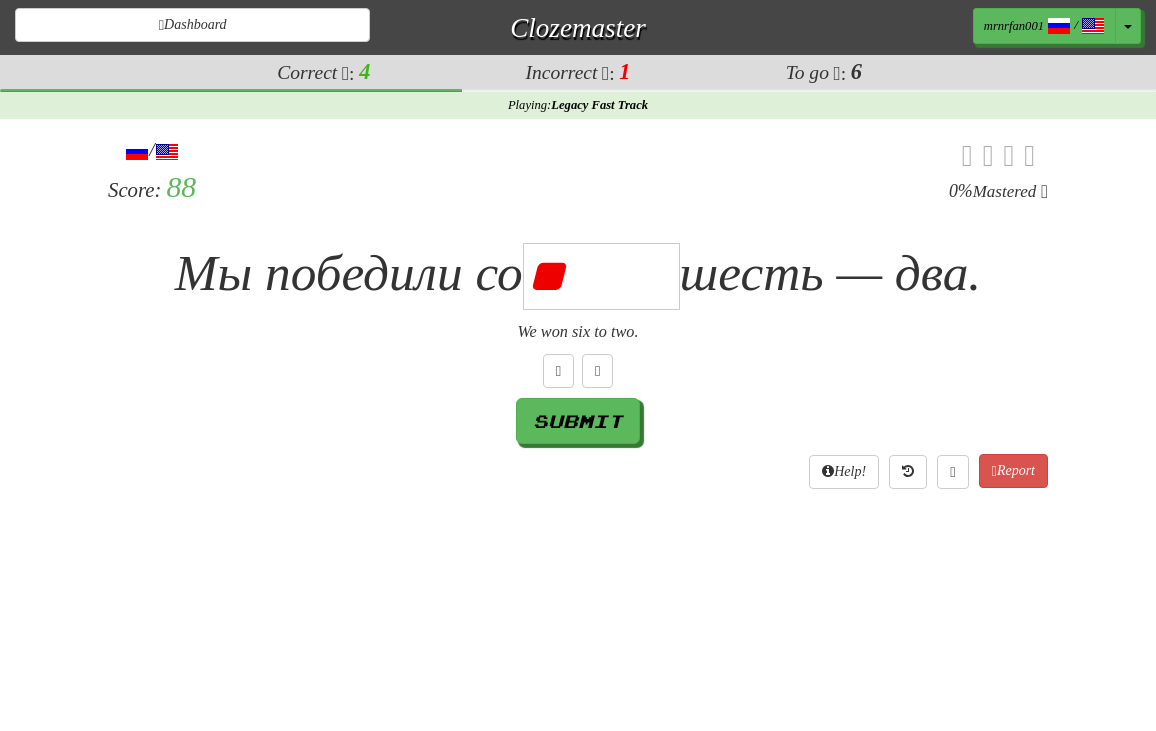 type on "*" 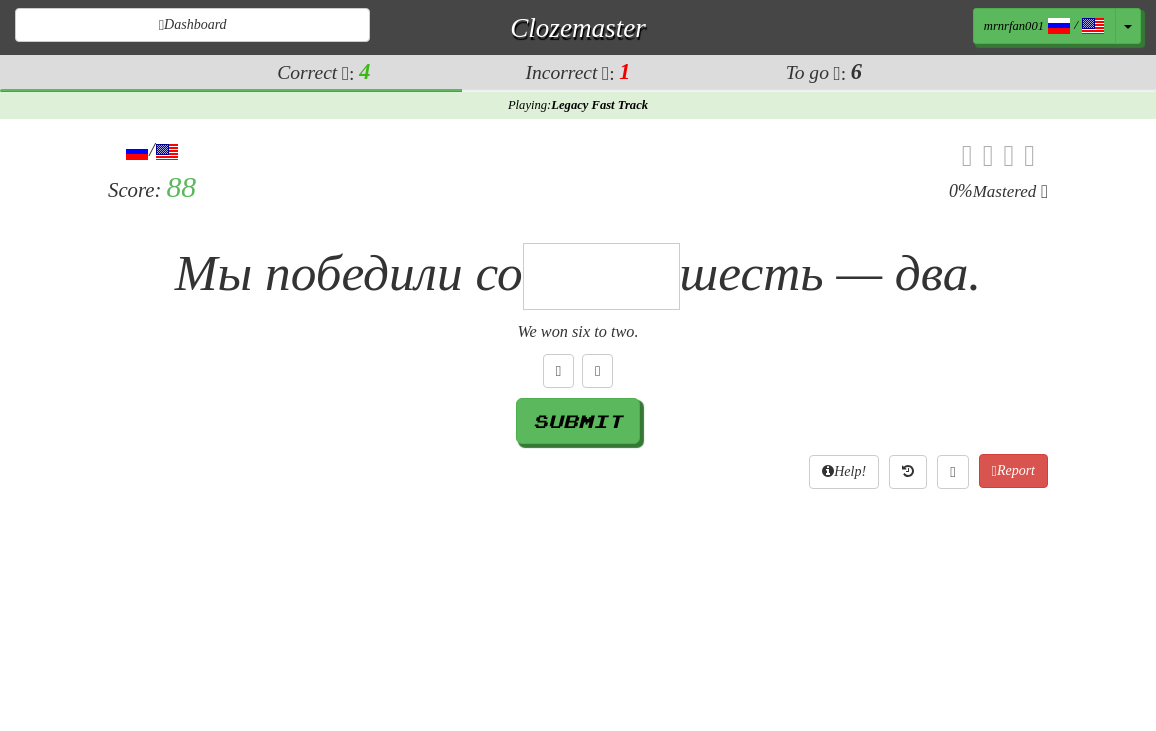 type on "*" 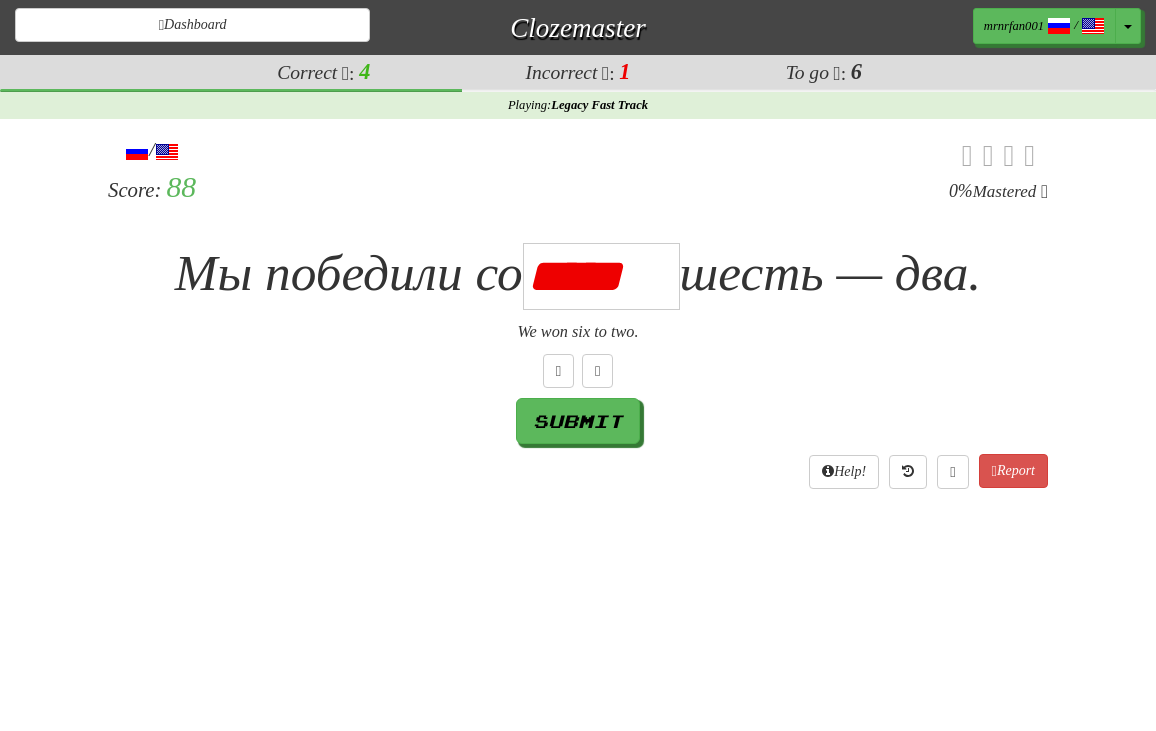 scroll, scrollTop: 0, scrollLeft: 0, axis: both 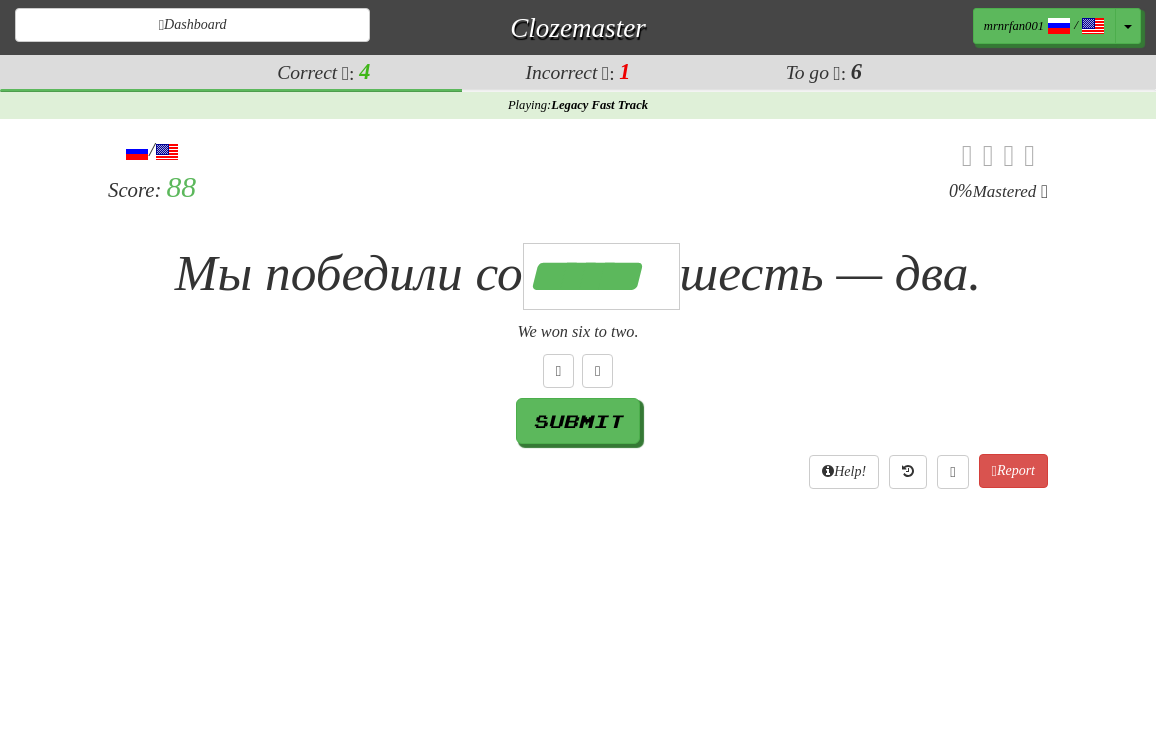 type on "******" 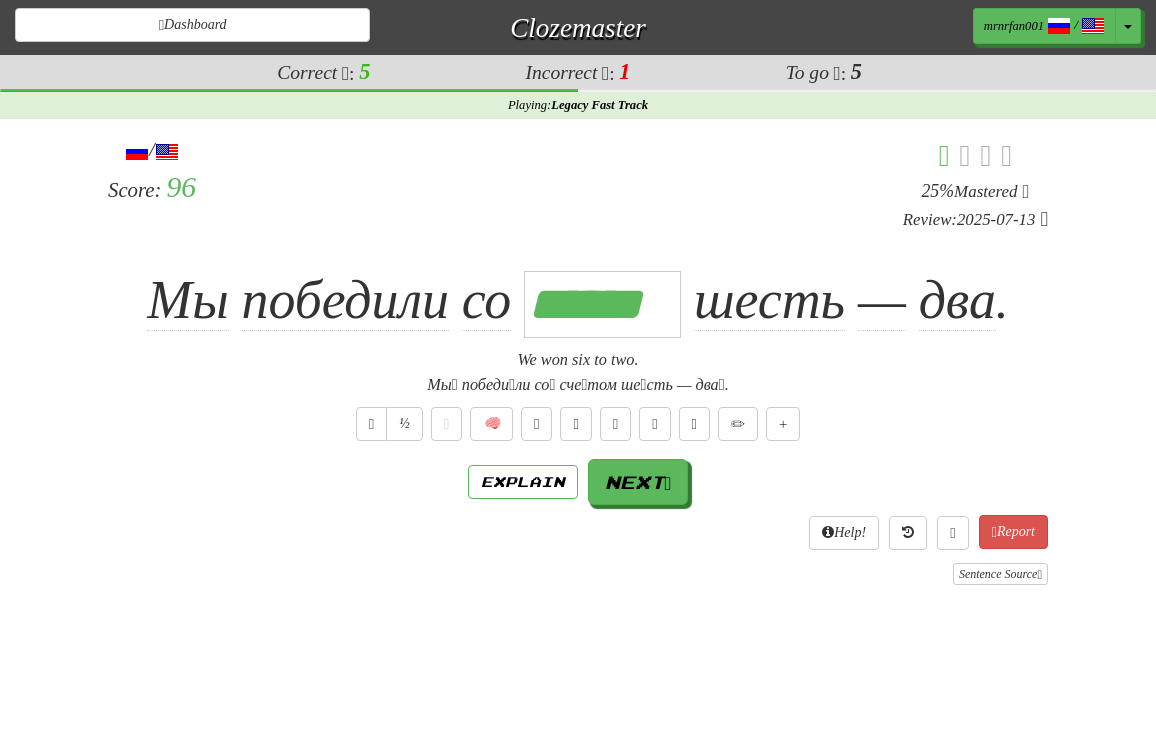 scroll, scrollTop: 0, scrollLeft: 0, axis: both 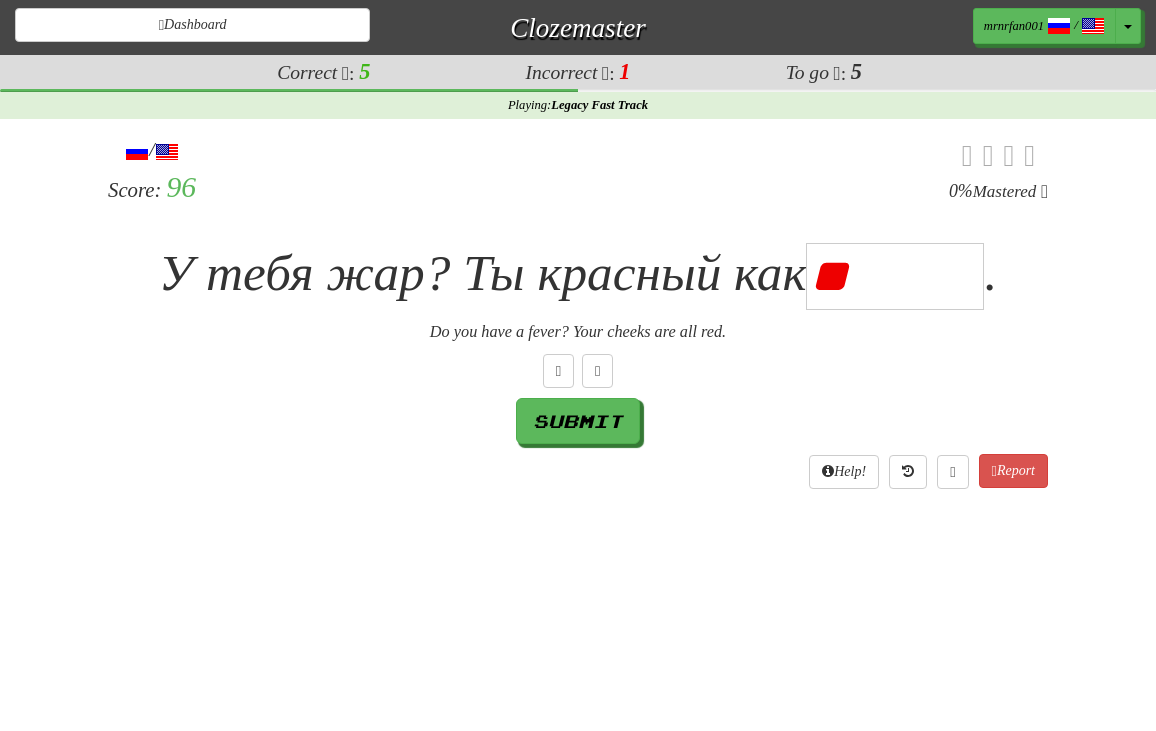 type on "*" 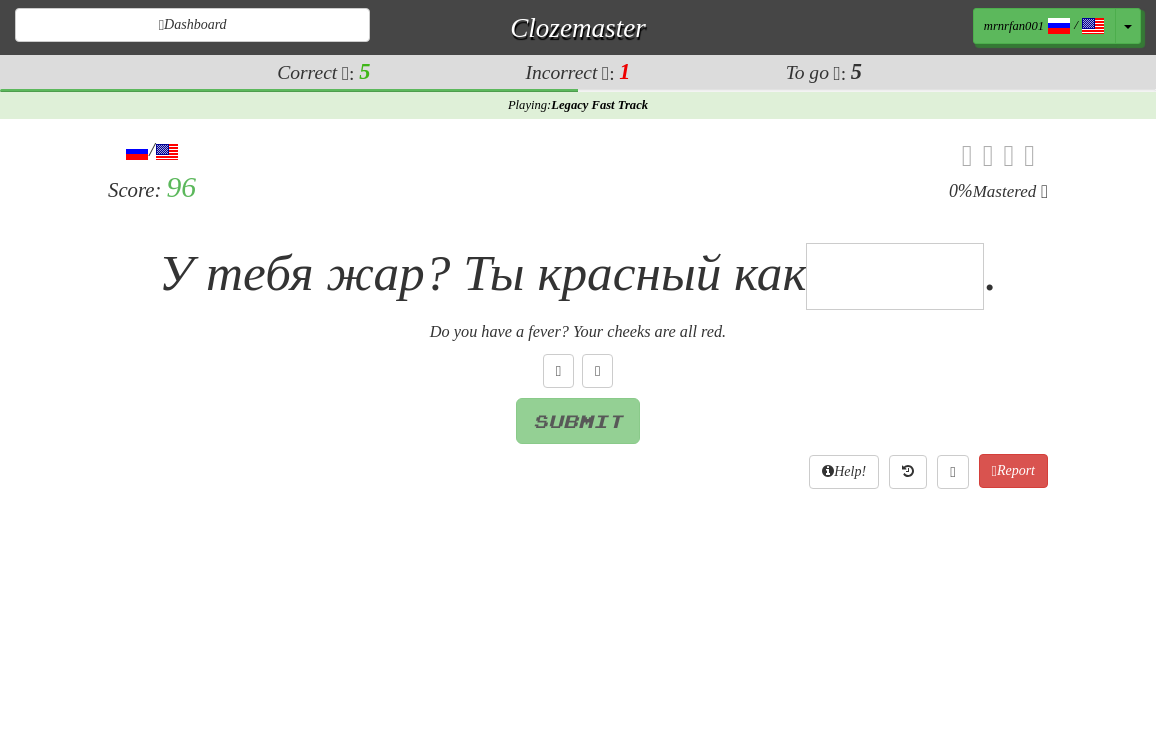 type on "*" 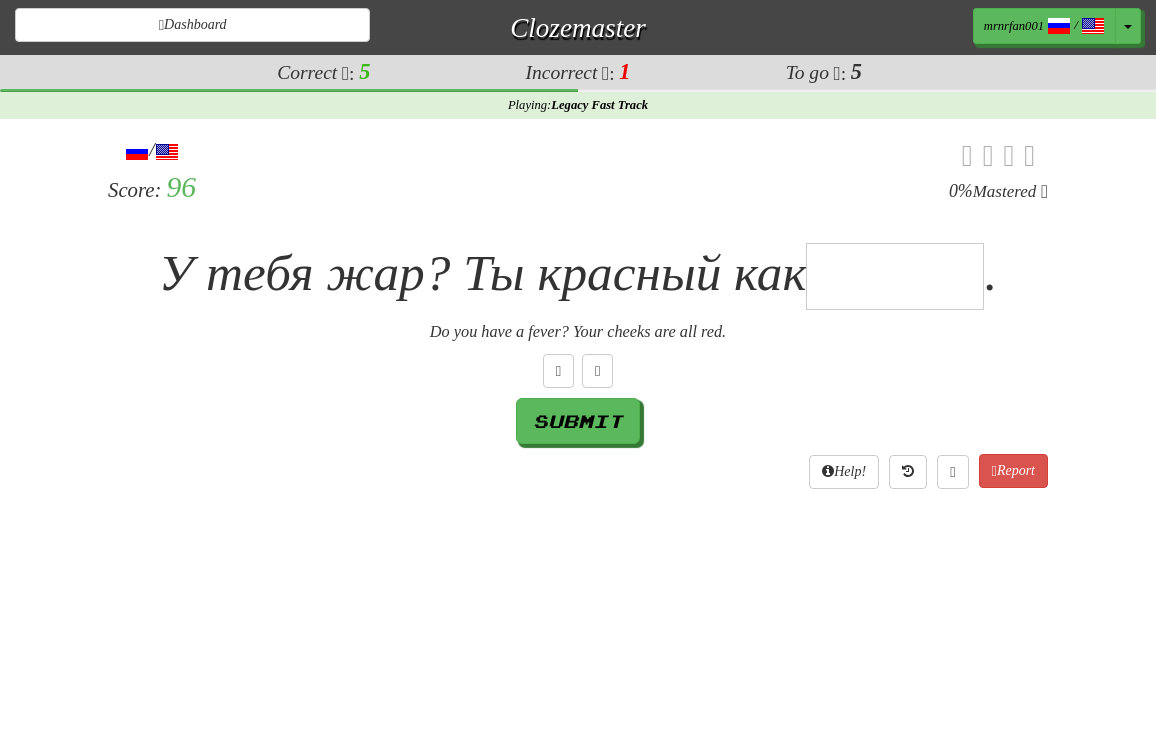 type on "*" 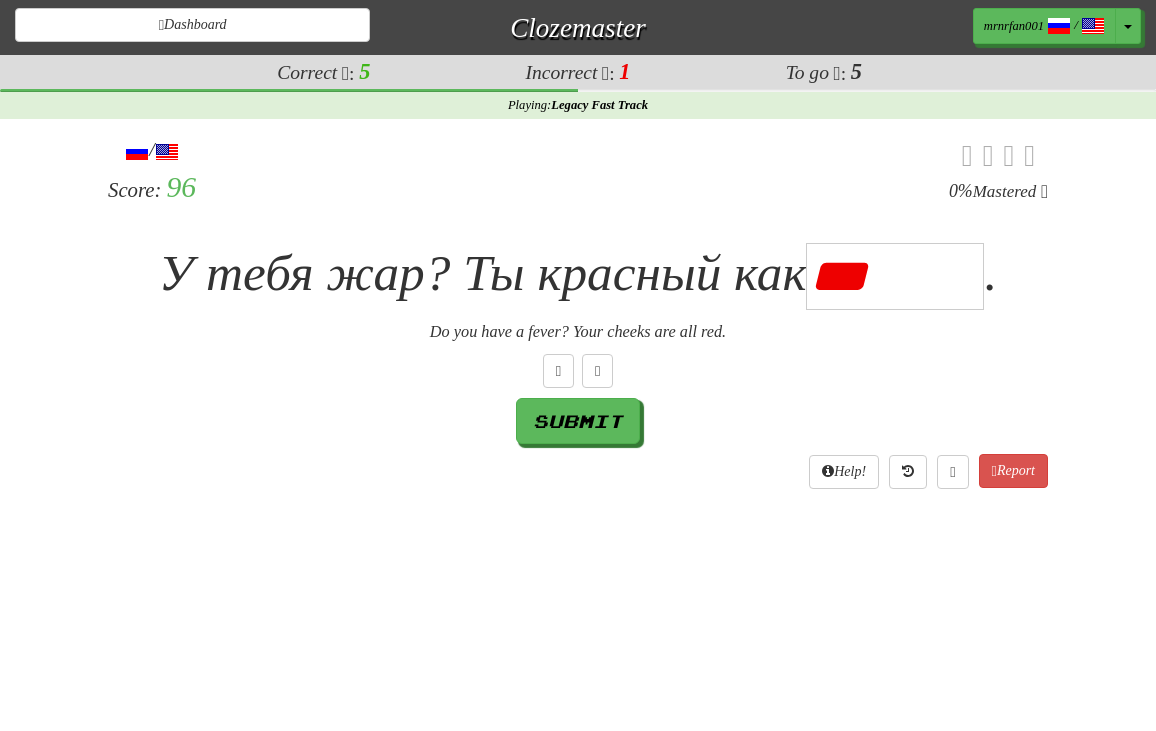 type on "*******" 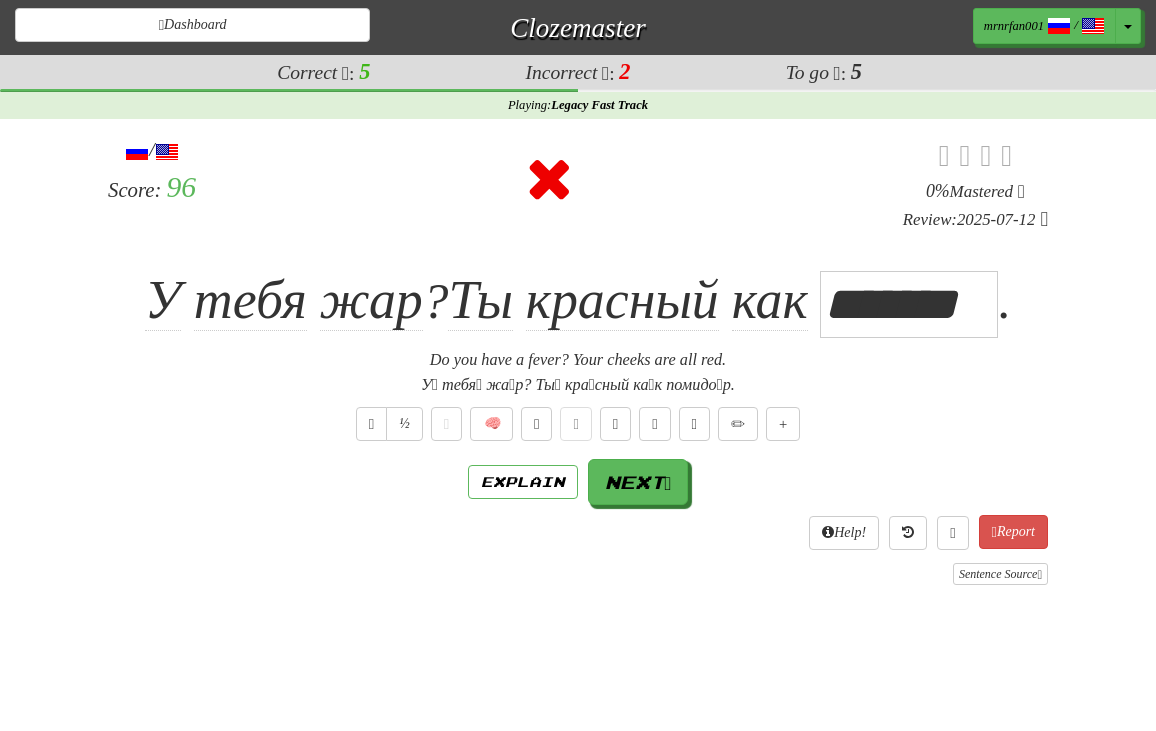 click on "У́ тебя́ жа́р? Ты́ кра́сный ка́к помидо́р." at bounding box center [578, 385] 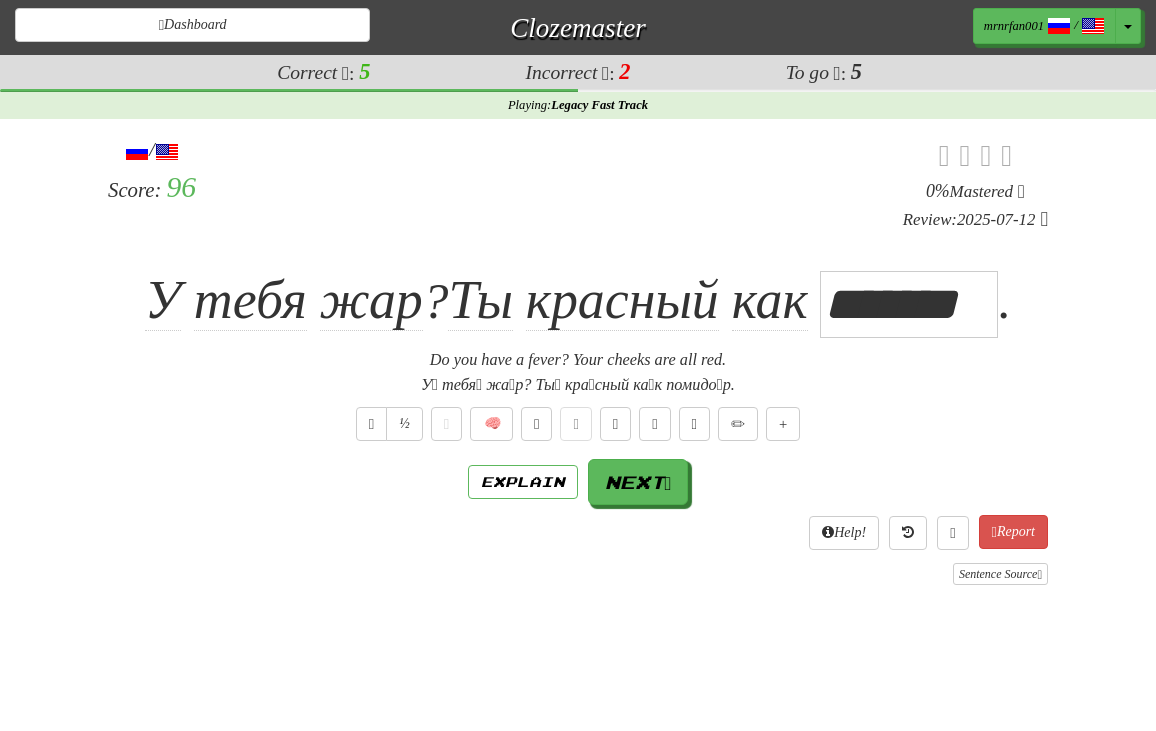 click on "Do you have a fever? Your cheeks are all red." at bounding box center (578, 360) 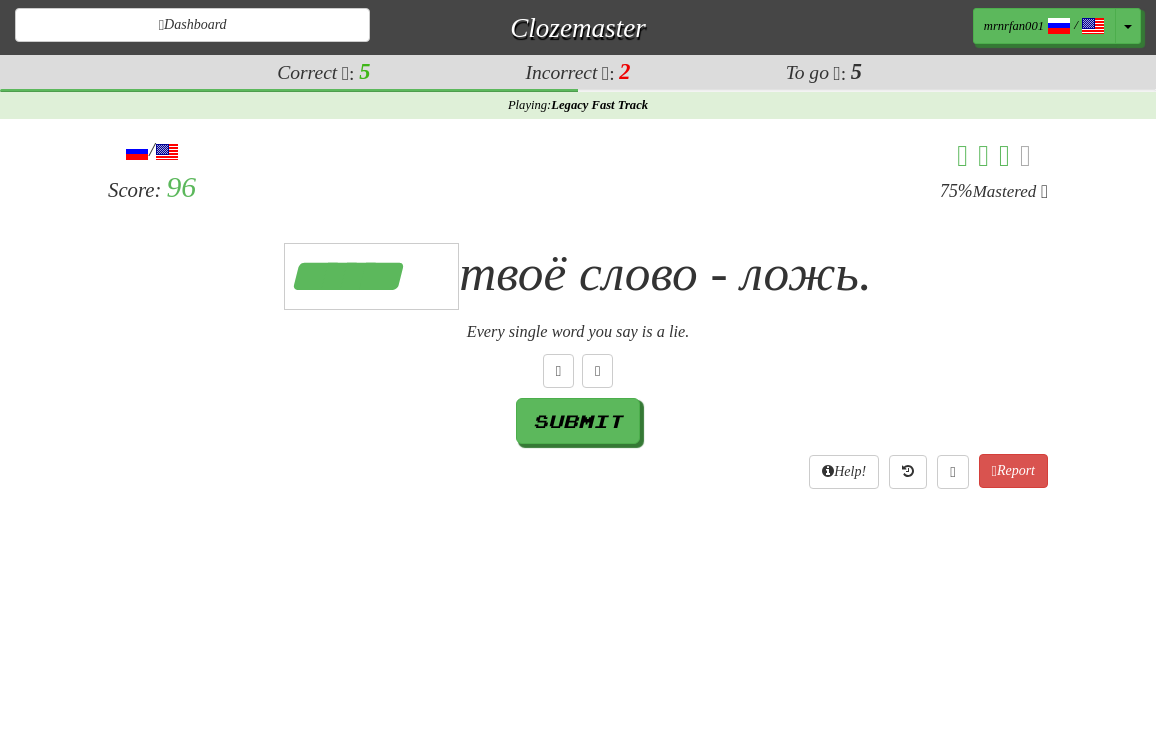 type on "******" 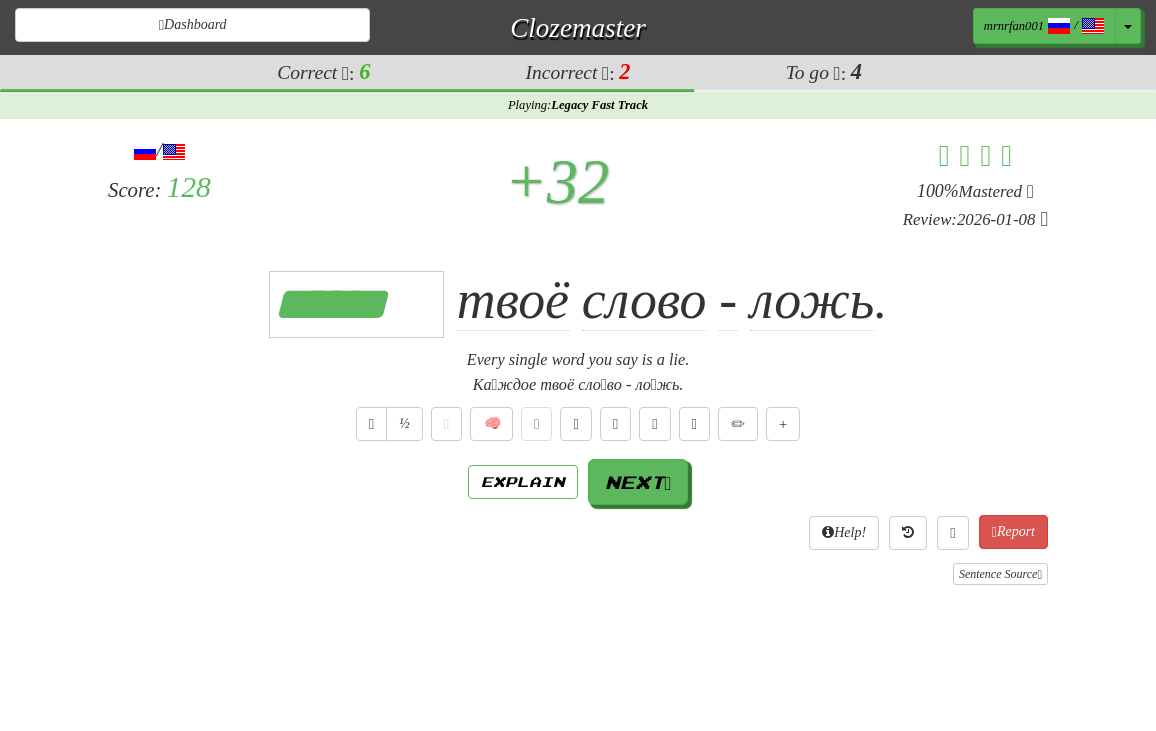 click on "Ка́ждое твоё сло́во - ло́жь." at bounding box center (578, 385) 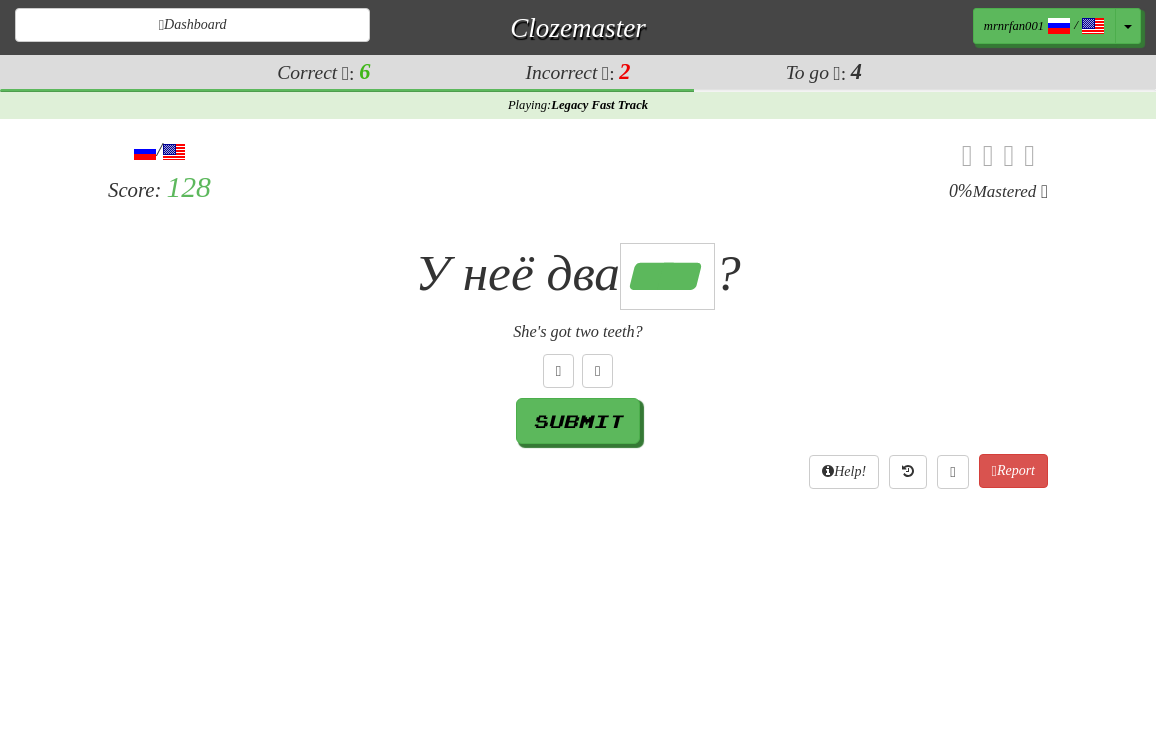 scroll, scrollTop: 0, scrollLeft: 2, axis: horizontal 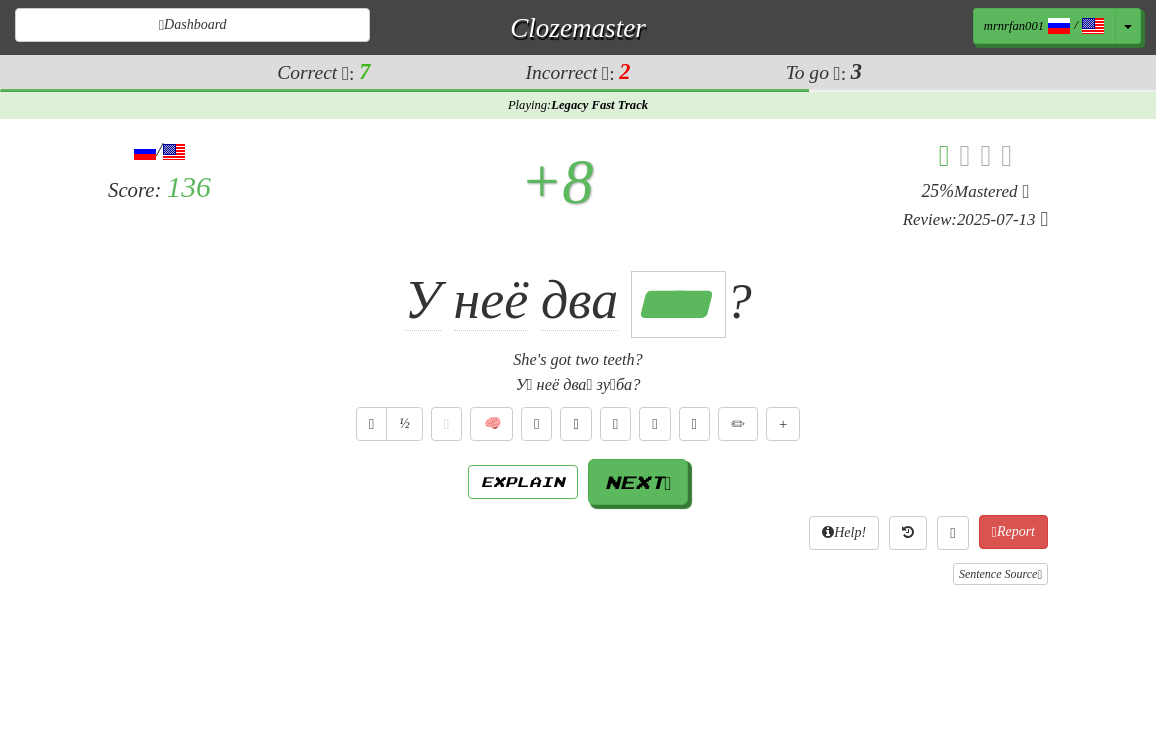 click on "У́ неё два́ зу́ба?" at bounding box center [578, 385] 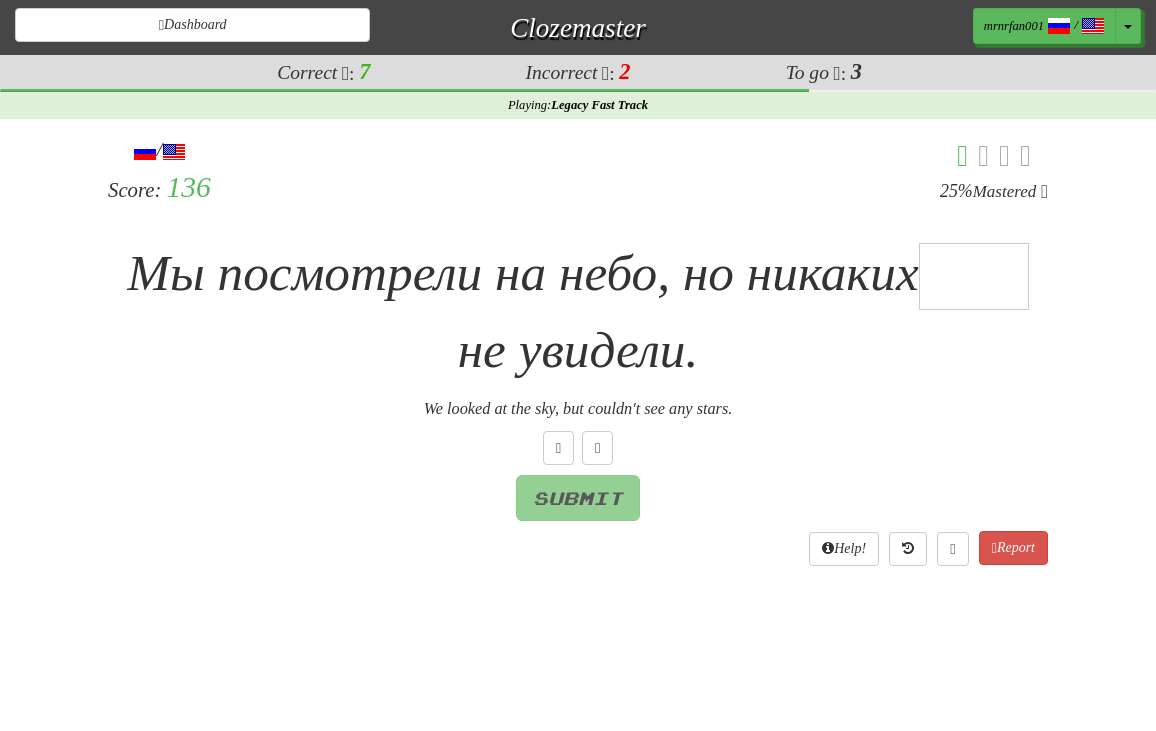 click at bounding box center [974, 276] 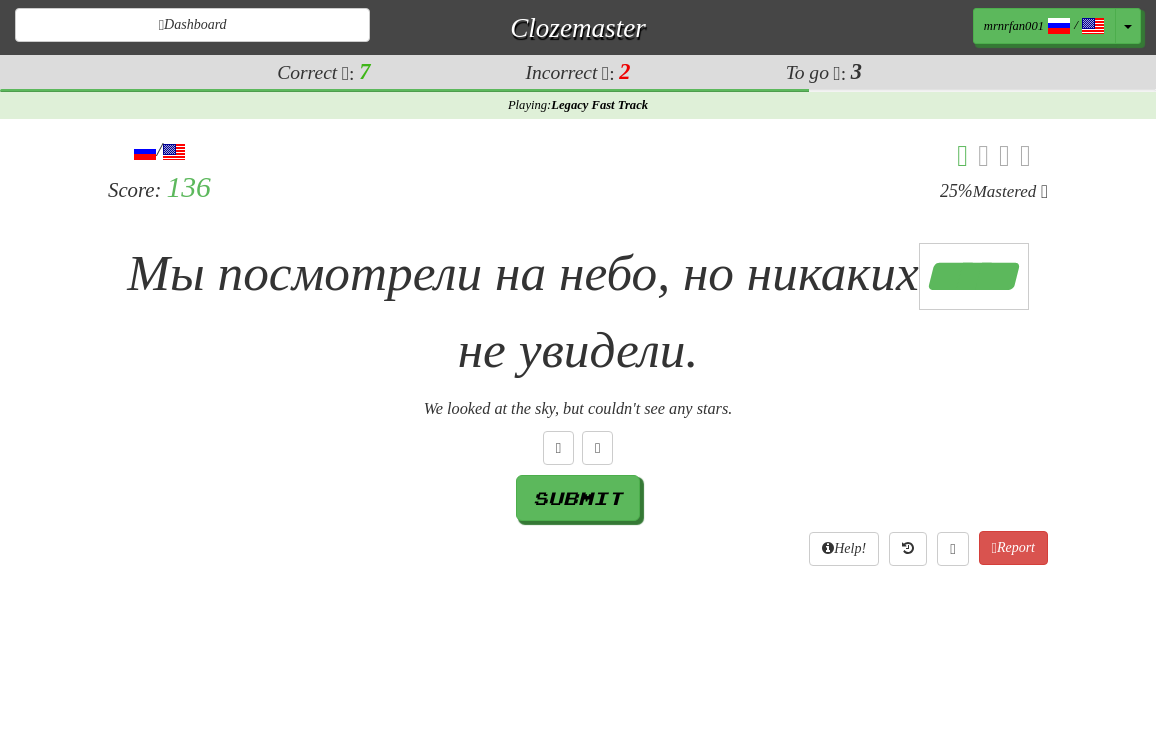 scroll, scrollTop: 0, scrollLeft: 2, axis: horizontal 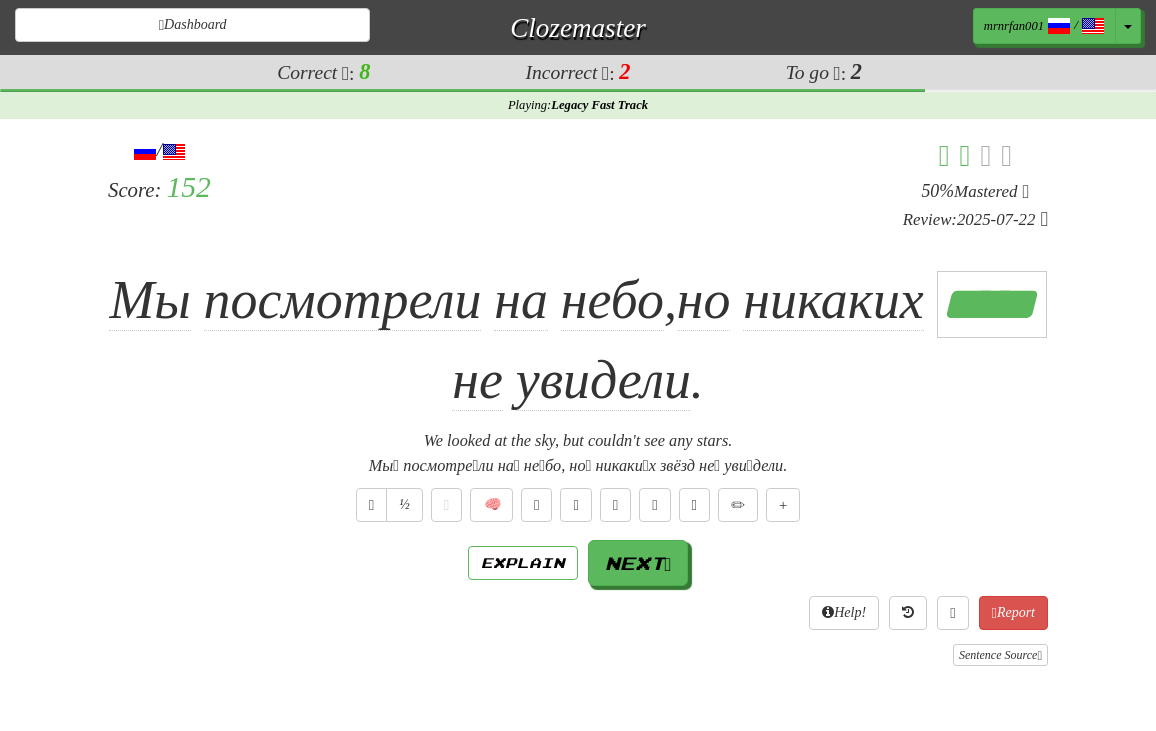 click on "We looked at the sky, but couldn't see any stars." at bounding box center [578, 441] 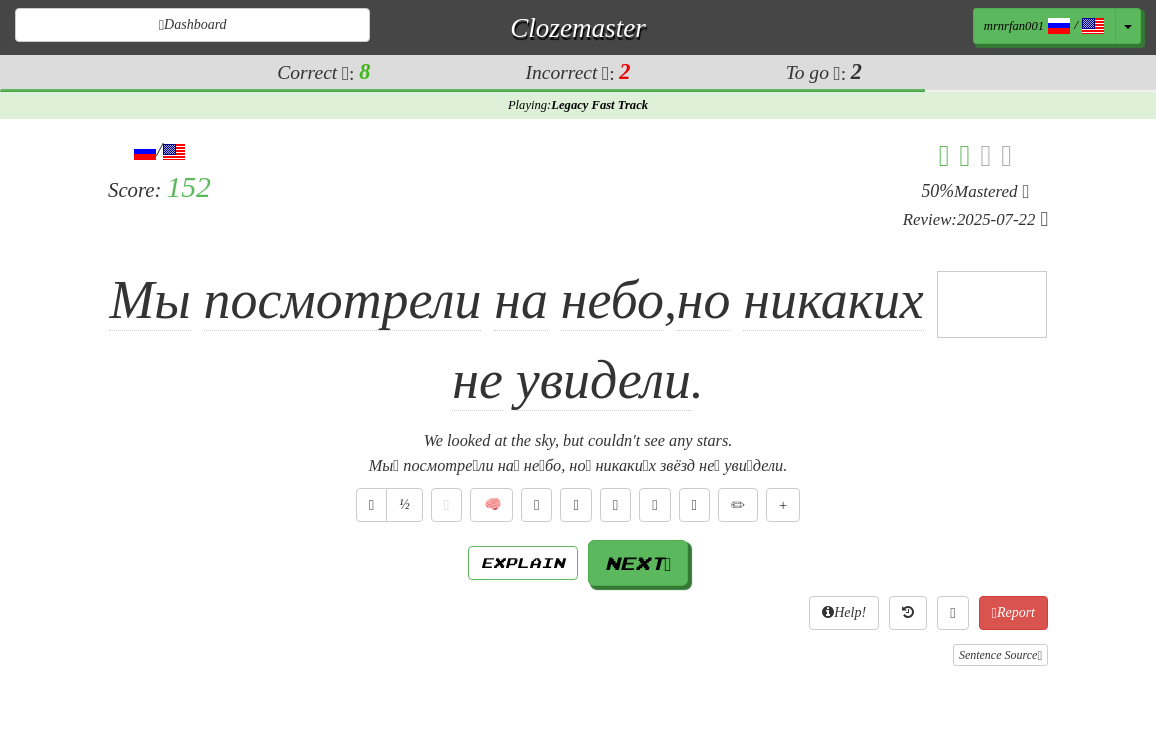 type on "******" 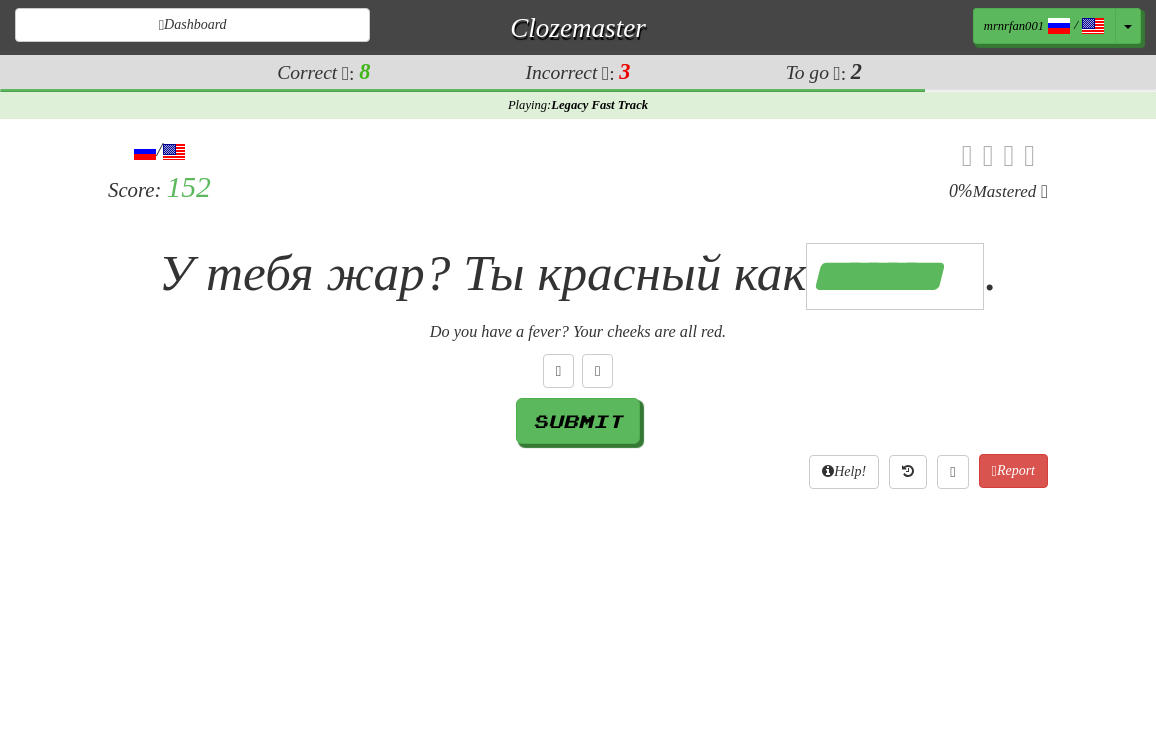 scroll, scrollTop: 0, scrollLeft: 5, axis: horizontal 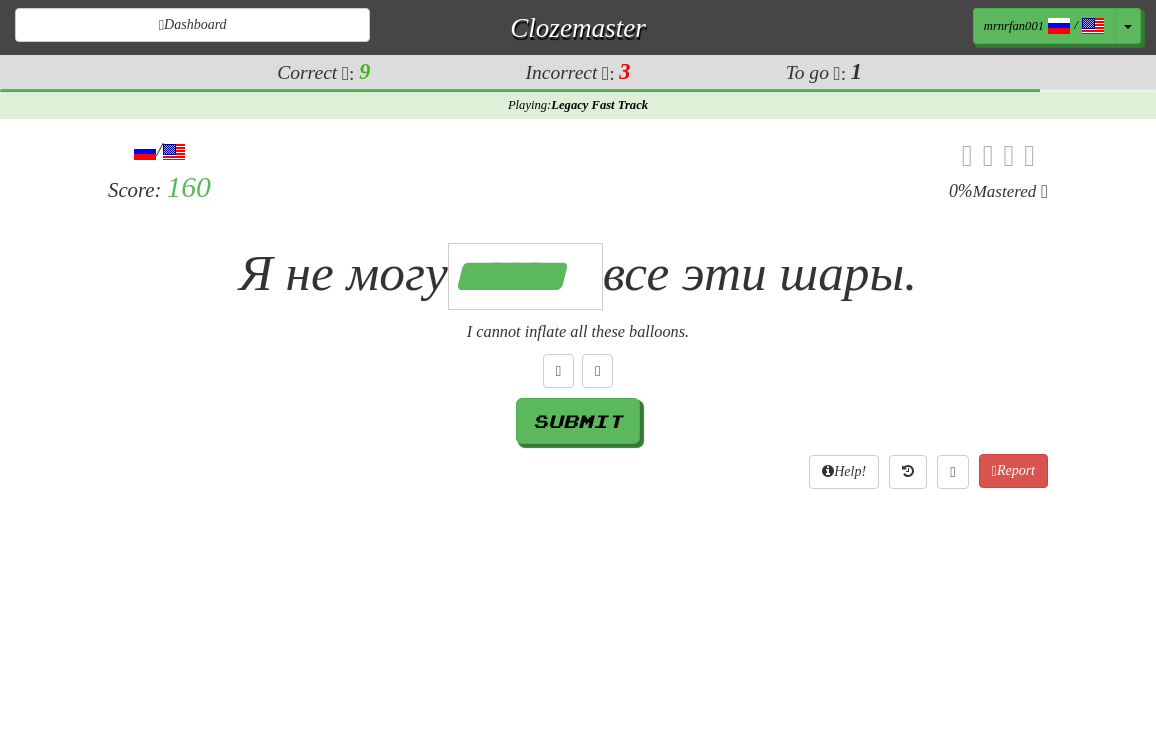 type on "******" 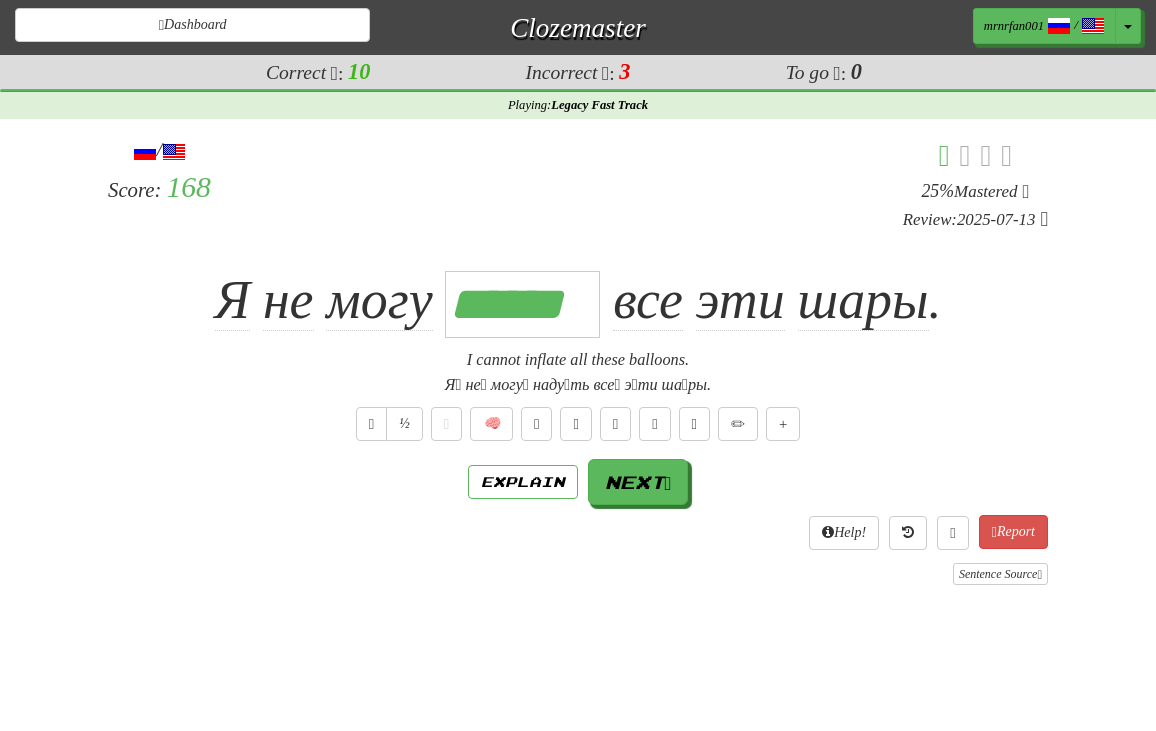 click on "/  Score:   168 + 8 25 %  Mastered Review:  2025-07-13 Я   не   могу   ******   все   эти   шары . I cannot inflate all these balloons. Я́ не́ могу́ наду́ть все́ э́ти ша́ры. ½ 🧠 Explain Next  Help!  Report Sentence Source" at bounding box center (578, 360) 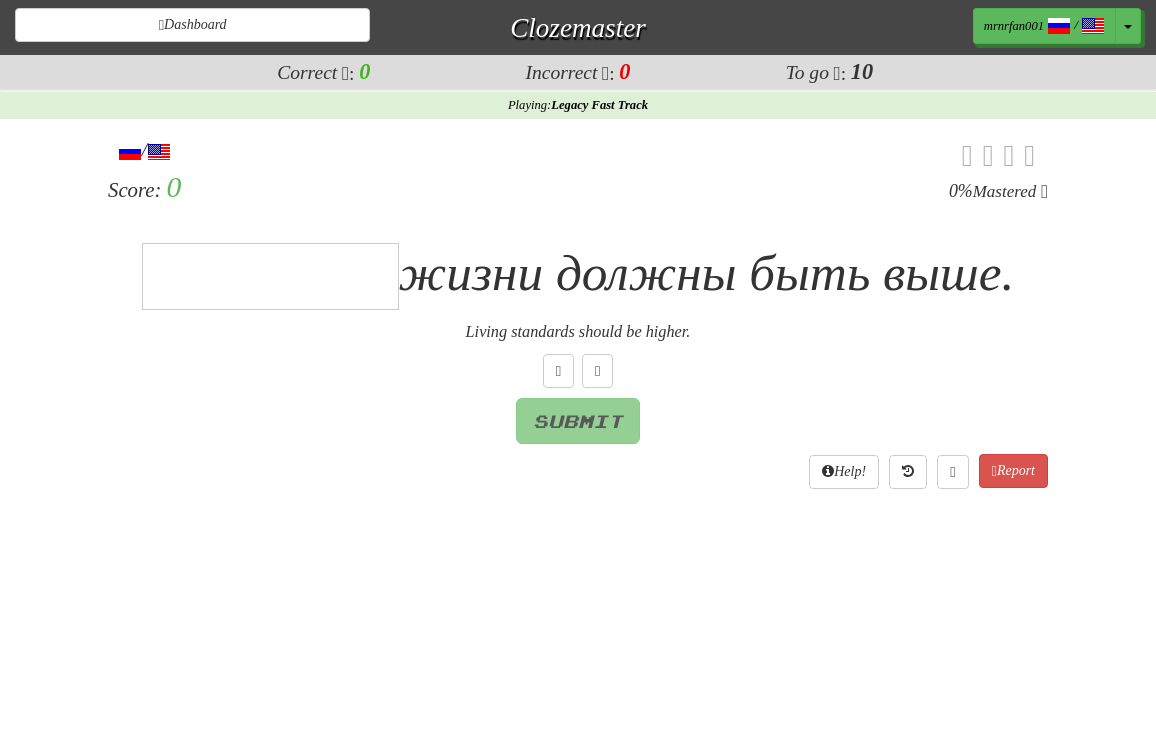 click at bounding box center (270, 277) 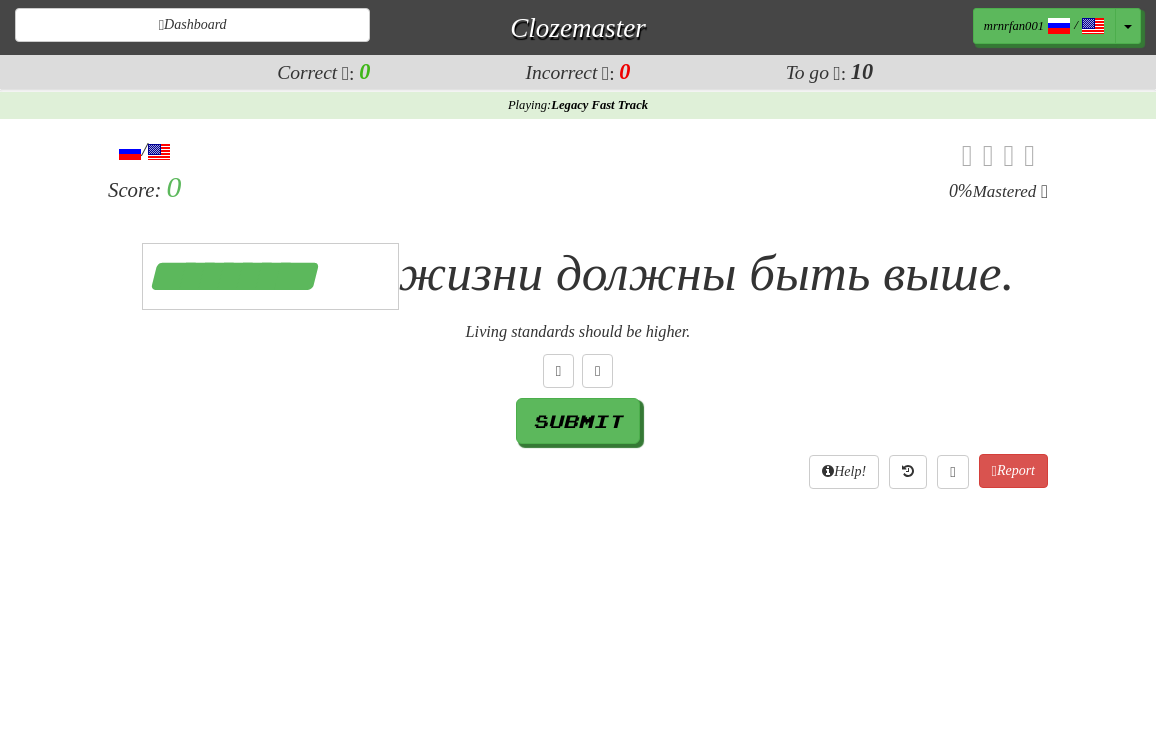 type on "*********" 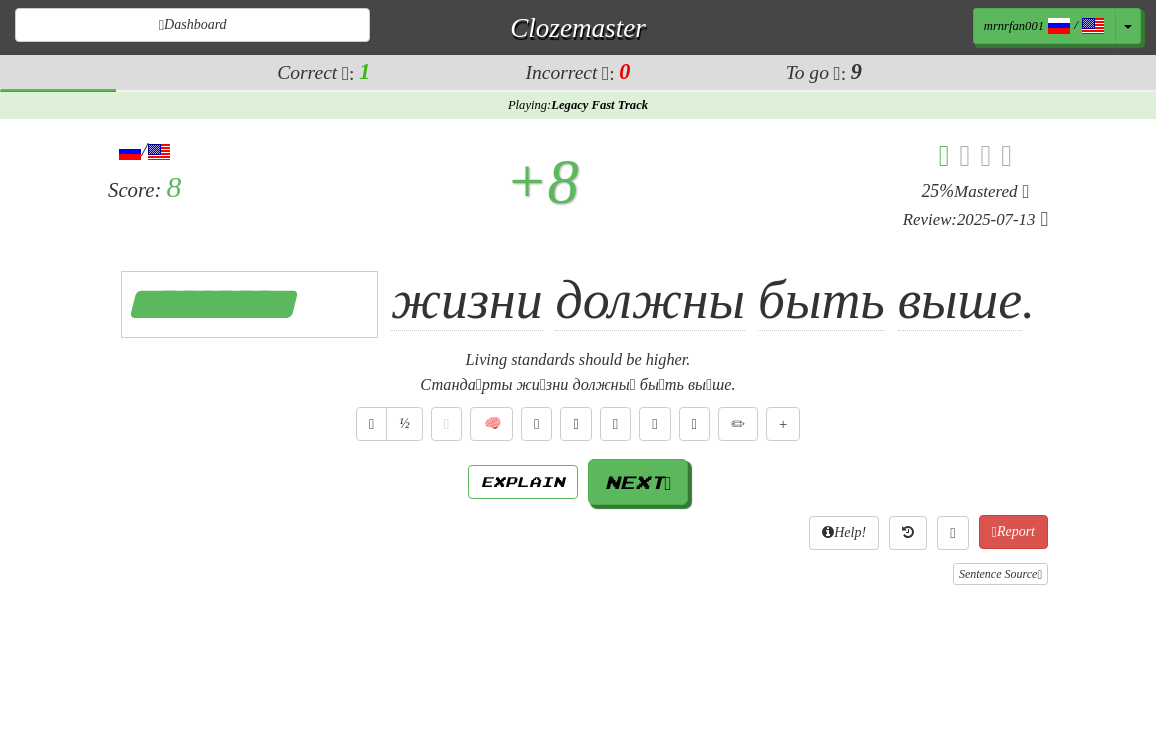 click on "+ 8" at bounding box center (542, 182) 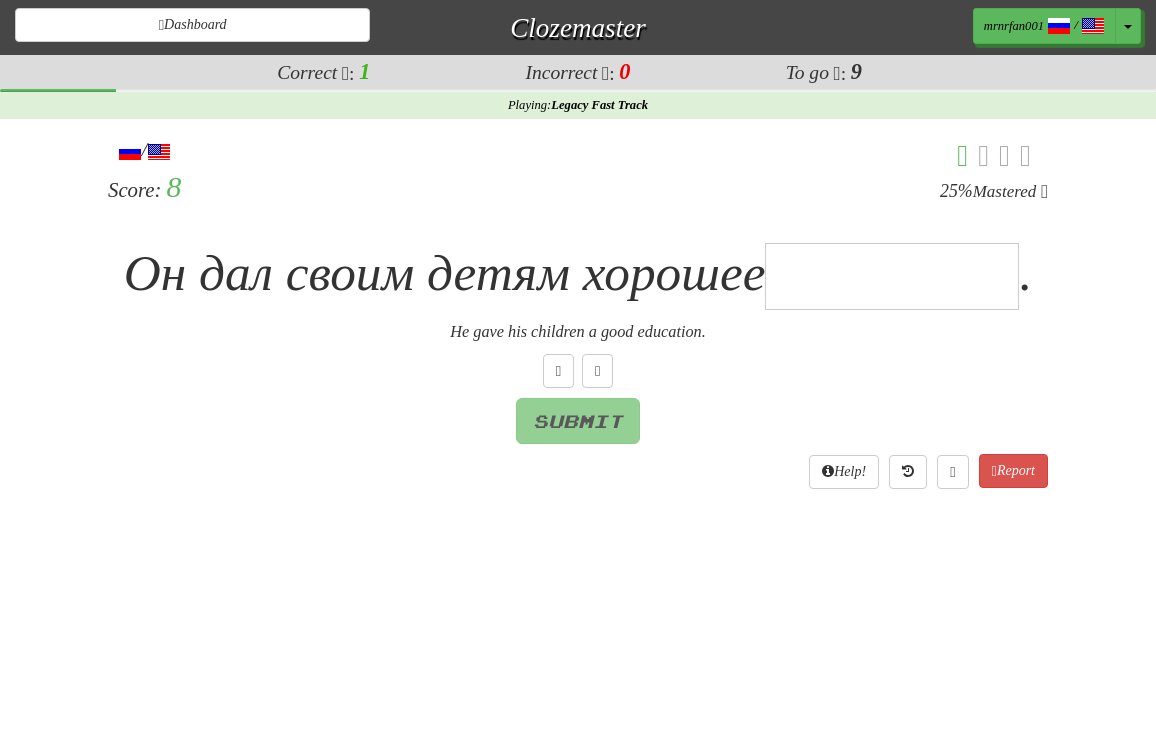 click at bounding box center (892, 277) 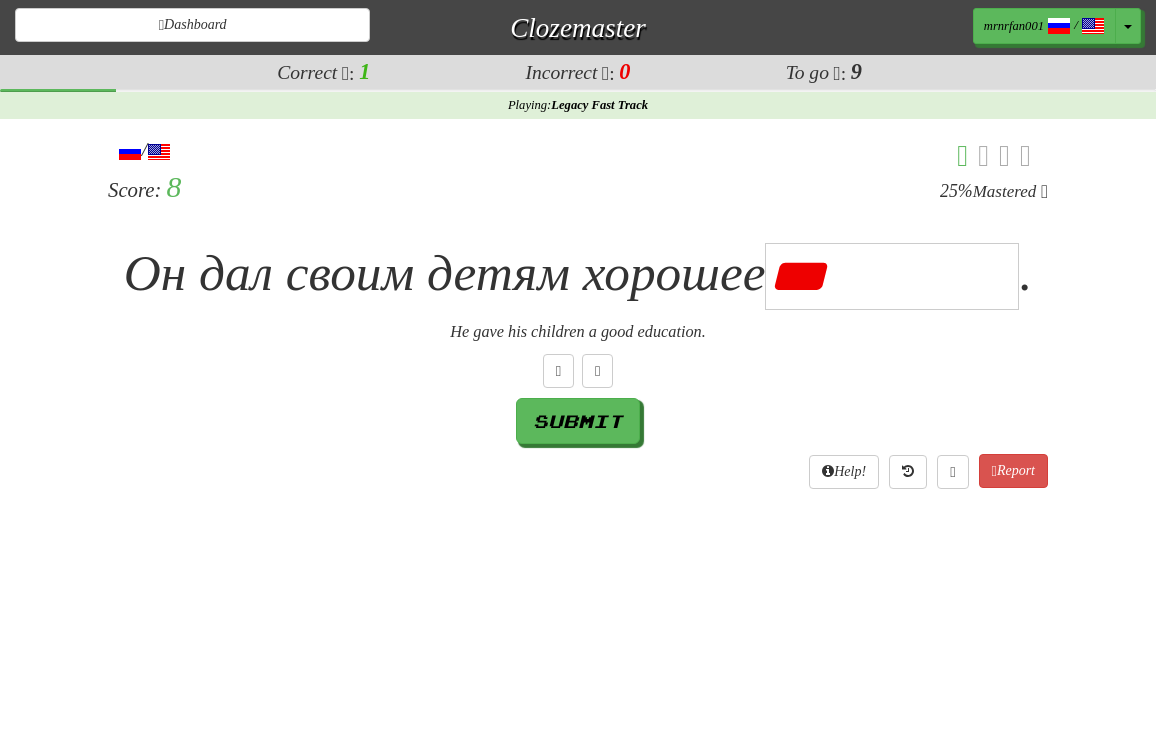 type on "**********" 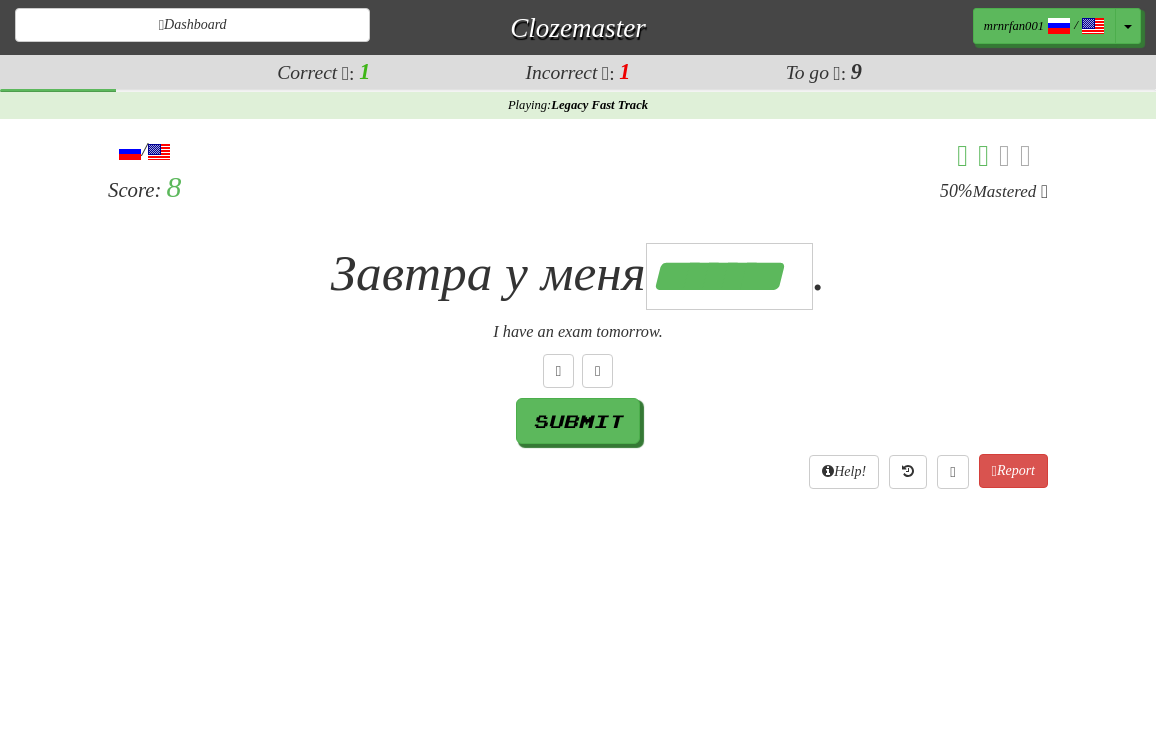 scroll, scrollTop: 0, scrollLeft: 4, axis: horizontal 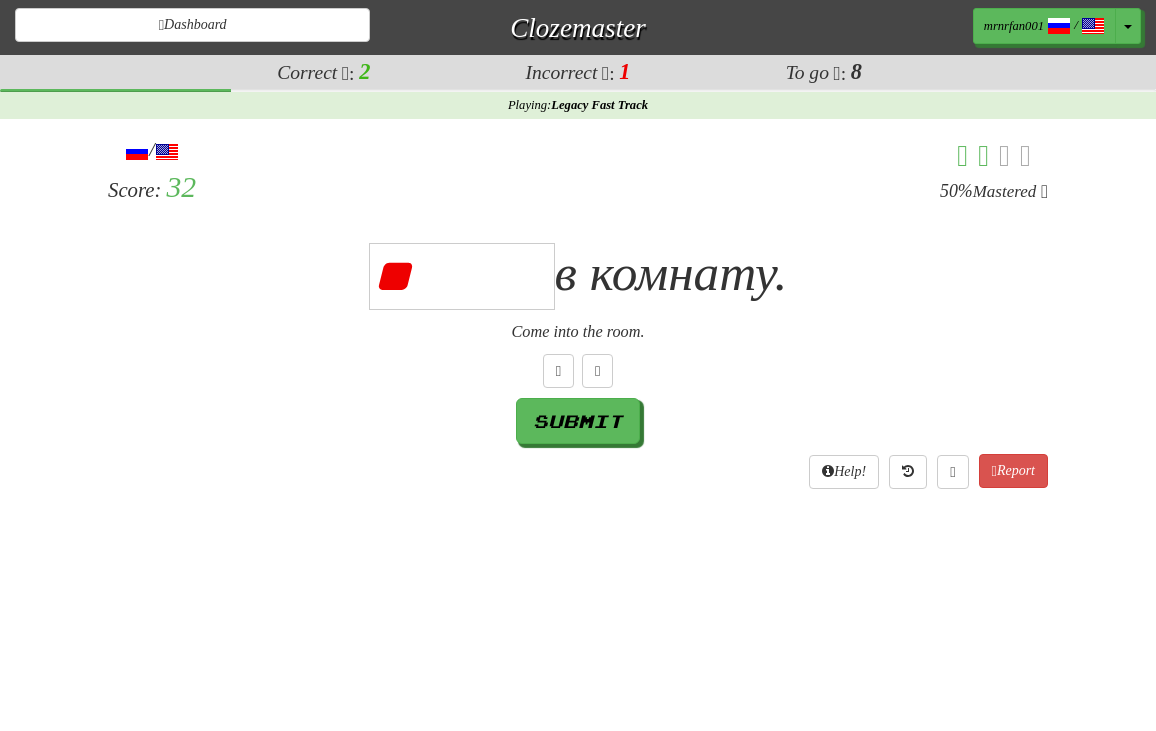 type on "*" 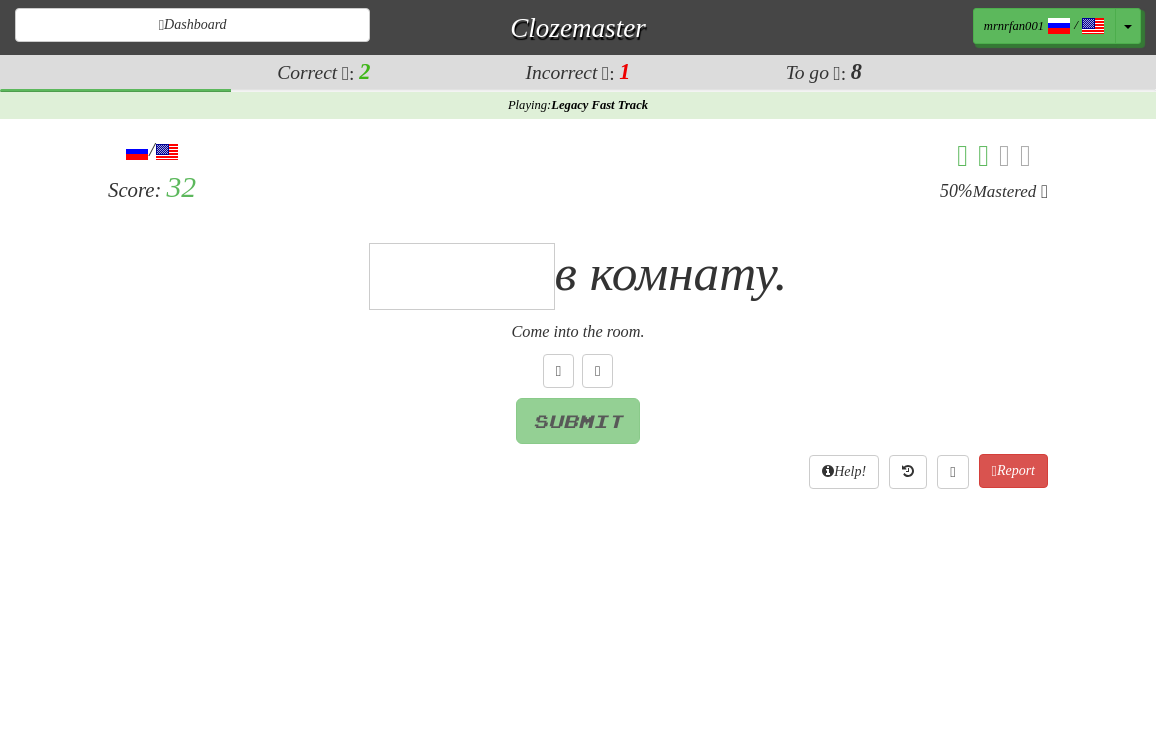 type on "*" 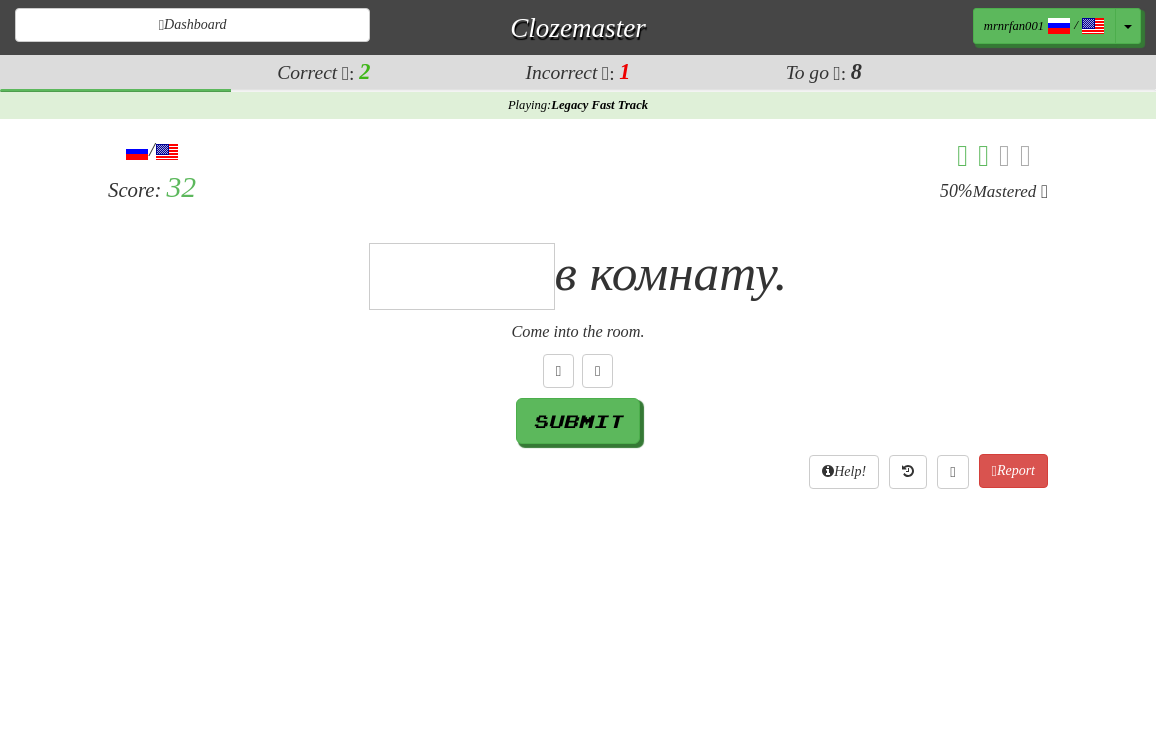 type on "*" 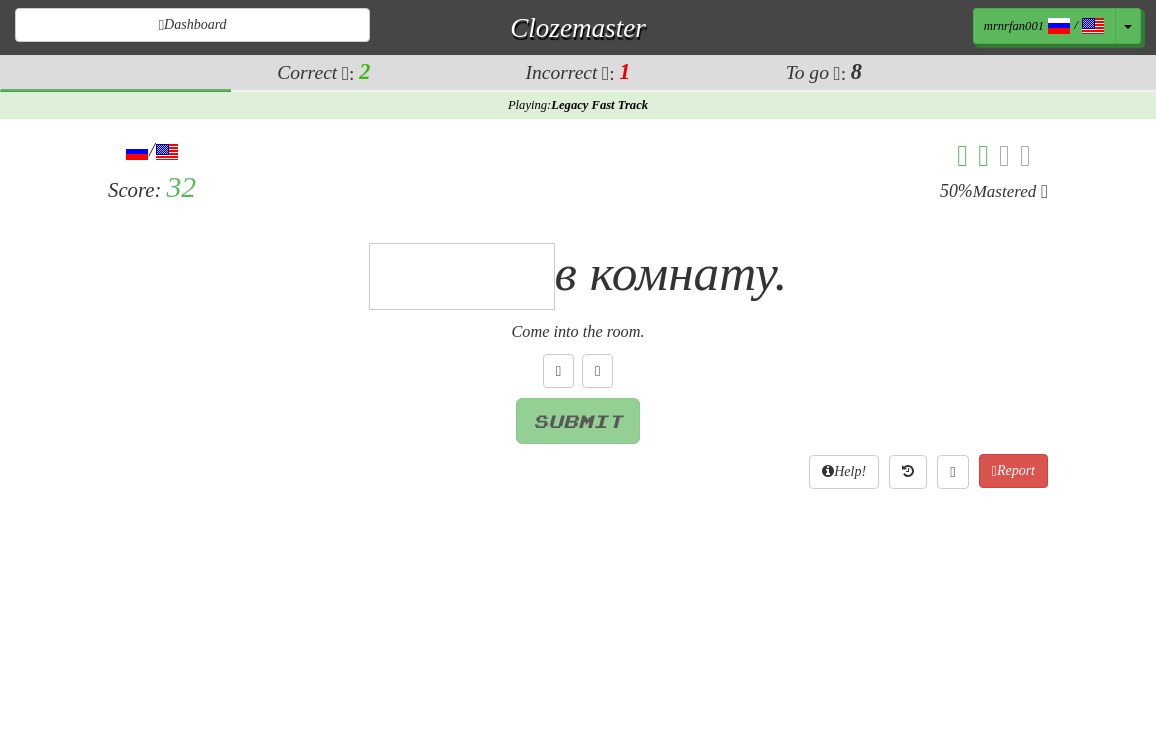 type on "*" 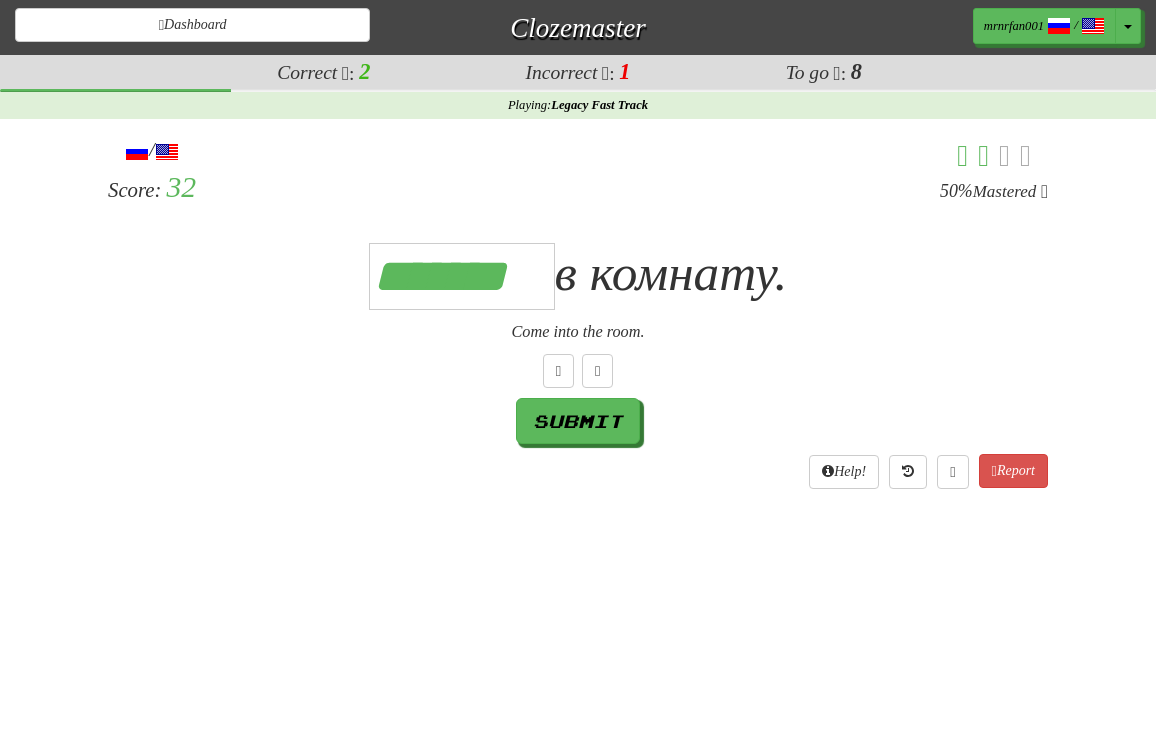 type on "*******" 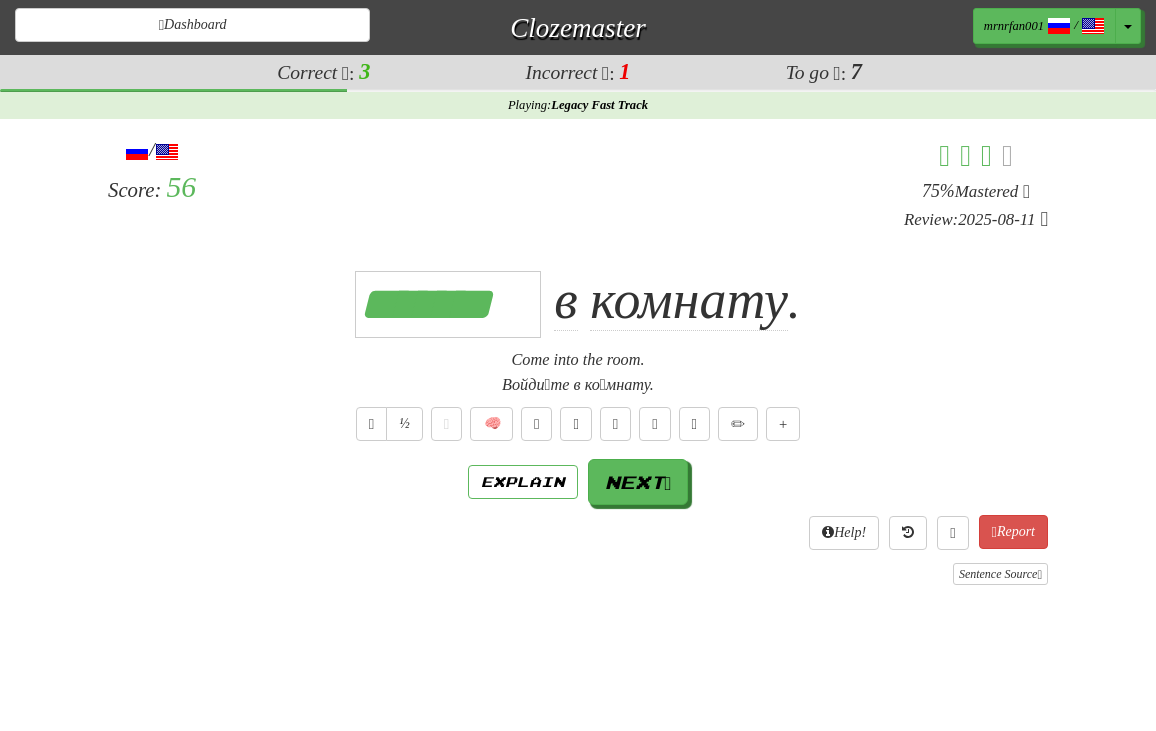 click on "Войди́те в ко́мнату." at bounding box center [578, 385] 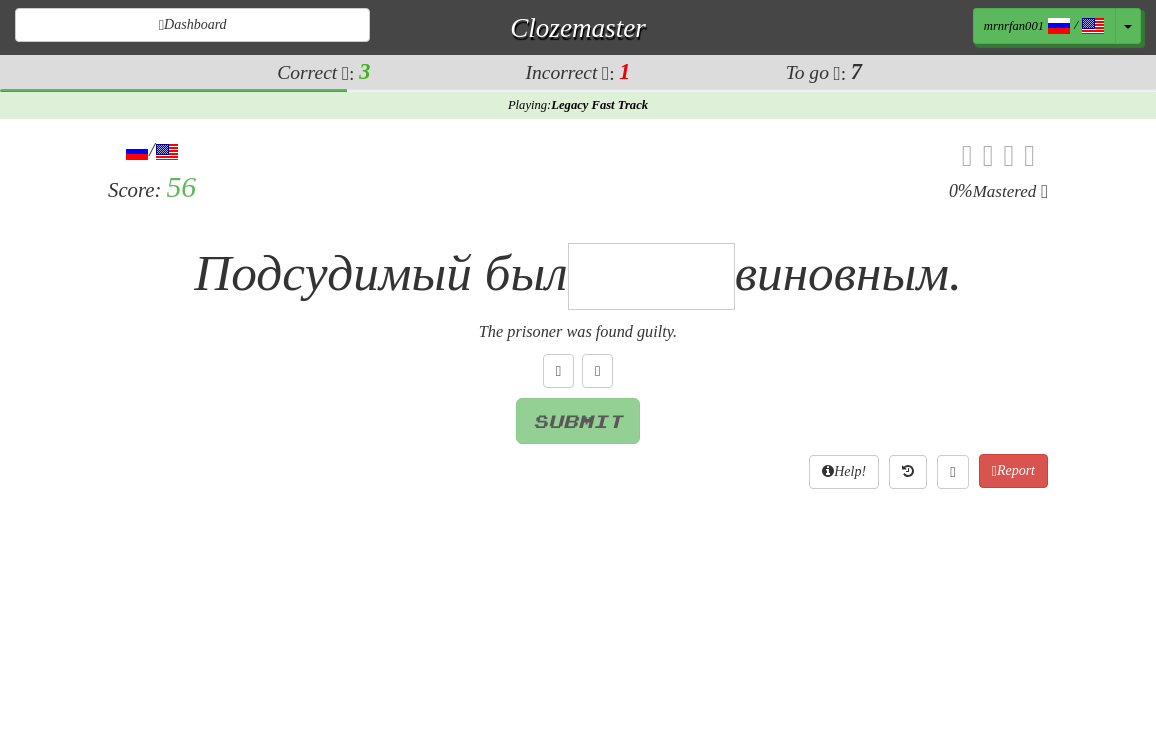 click at bounding box center (651, 276) 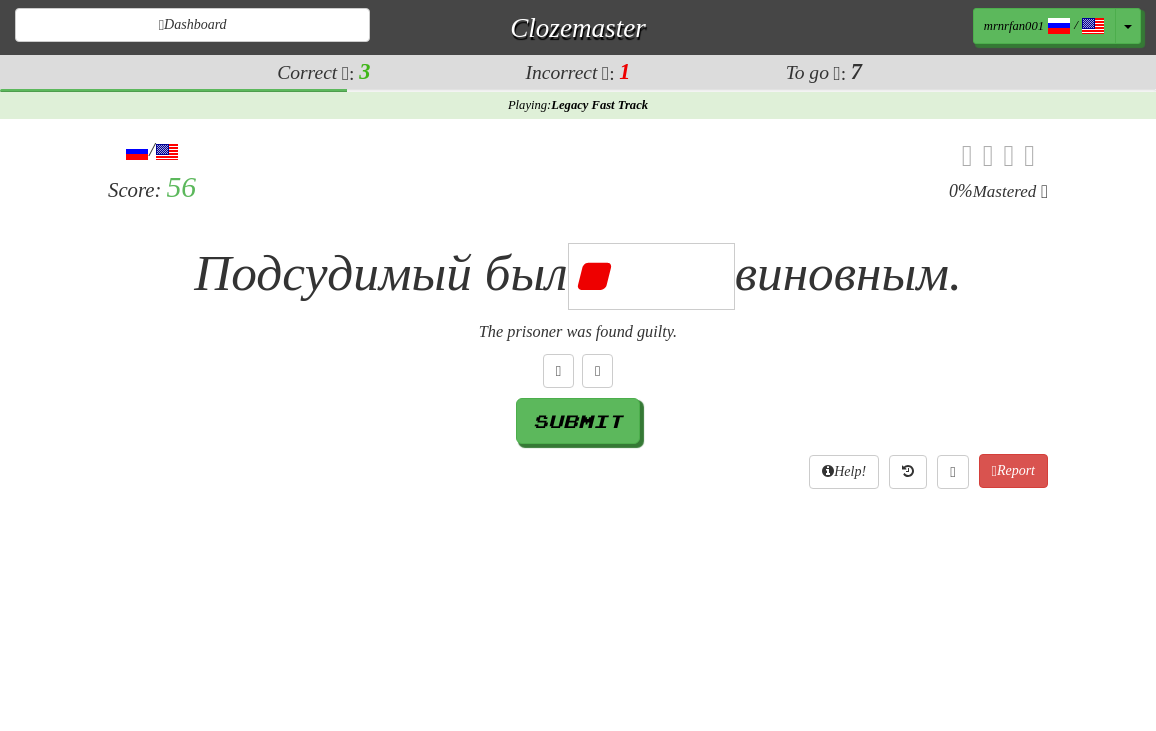 type on "*" 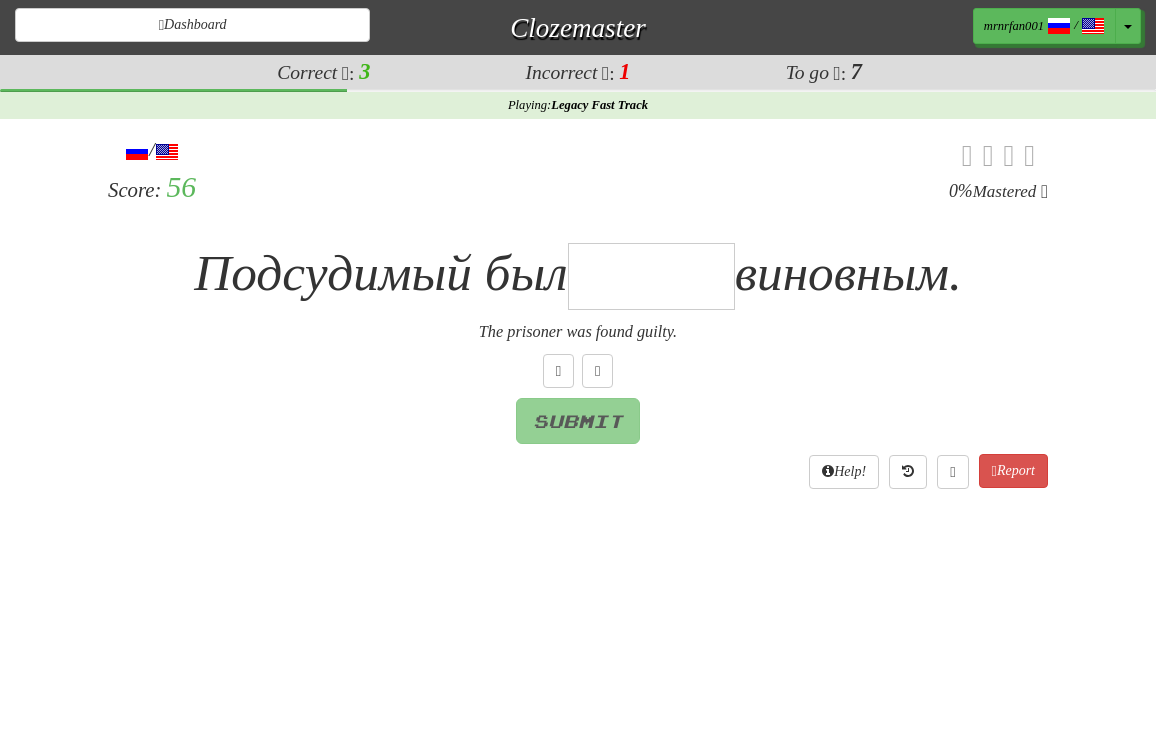 type on "*" 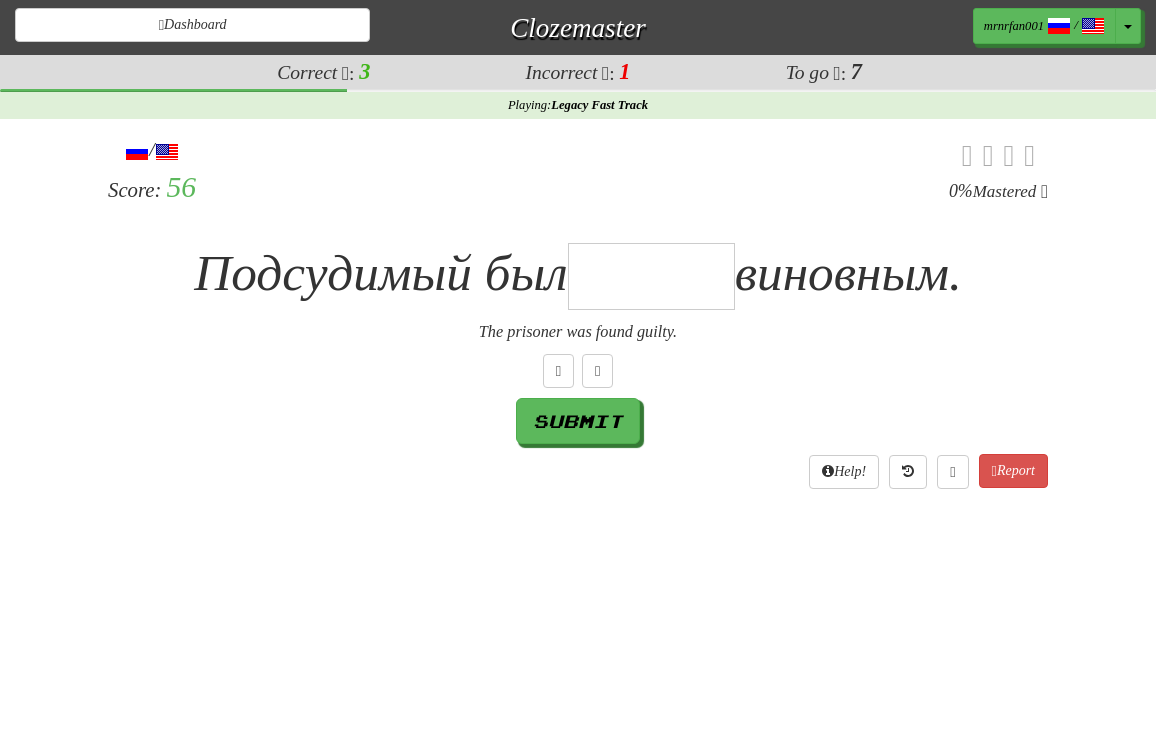 type on "*" 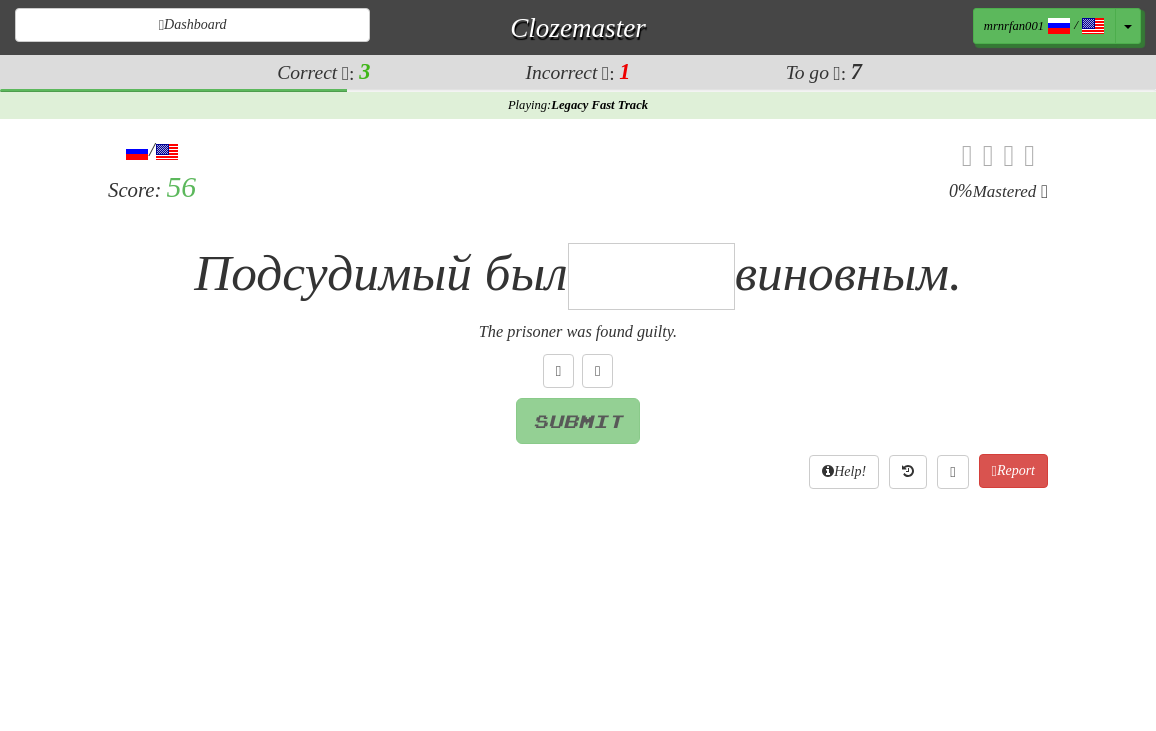 type on "*" 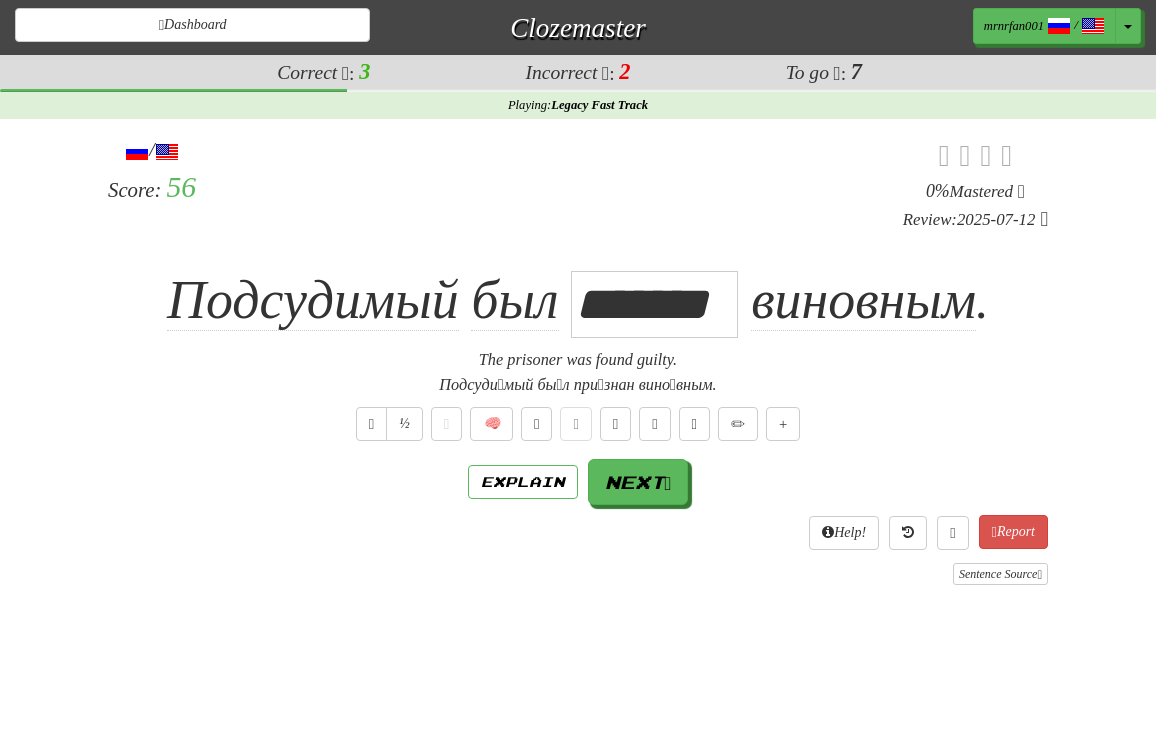 click on "Подсудимый   был   *******   виновным ." at bounding box center [578, 300] 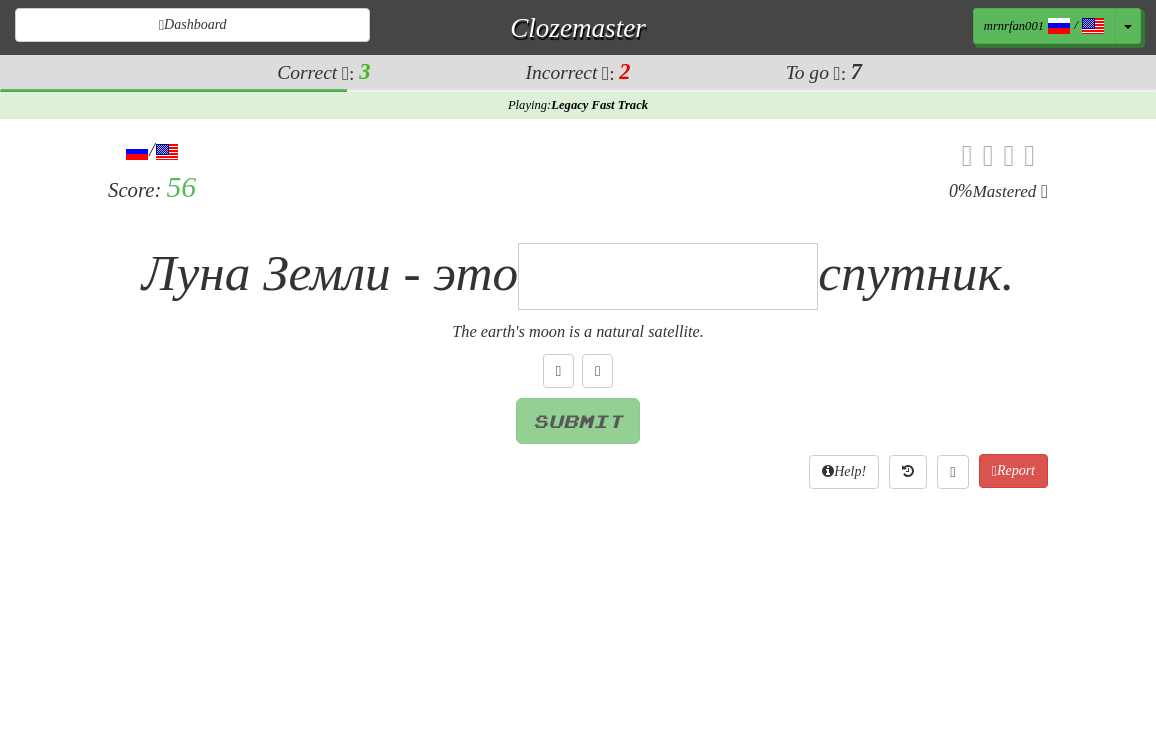 type on "*" 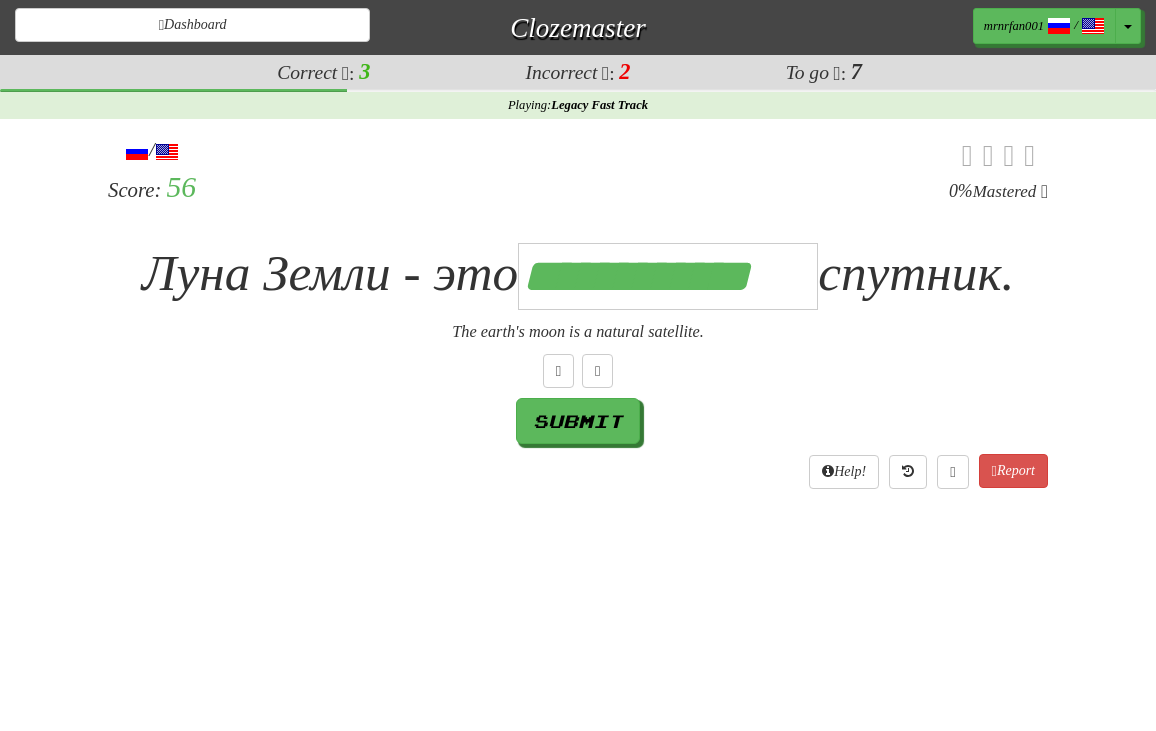 scroll, scrollTop: 0, scrollLeft: 12, axis: horizontal 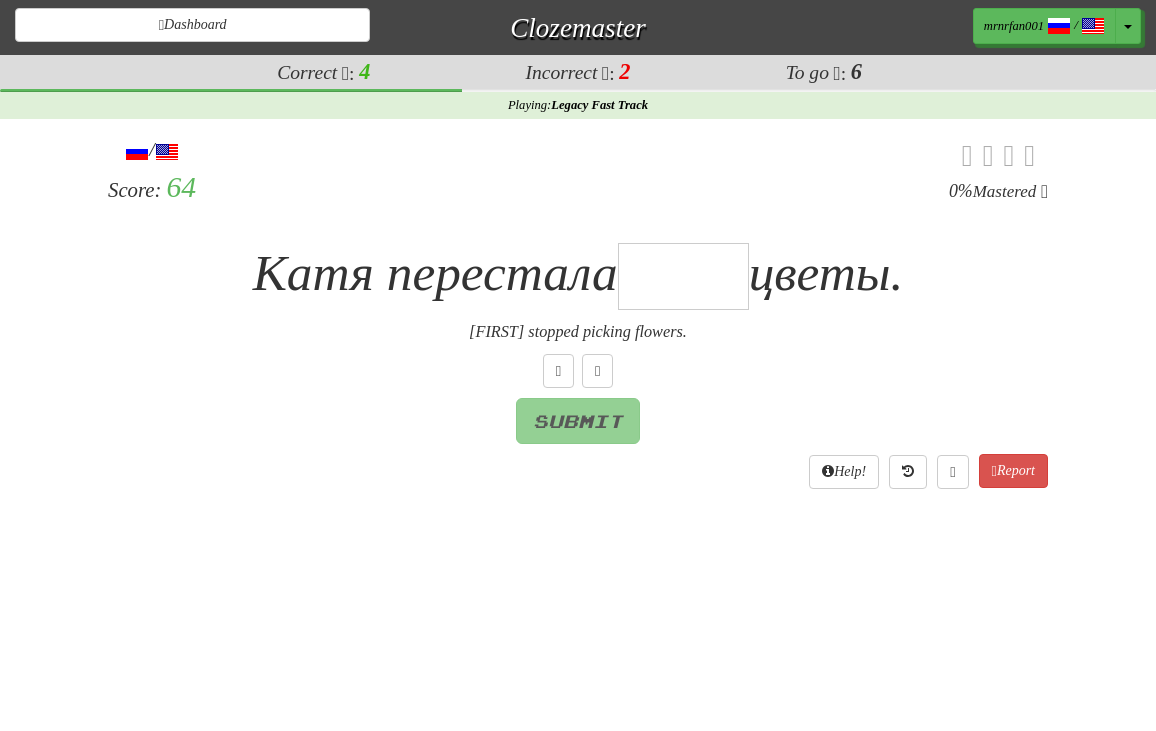 type on "*" 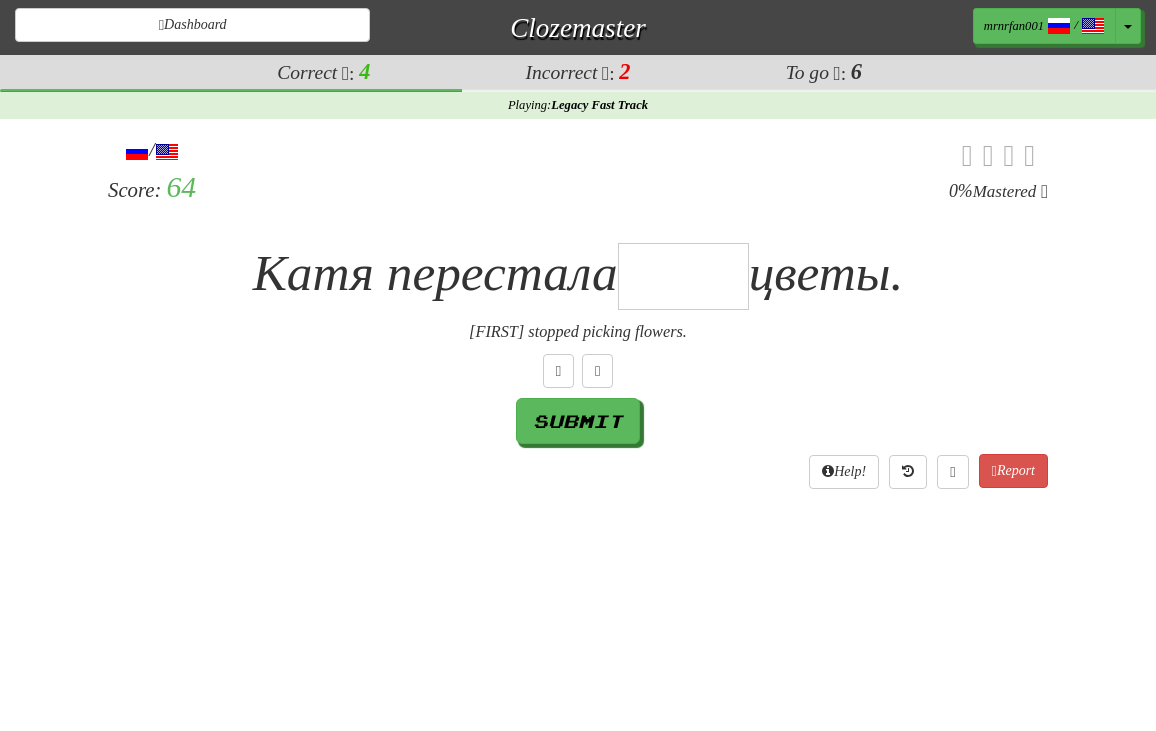 type on "*" 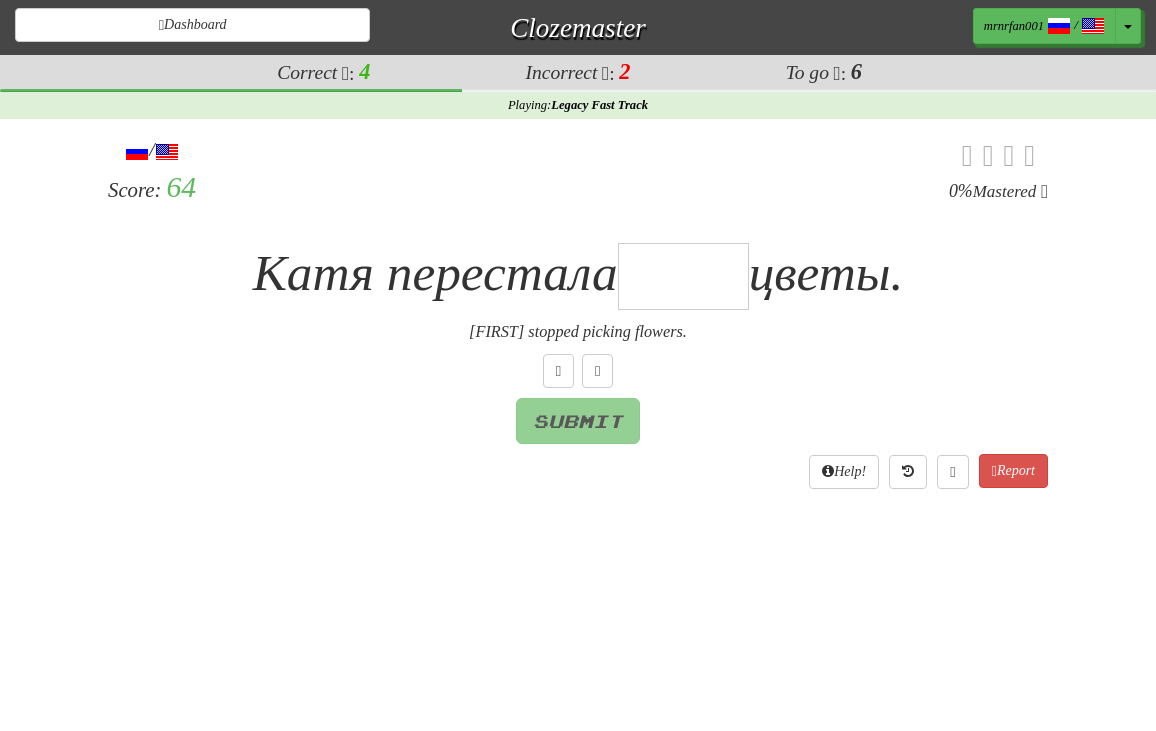 type on "*" 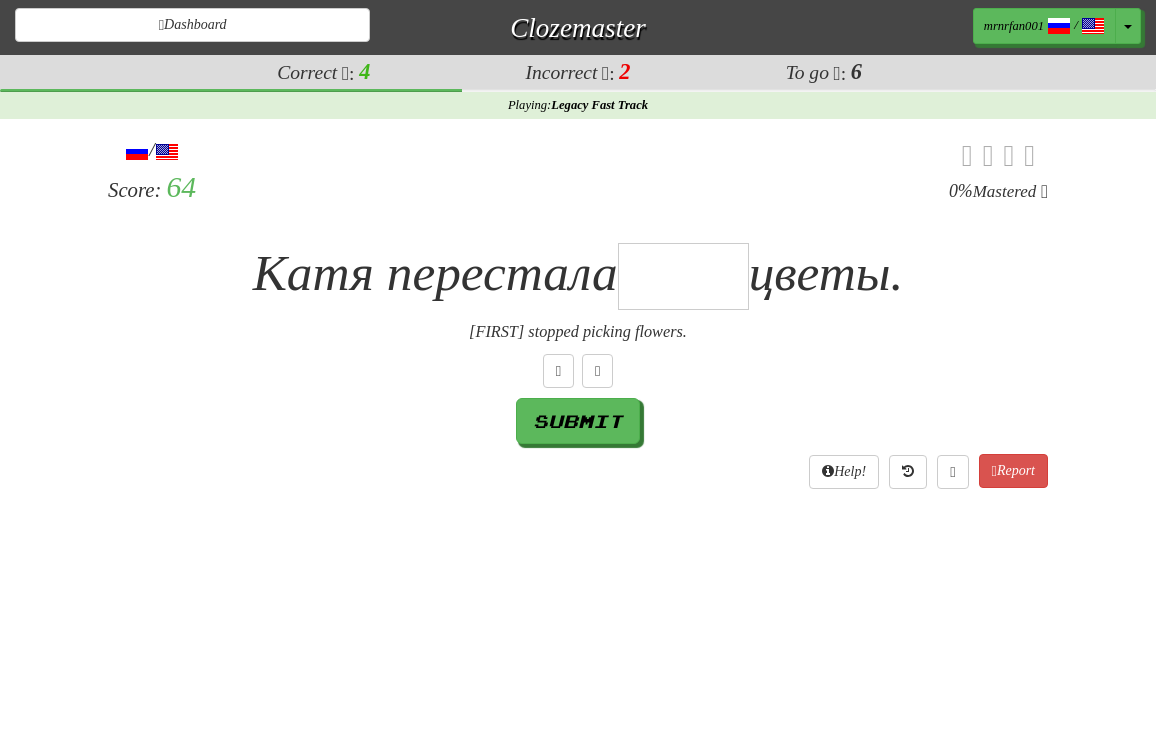 type on "*" 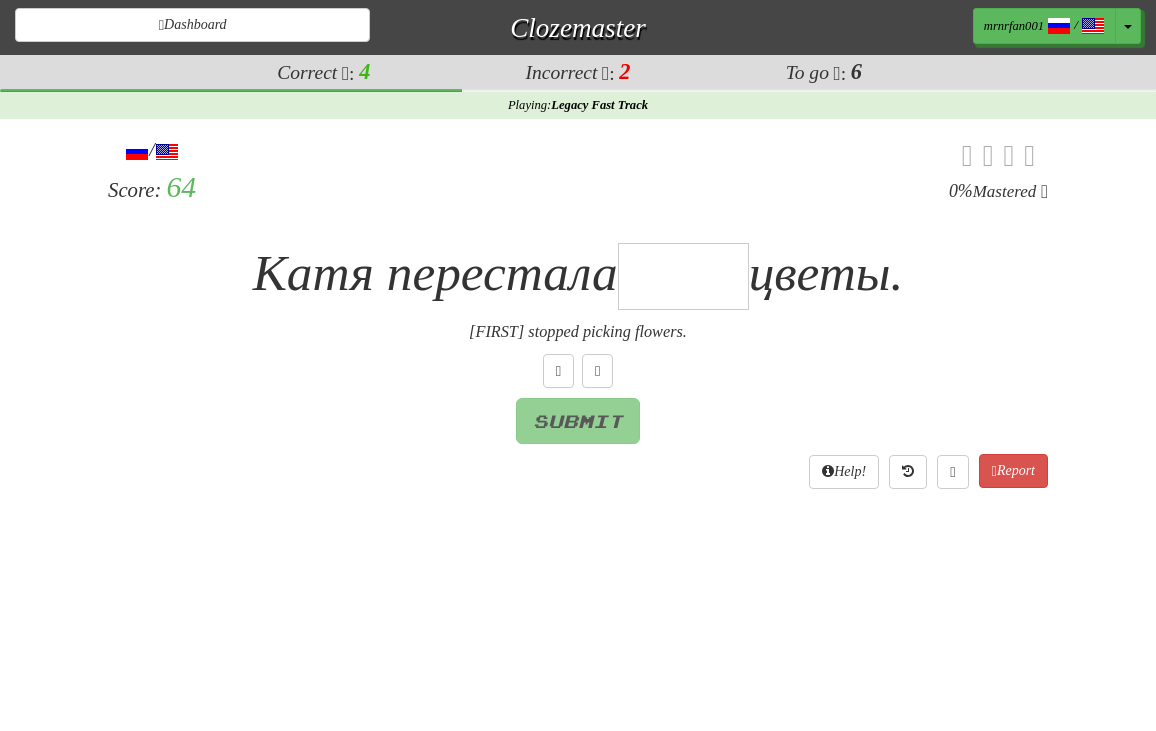 type on "*" 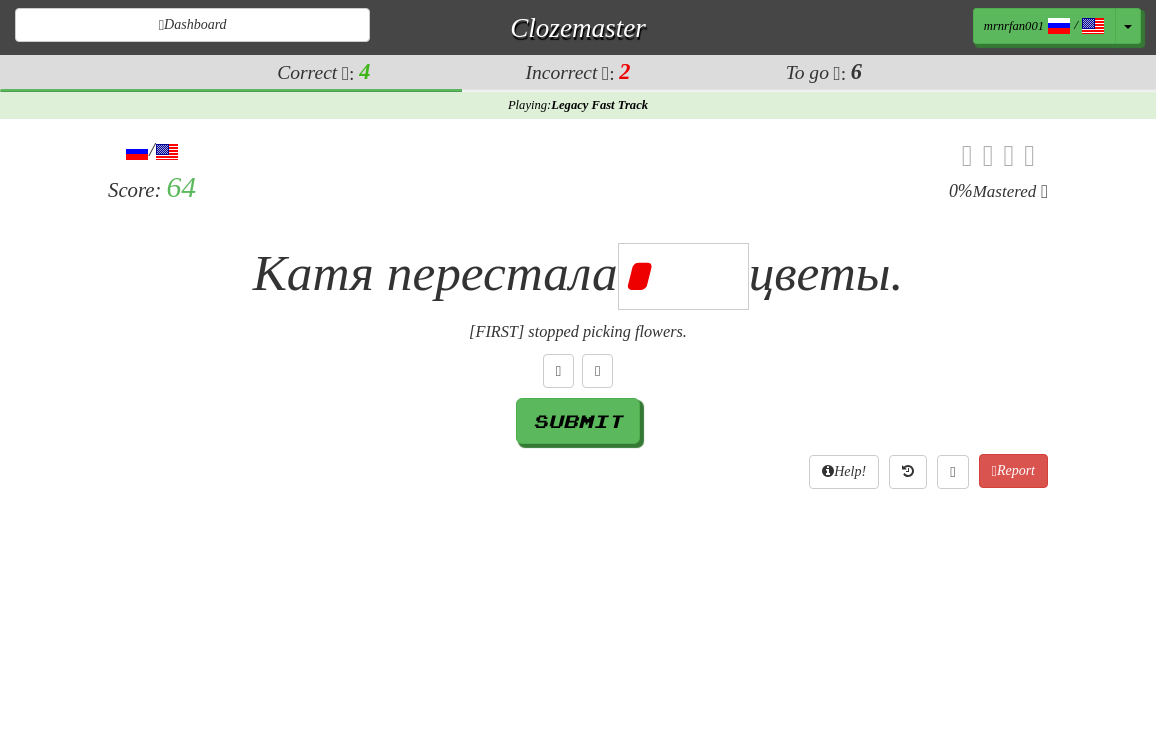 type on "*****" 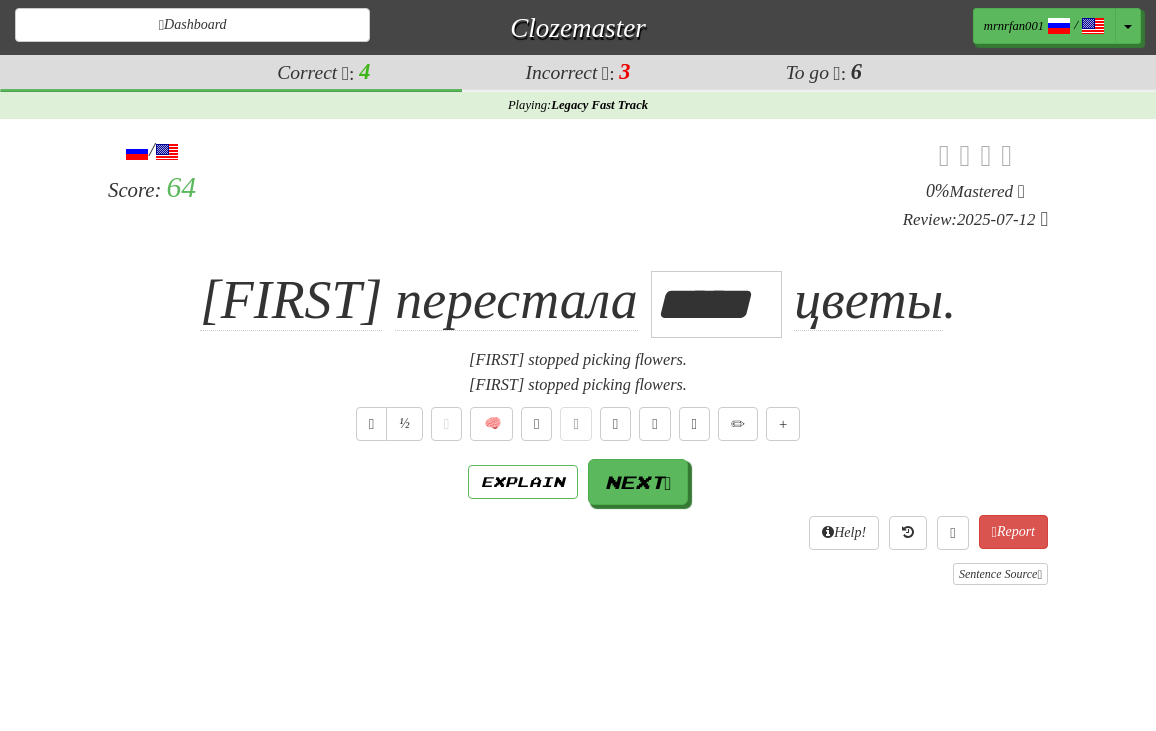click on "Explain Next" at bounding box center (578, 482) 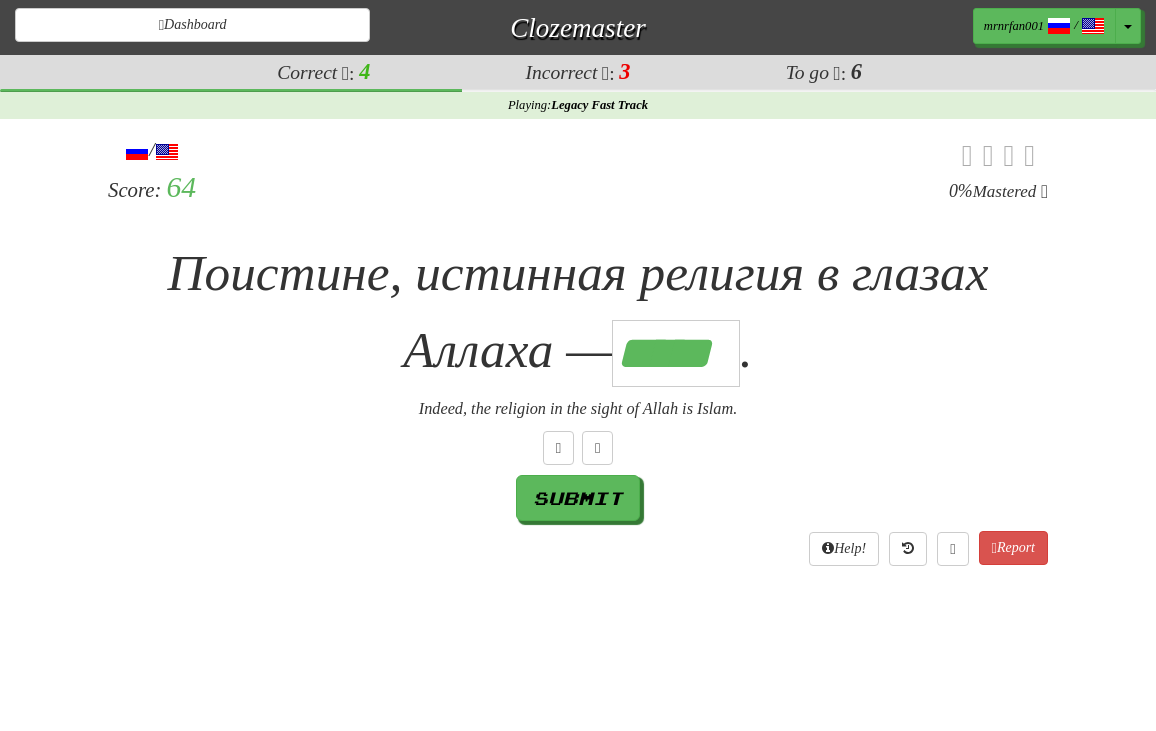 scroll, scrollTop: 0, scrollLeft: 3, axis: horizontal 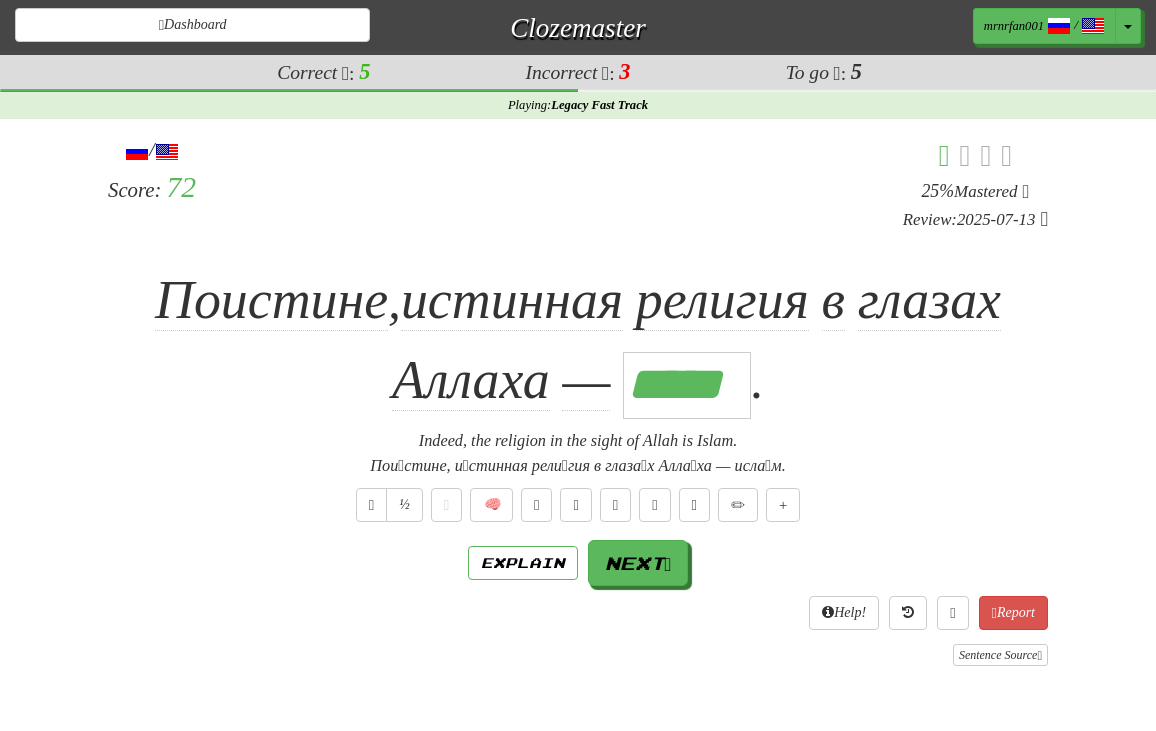 click on "Поистине ,  истинная   религия   в   глазах   Аллаха   —   ***** ." at bounding box center [578, 341] 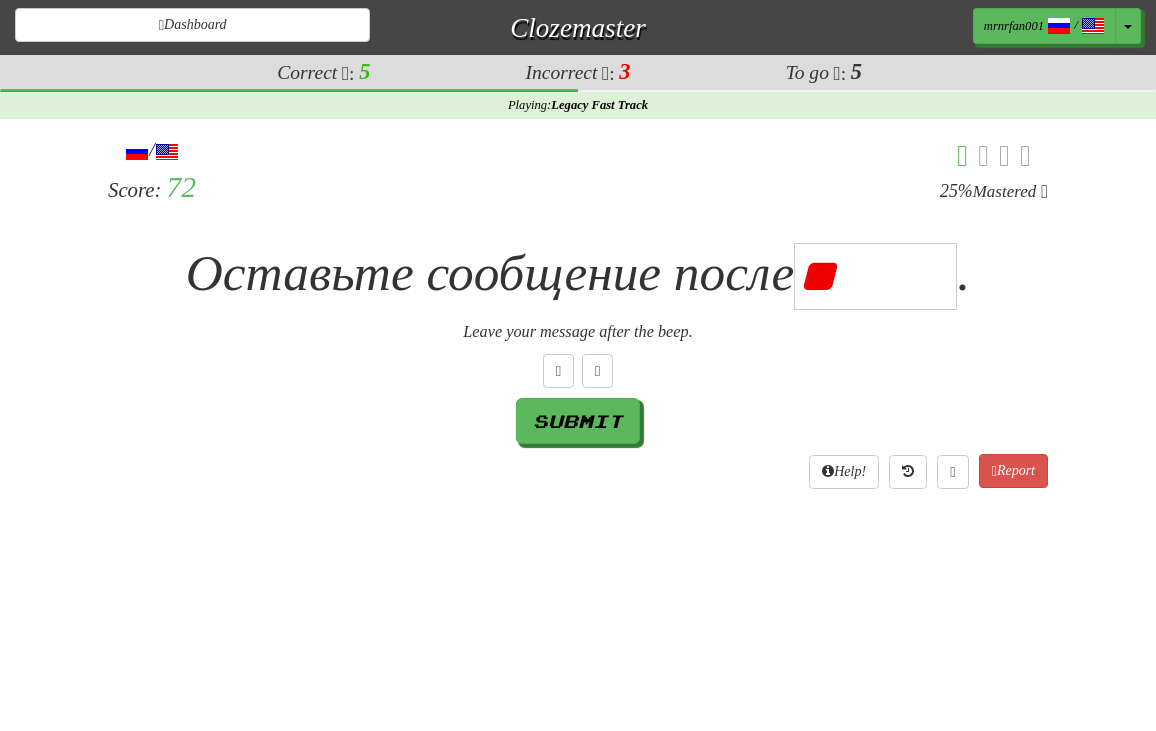 type on "*" 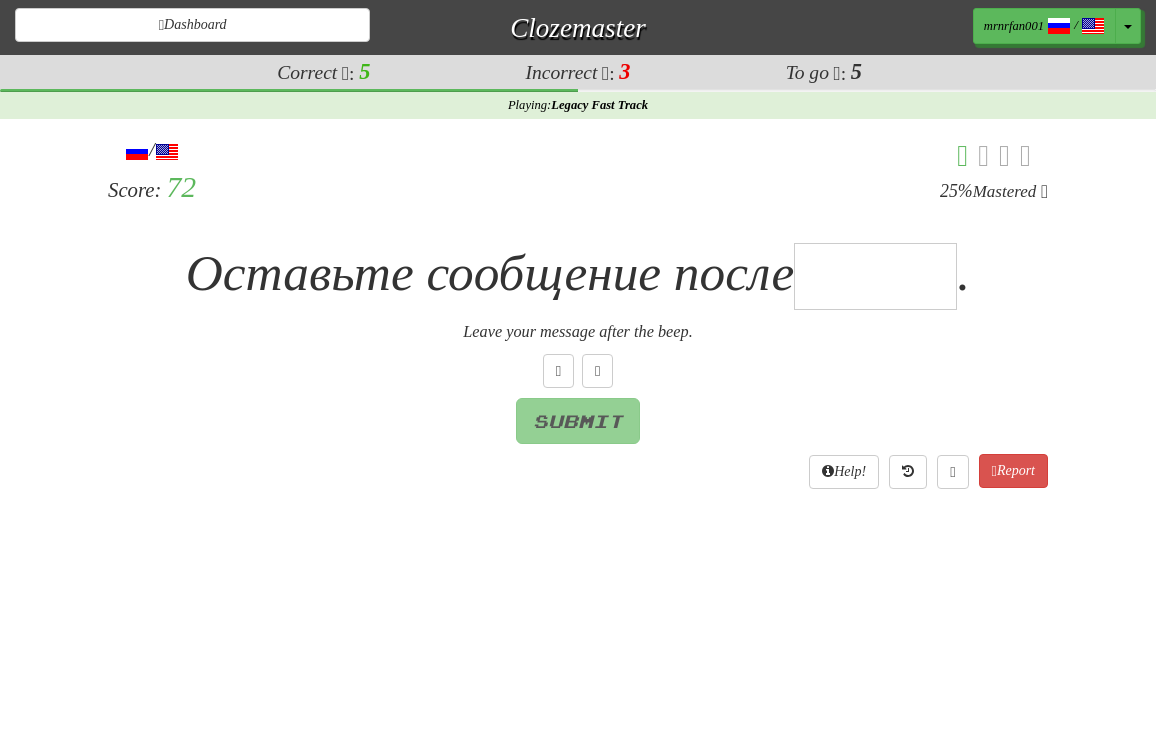 type on "*" 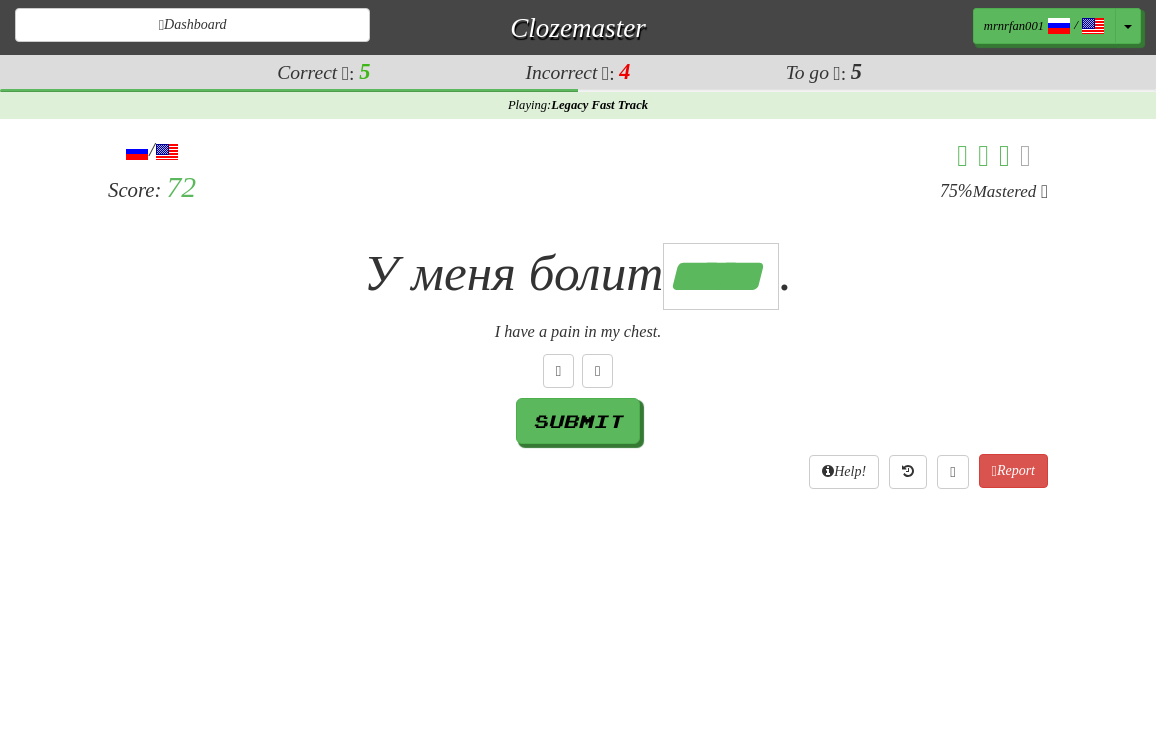 scroll, scrollTop: 0, scrollLeft: 2, axis: horizontal 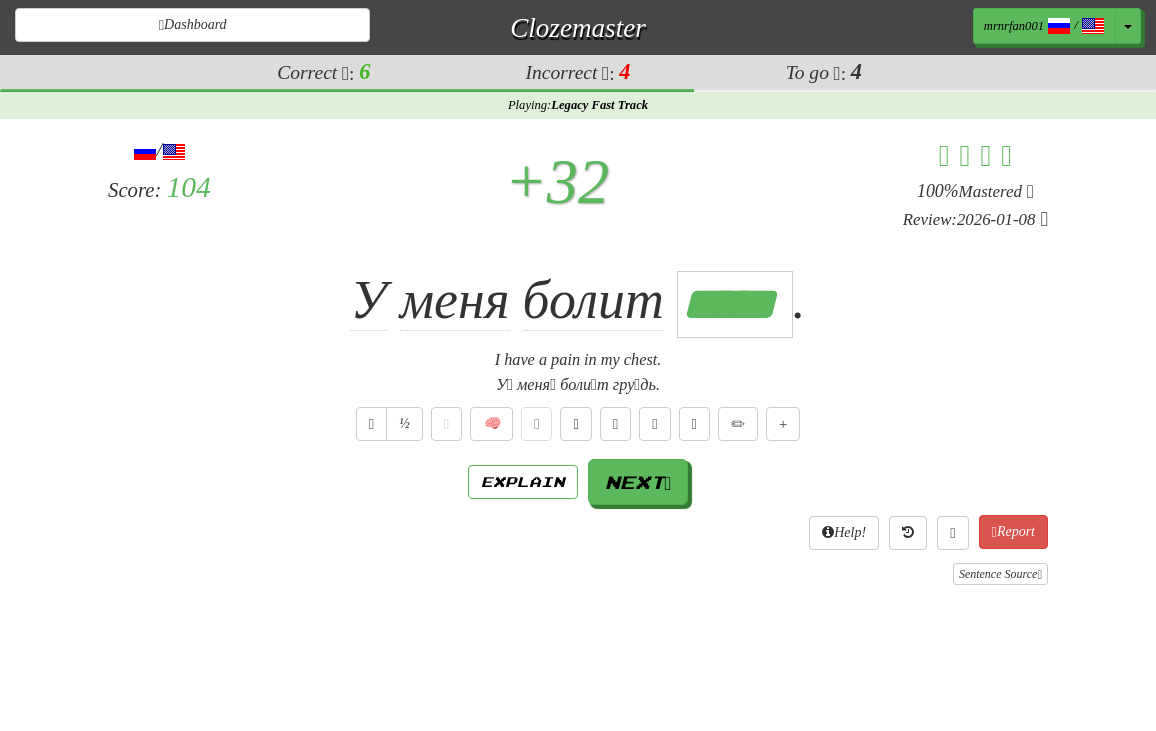click on "У́ меня́ боли́т гру́дь." at bounding box center (578, 385) 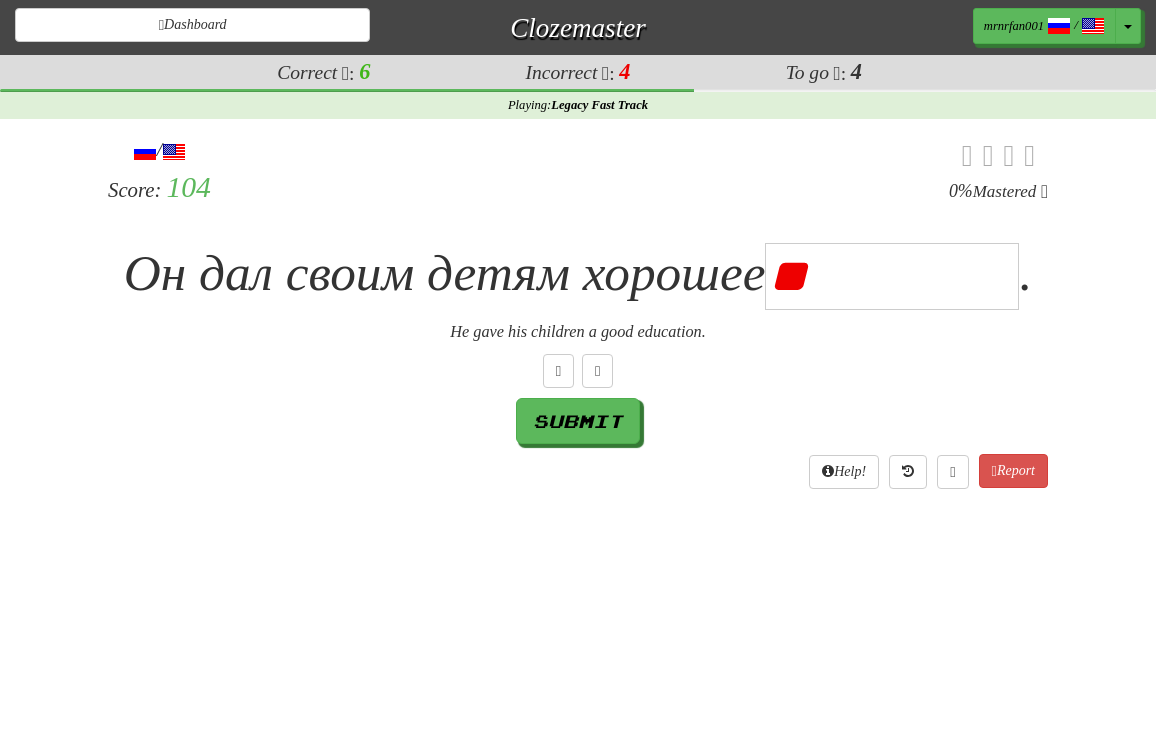 type on "*" 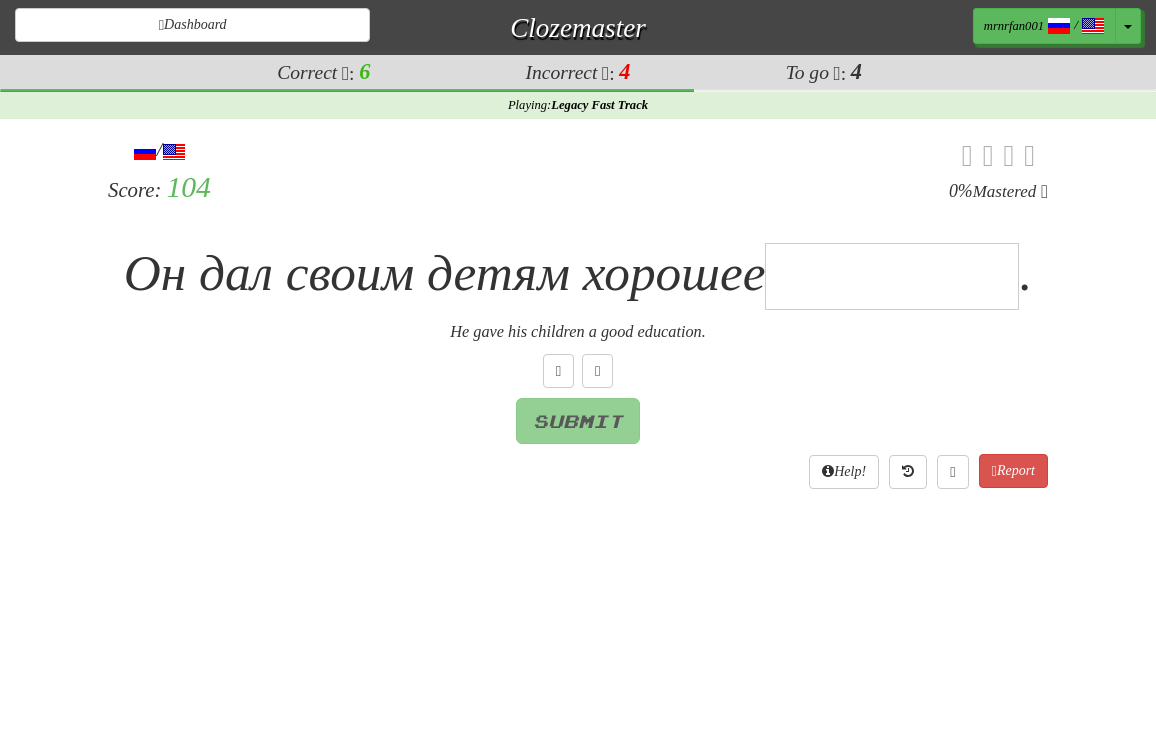 type on "**********" 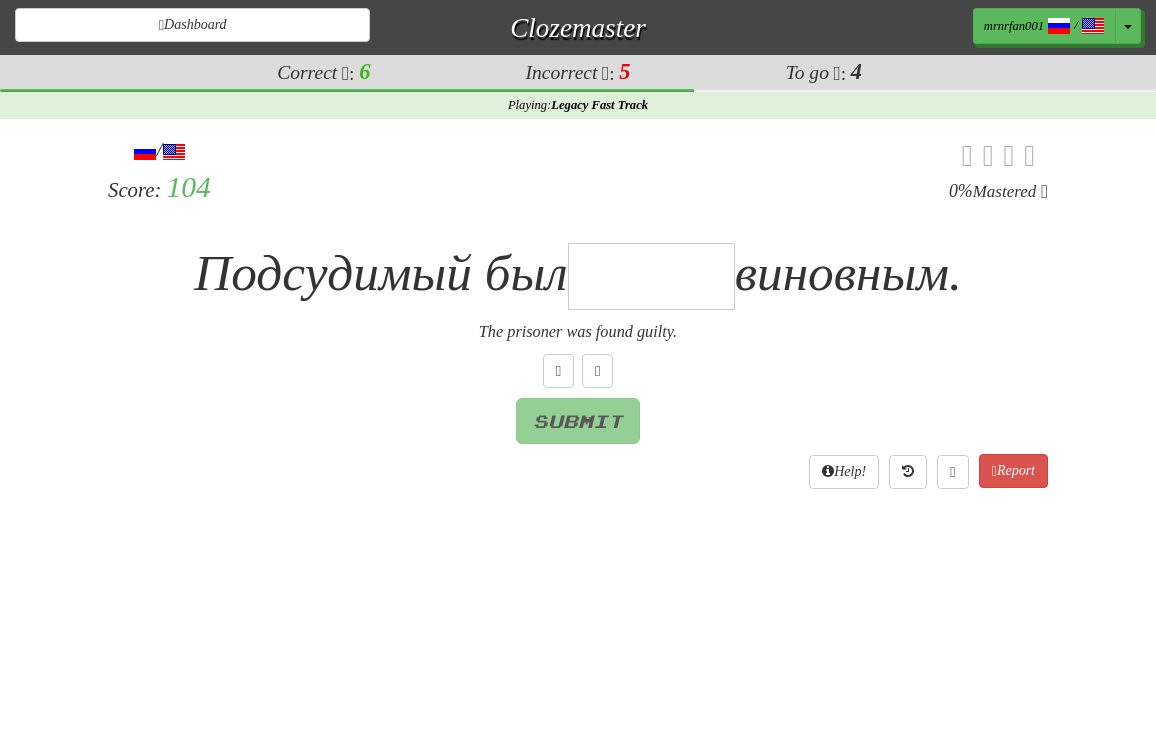 type on "*" 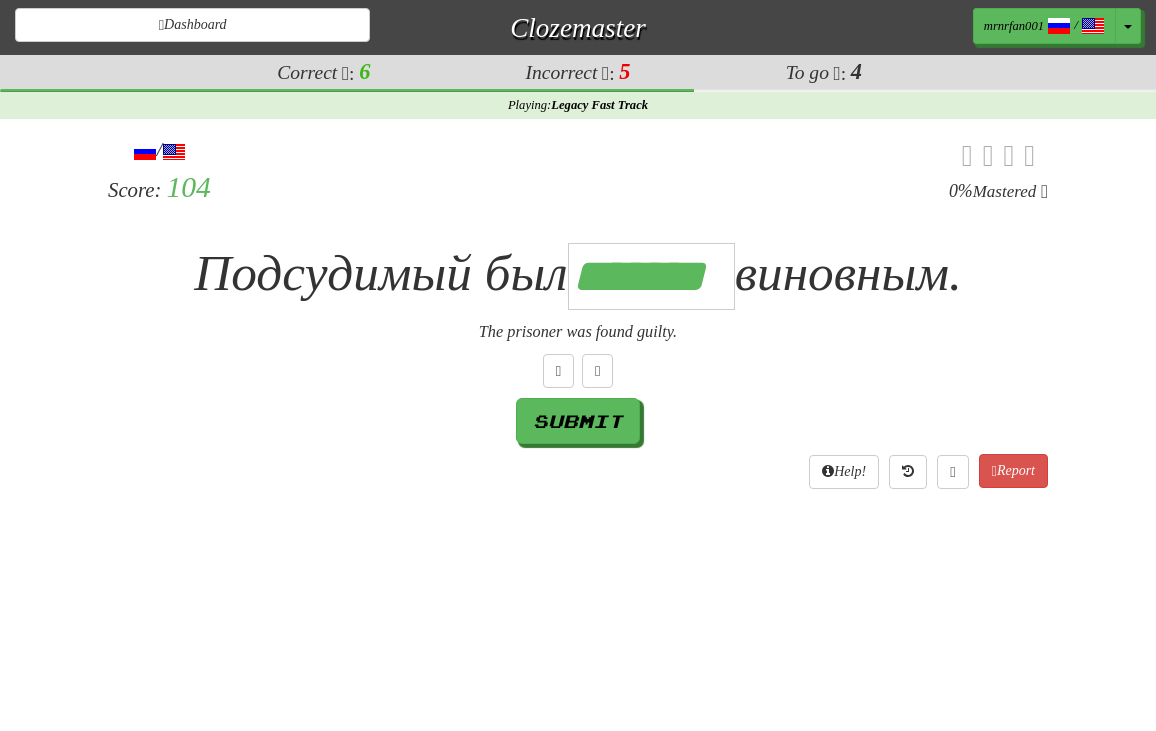scroll, scrollTop: 0, scrollLeft: 5, axis: horizontal 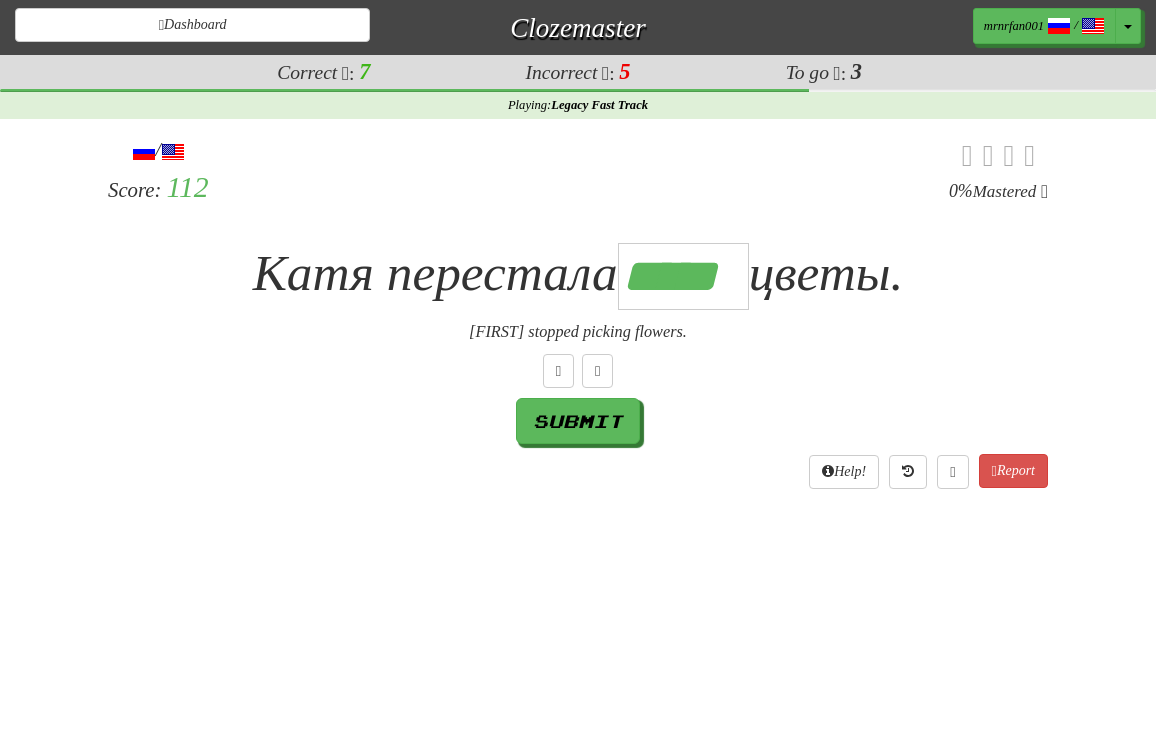 type on "*****" 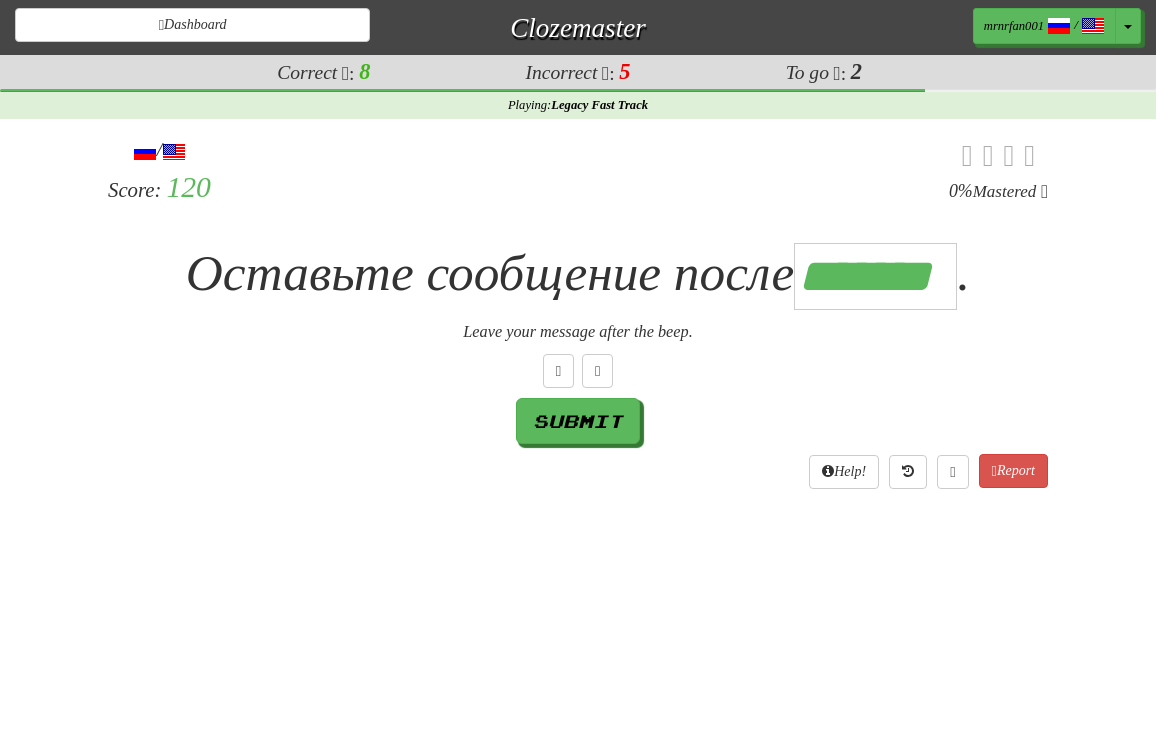 scroll, scrollTop: 0, scrollLeft: 4, axis: horizontal 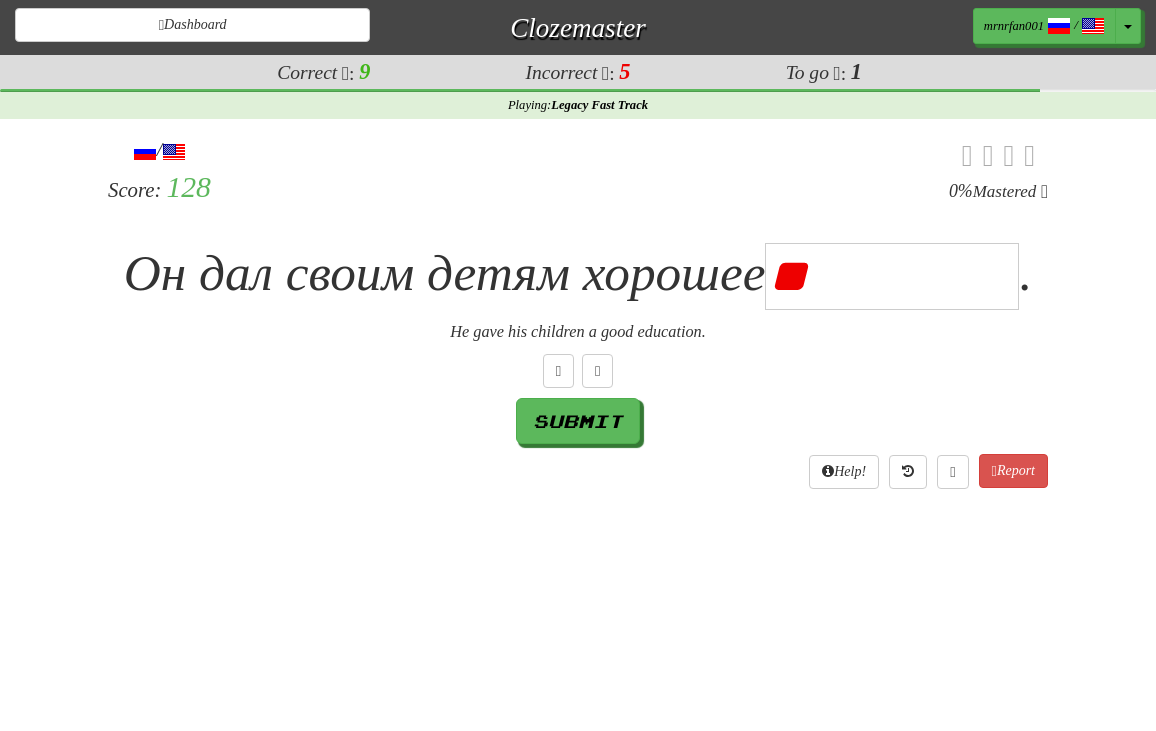 type on "*" 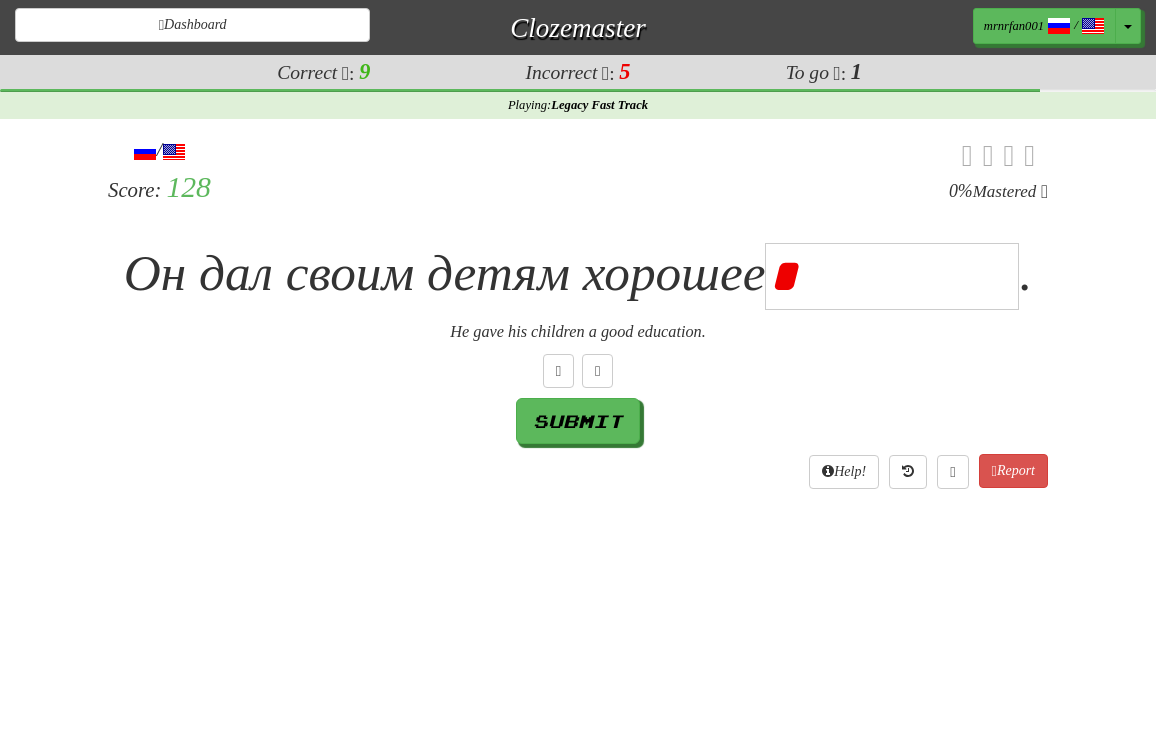 type on "**********" 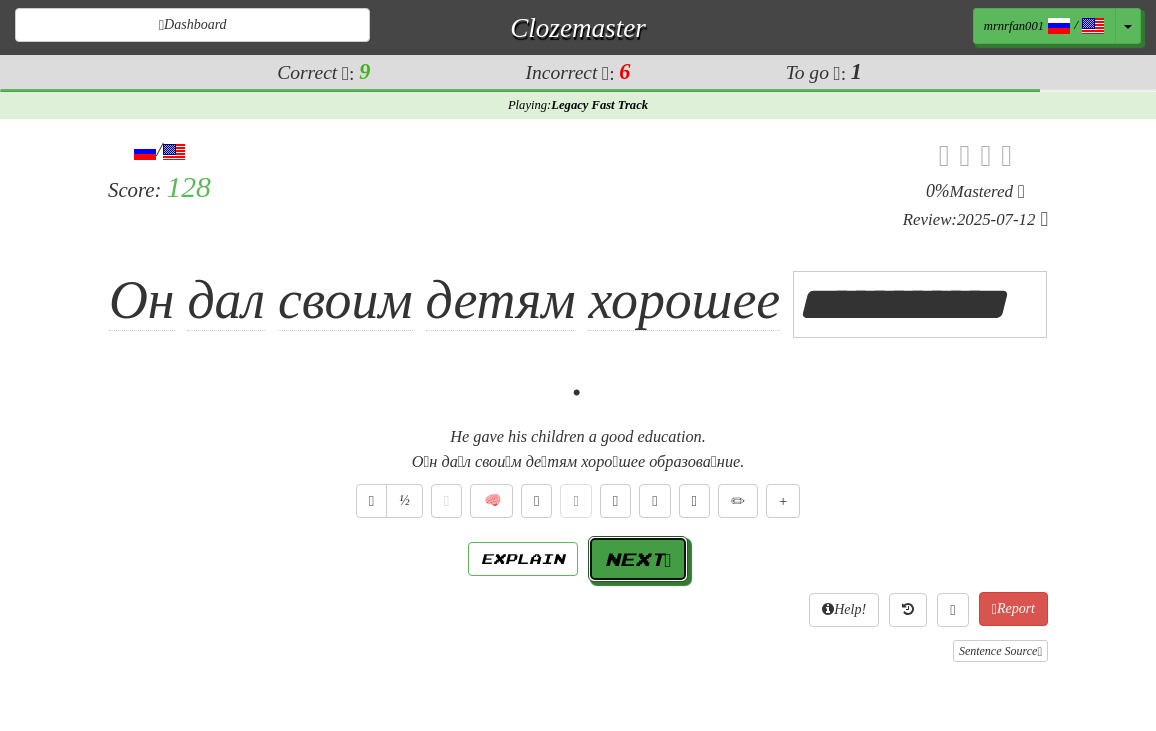 click on "Next" at bounding box center (638, 559) 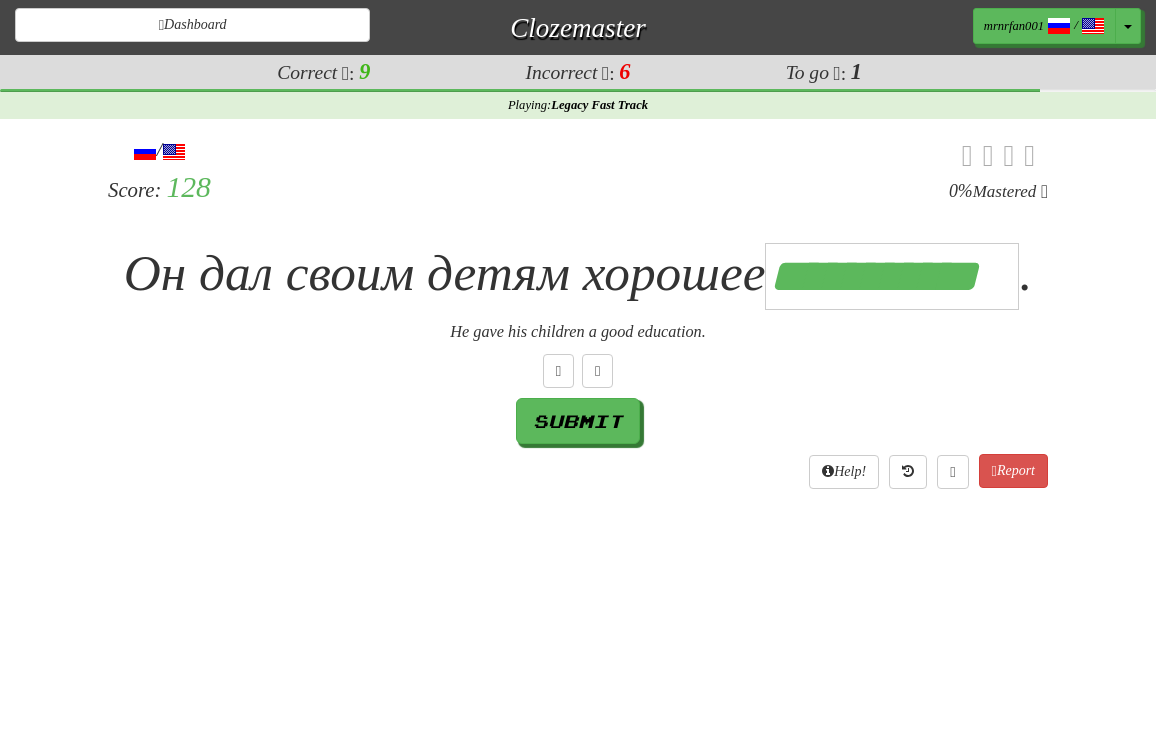 scroll, scrollTop: 0, scrollLeft: 8, axis: horizontal 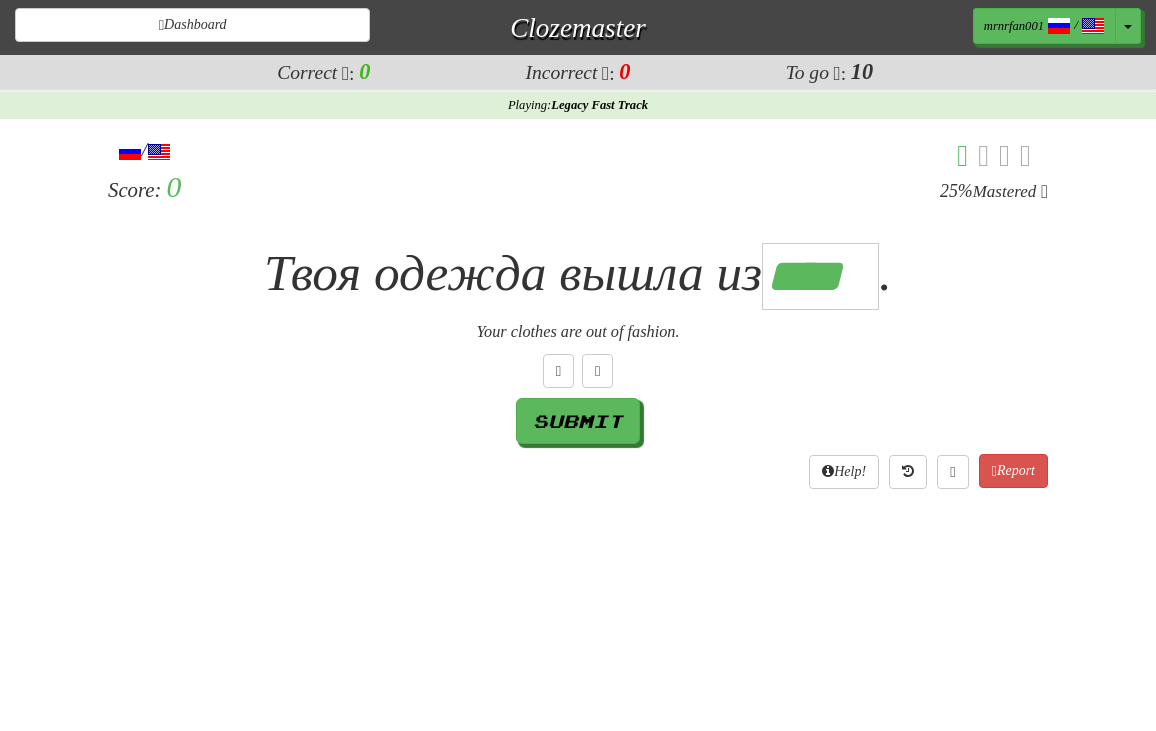 type on "****" 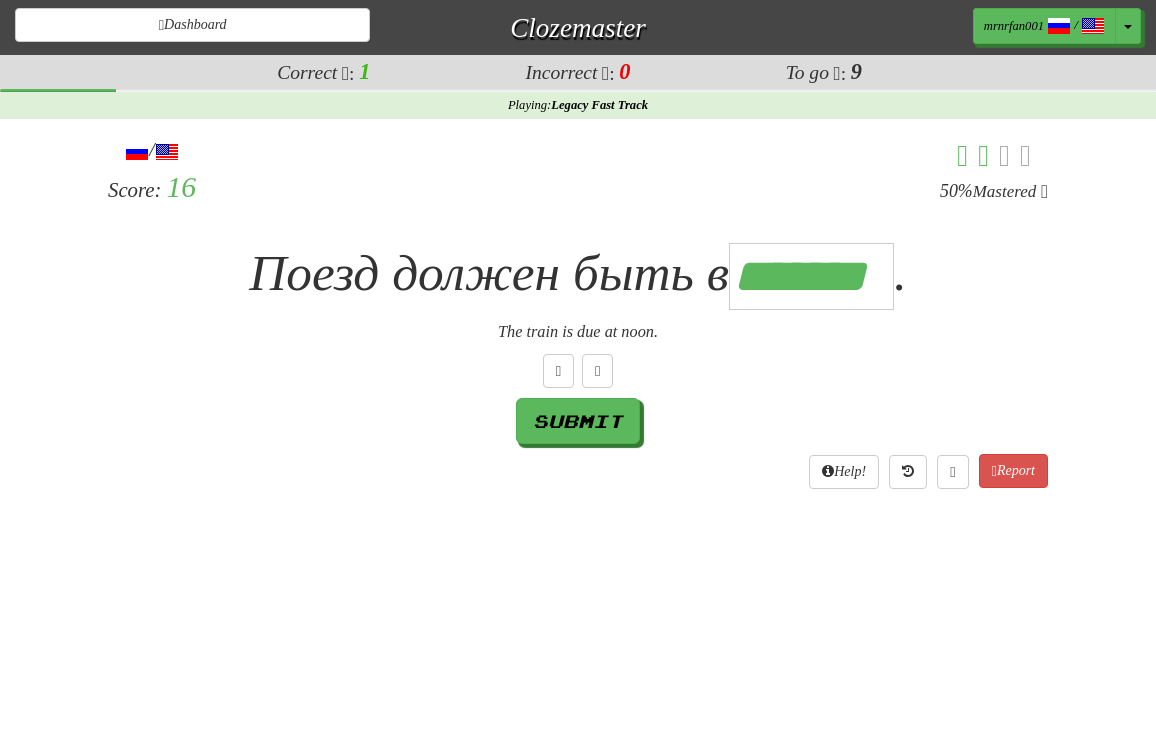 scroll, scrollTop: 0, scrollLeft: 4, axis: horizontal 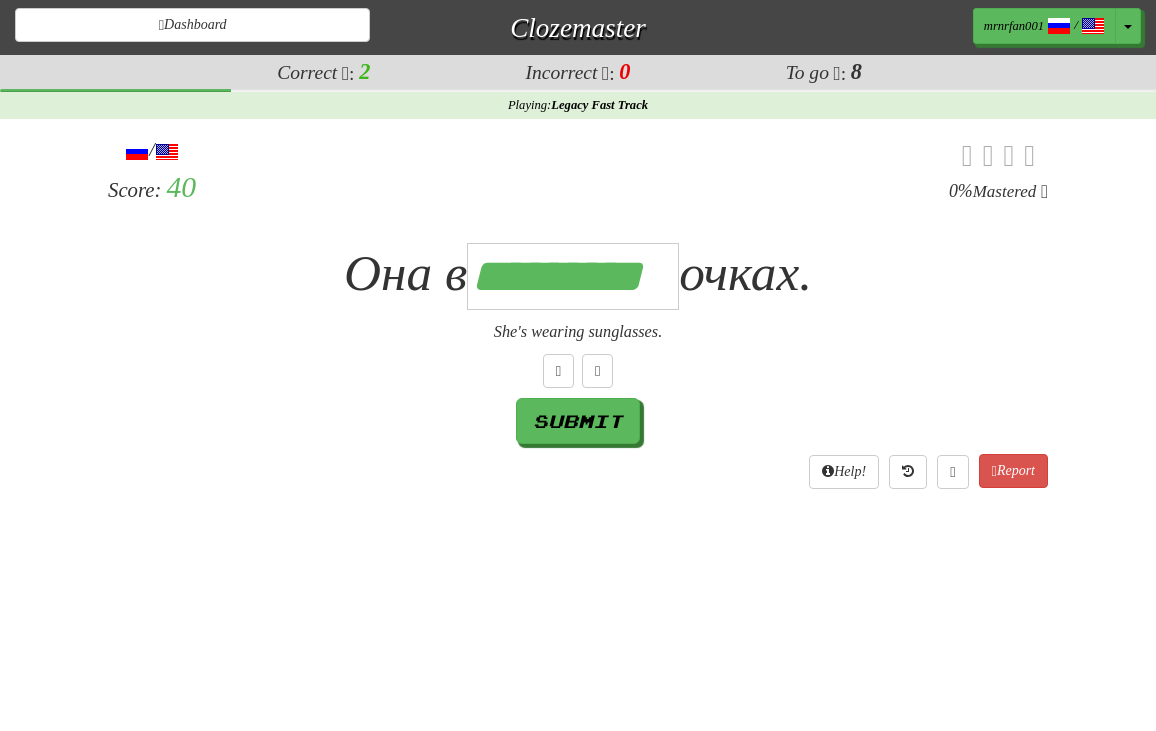 type on "*********" 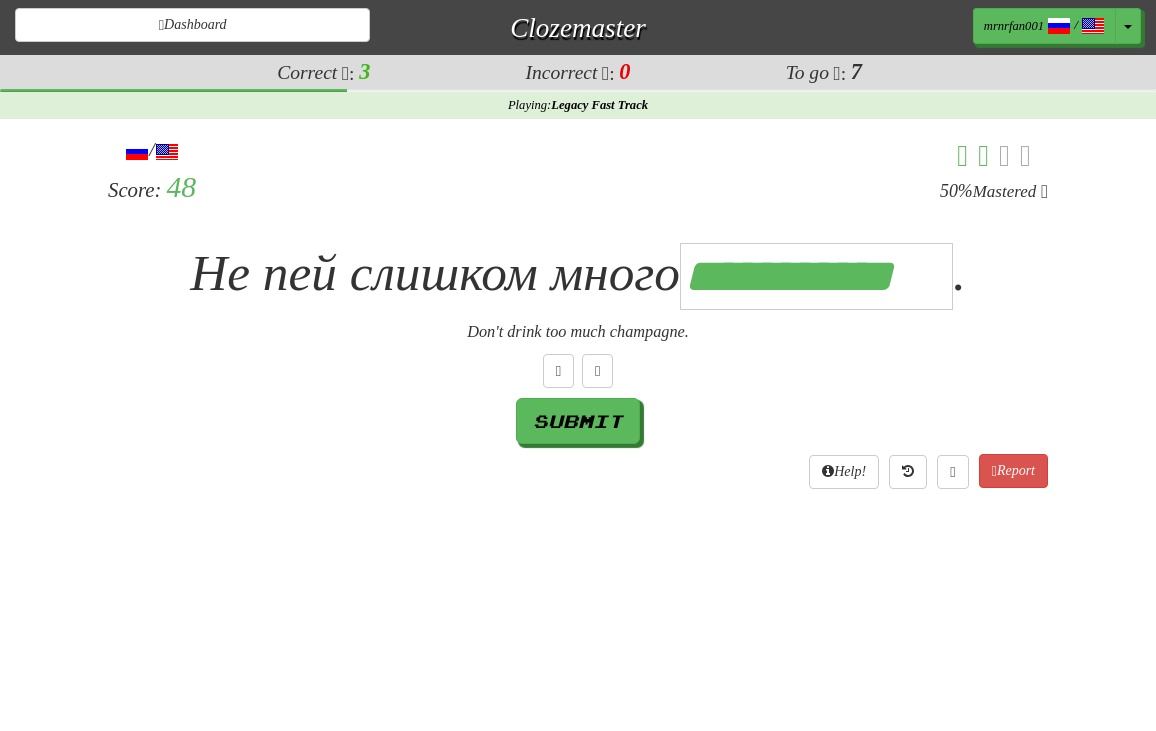 scroll, scrollTop: 0, scrollLeft: 10, axis: horizontal 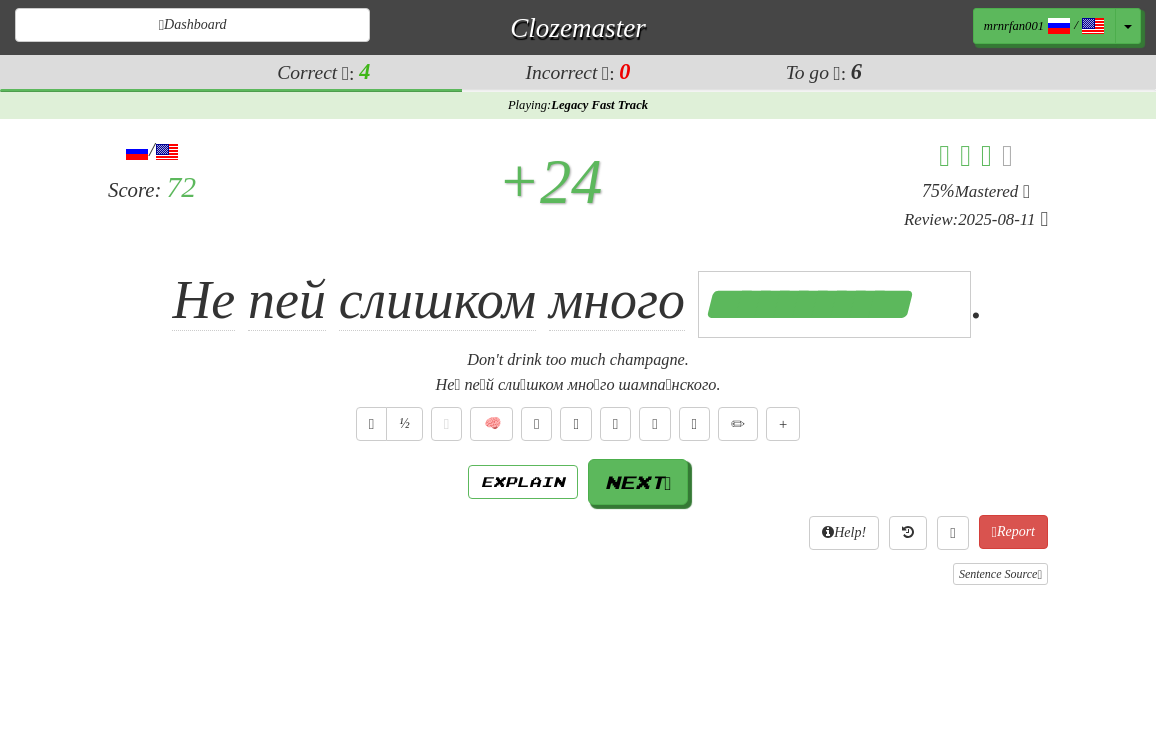 click on "Don't drink too much champagne." at bounding box center [578, 360] 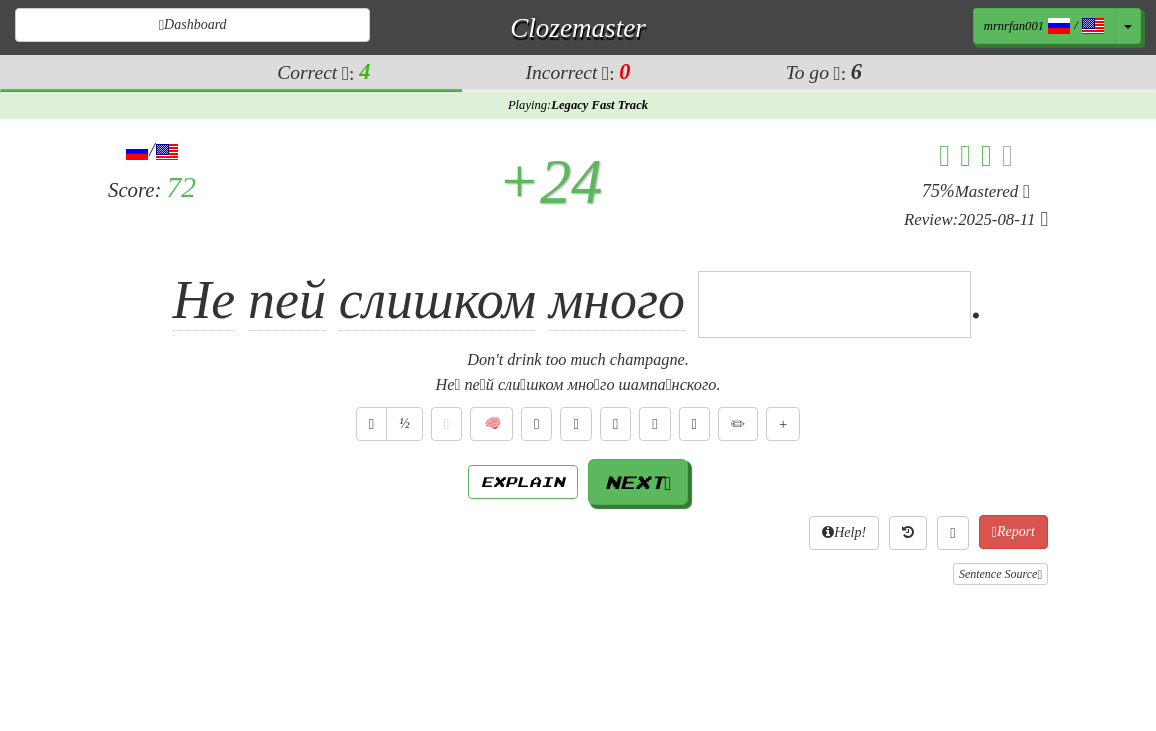 type on "******" 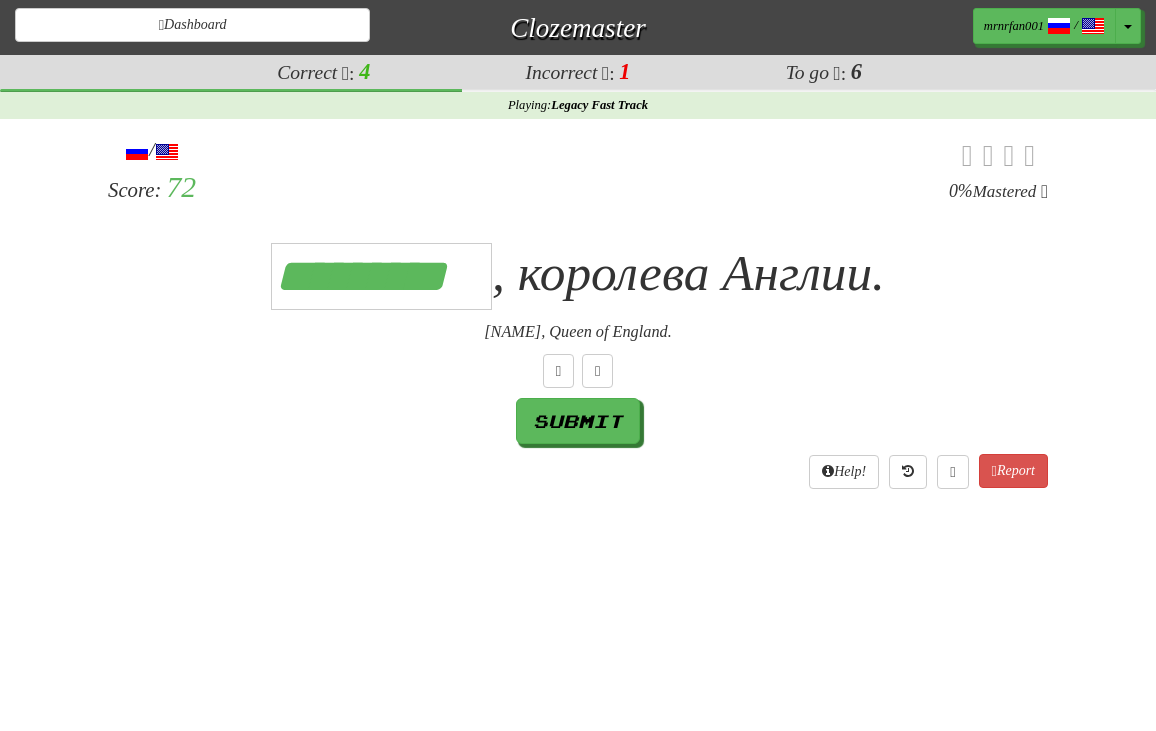 type on "*********" 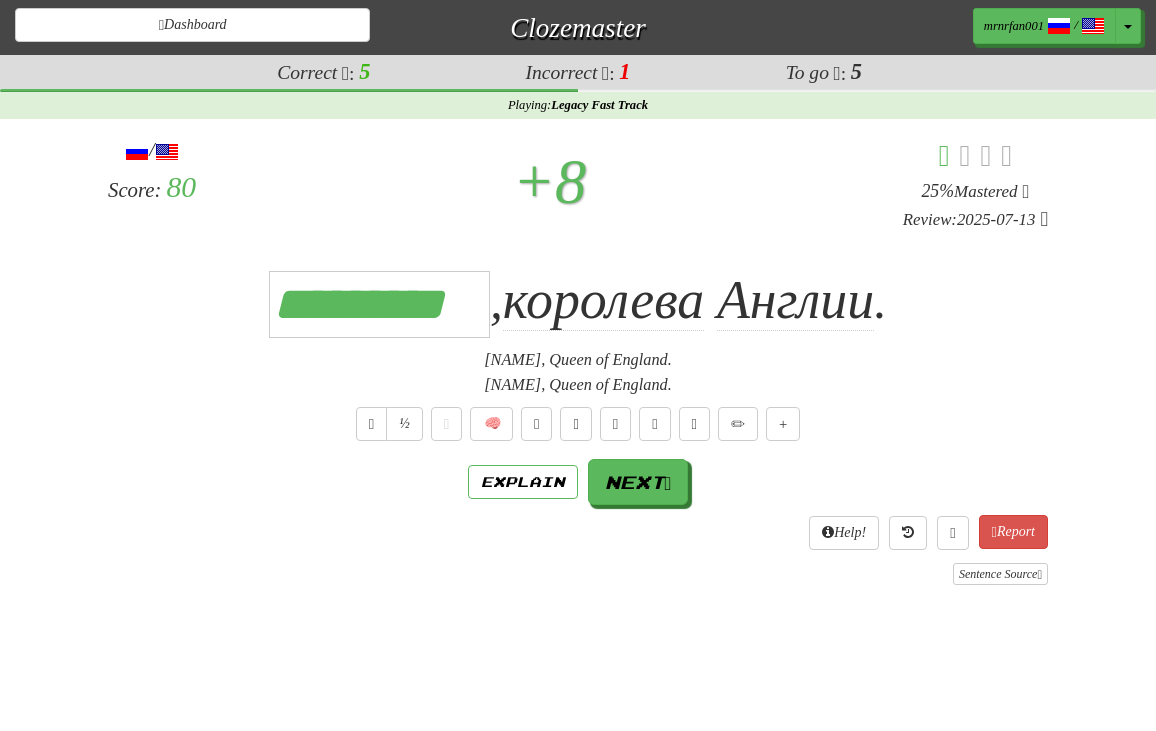 click on "/  Score:   80 + 8 25 %  Mastered Review:  2025-07-13 ********* ,  королева   Англии . Elizabeth, Queen of England. Елизаве́та, короле́ва А́нглии. ½ 🧠 Explain Next  Help!  Report Sentence Source" at bounding box center [578, 360] 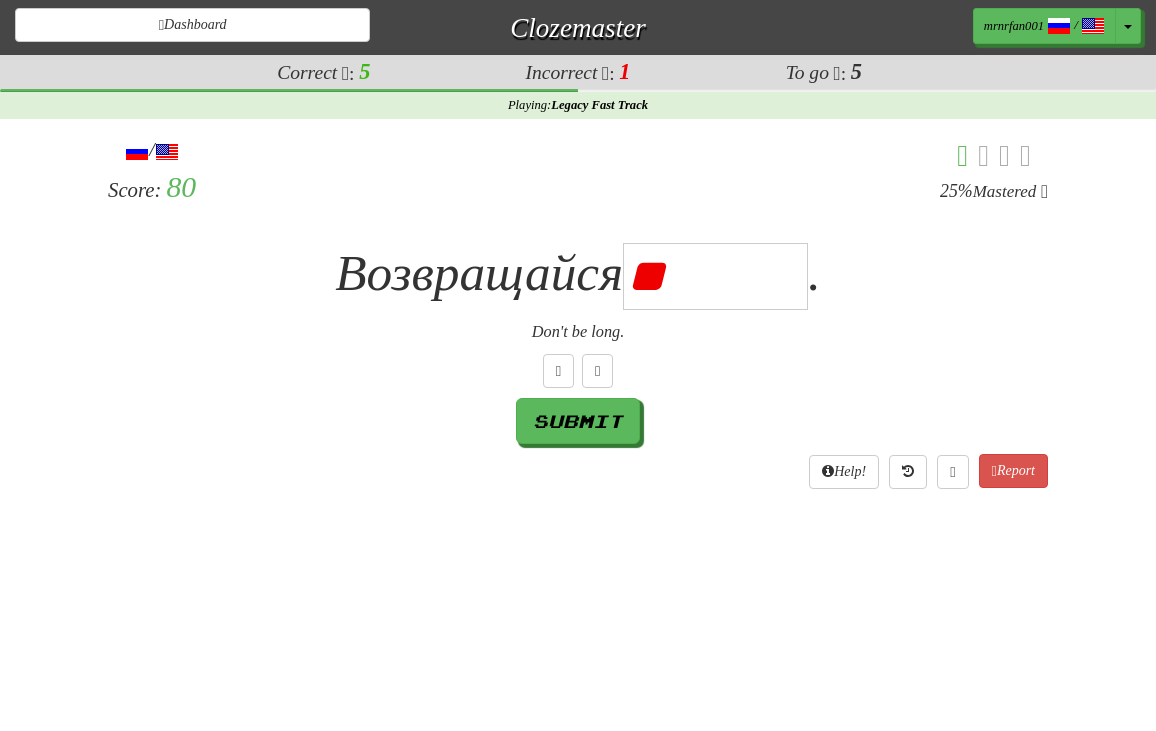 type on "*" 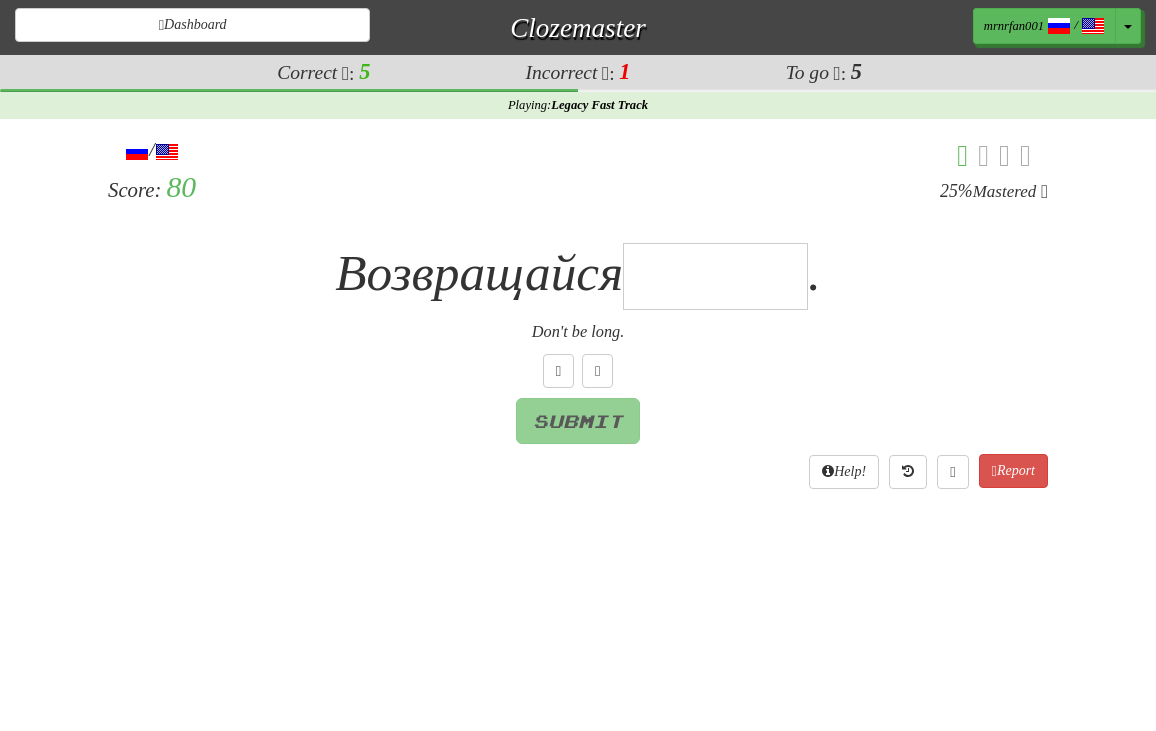 type on "*" 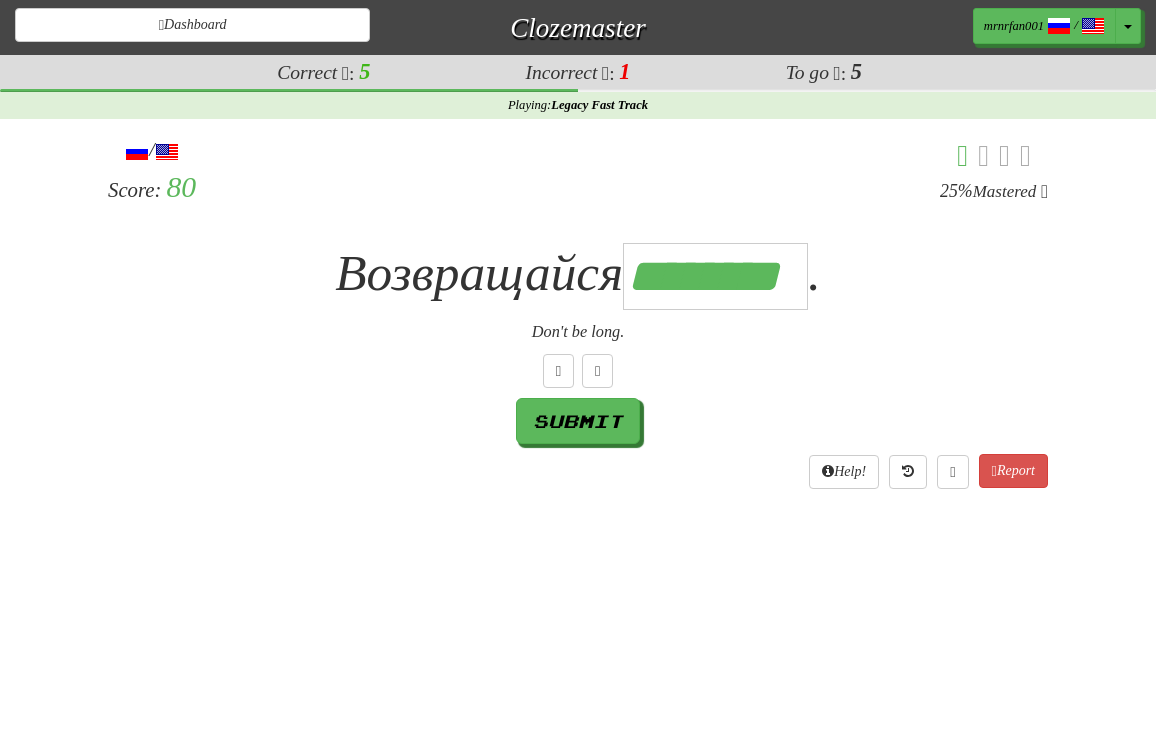scroll, scrollTop: 0, scrollLeft: 6, axis: horizontal 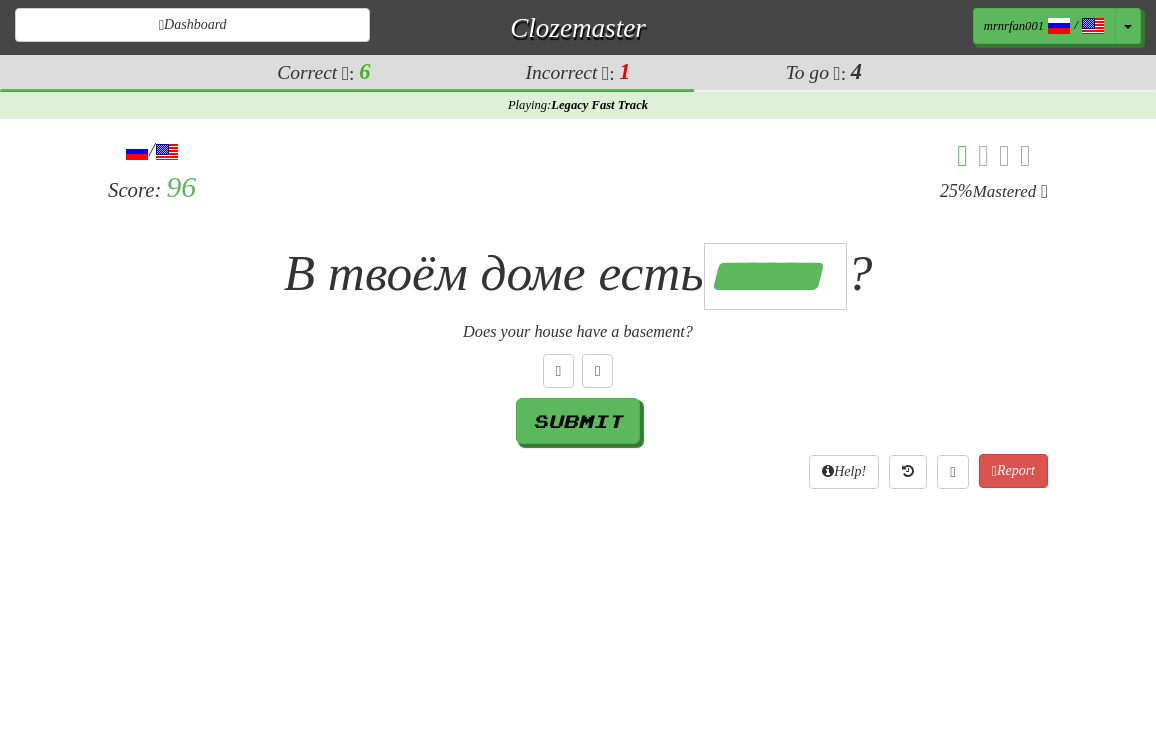 type on "******" 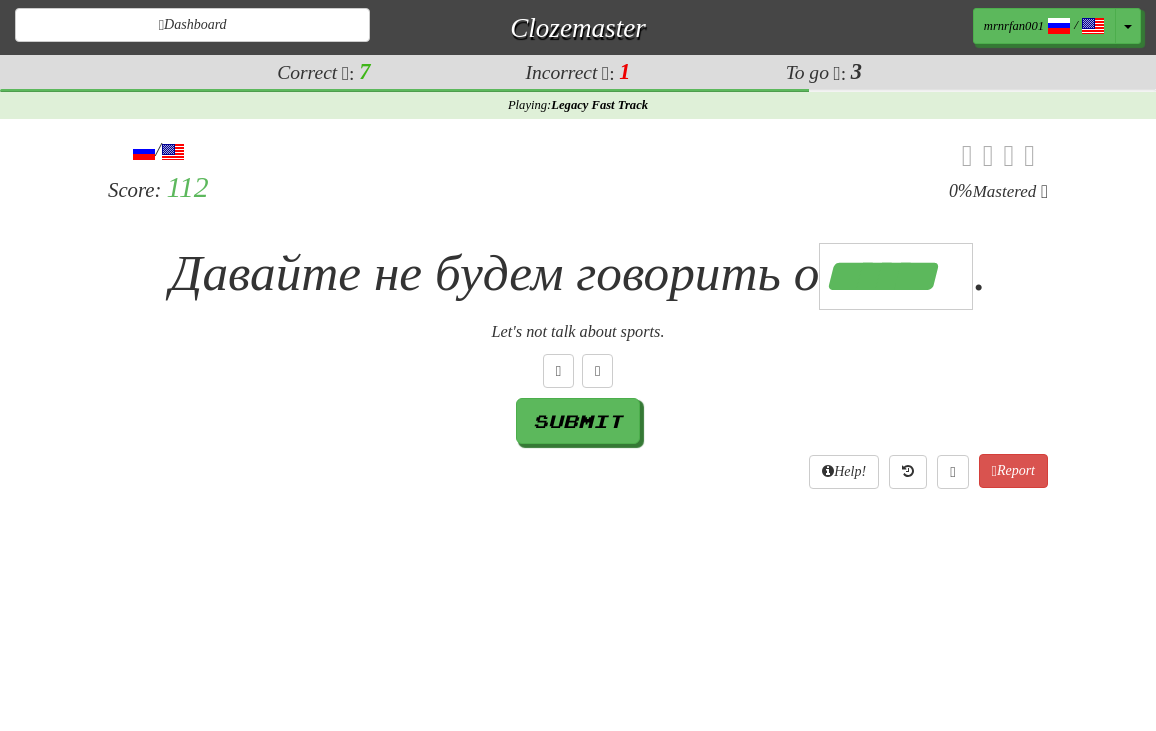 scroll, scrollTop: 0, scrollLeft: 4, axis: horizontal 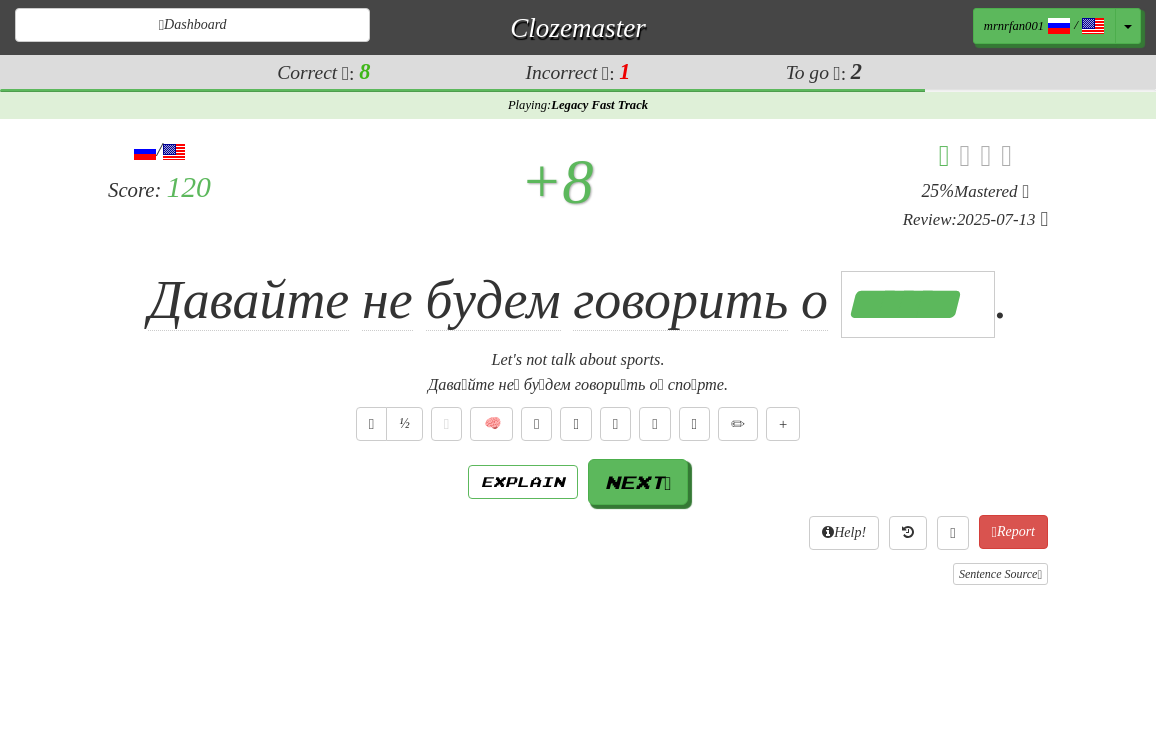click on "/  Score:   120 + 8 25 %  Mastered Review:  2025-07-13 Давайте   не   будем   говорить   о   ****** . Let's not talk about sports. Дава́йте не́ бу́дем говори́ть о́ спо́рте. ½ 🧠 Explain Next  Help!  Report Sentence Source" at bounding box center [578, 360] 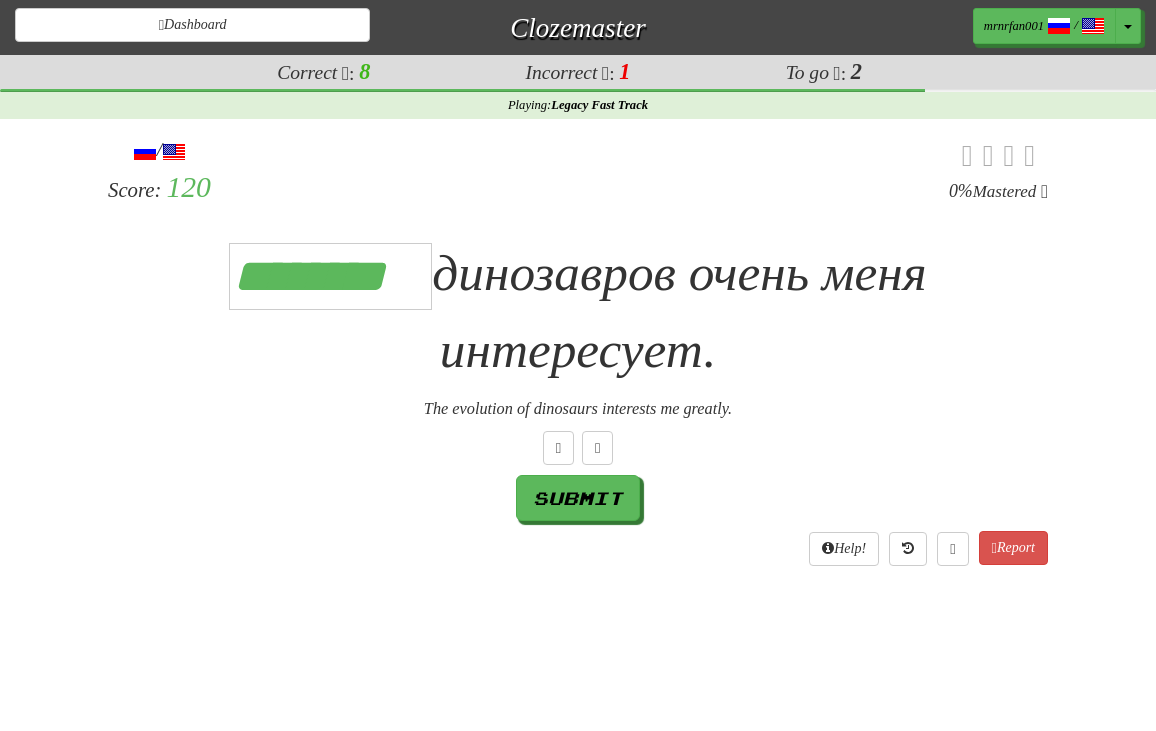 type on "********" 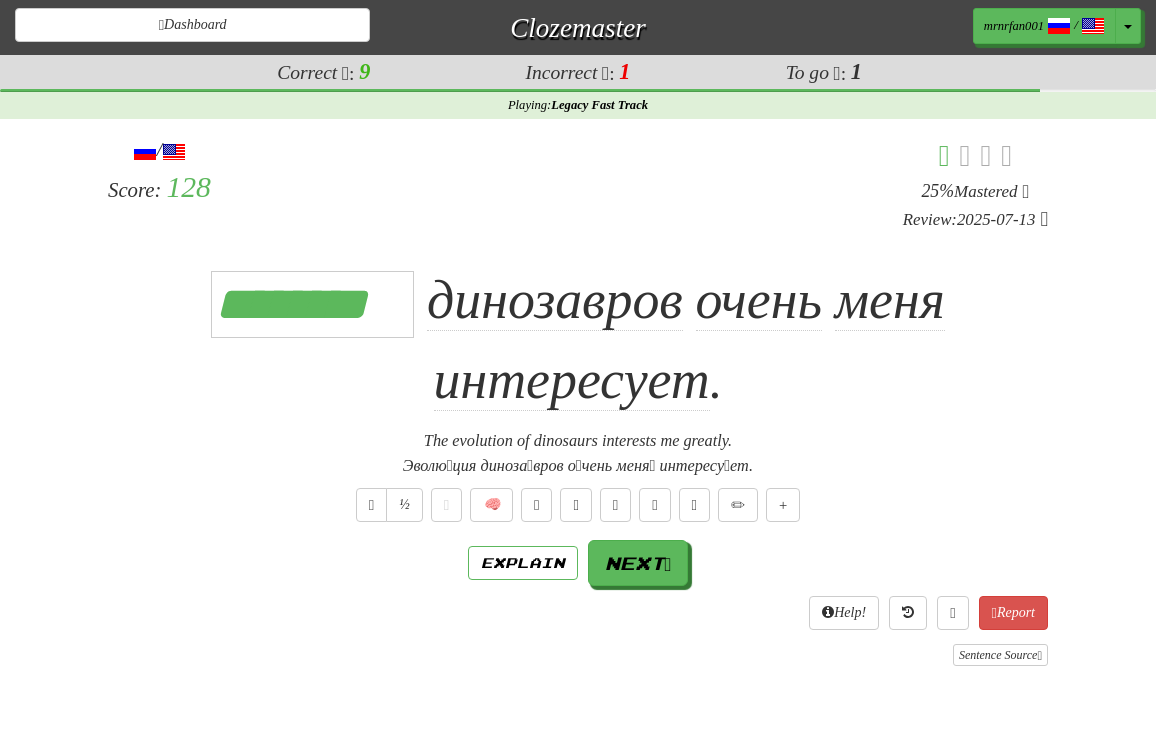 click on "********   динозавров   очень   меня   интересует ." at bounding box center [578, 341] 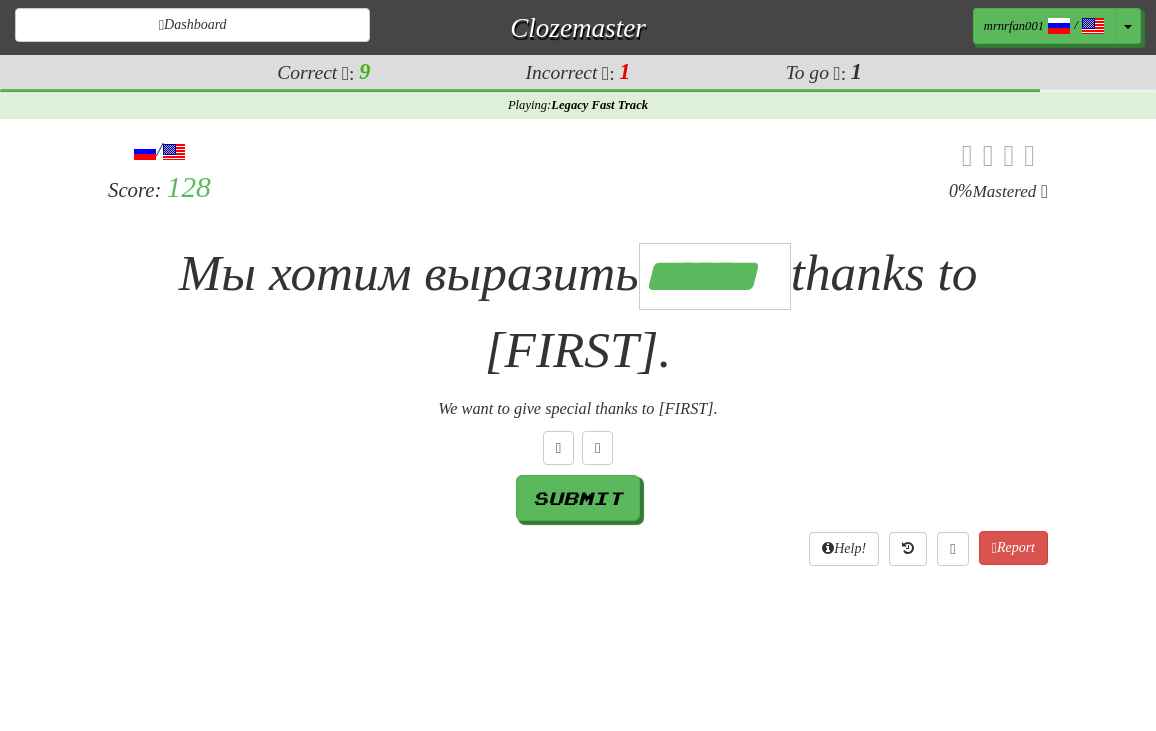 scroll, scrollTop: 0, scrollLeft: 4, axis: horizontal 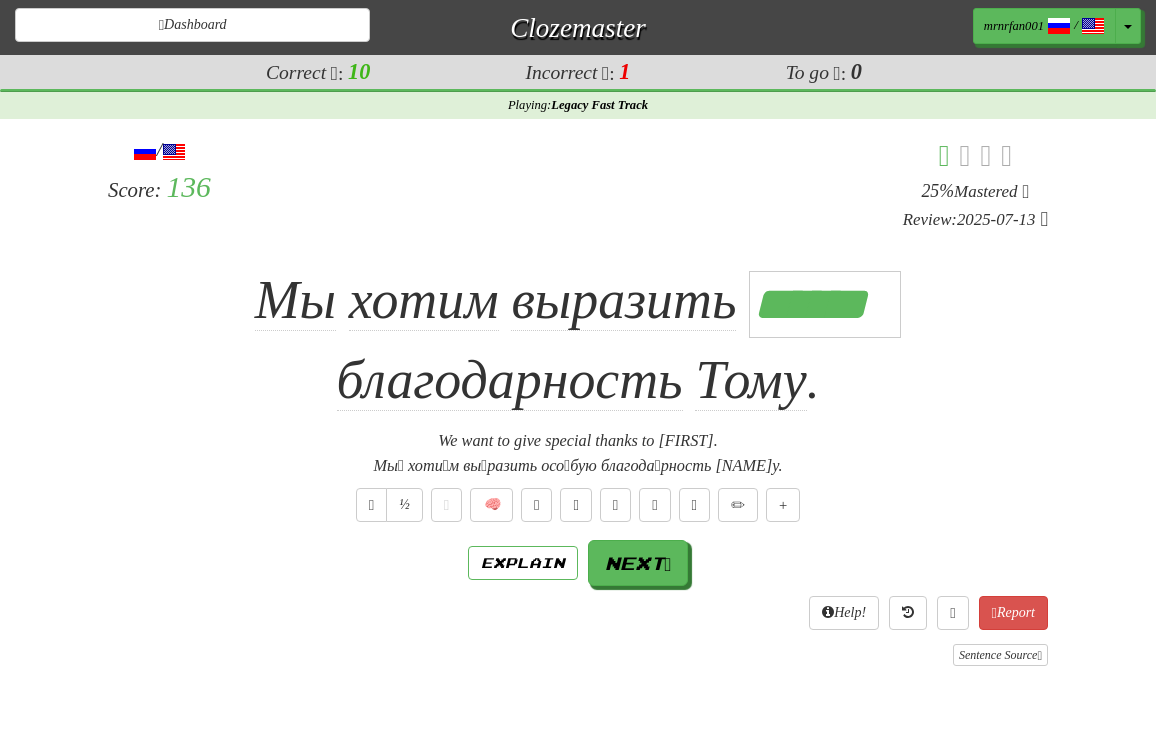 drag, startPoint x: 176, startPoint y: 350, endPoint x: 188, endPoint y: 326, distance: 26.832815 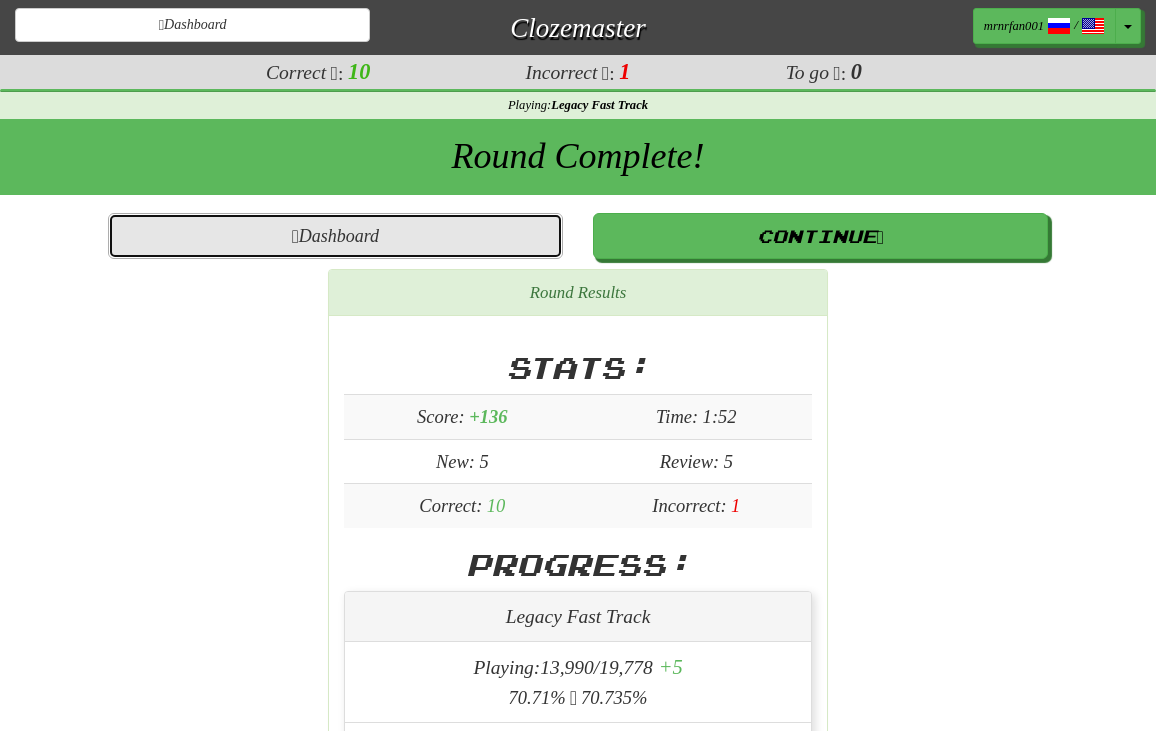click on "Dashboard" at bounding box center (335, 236) 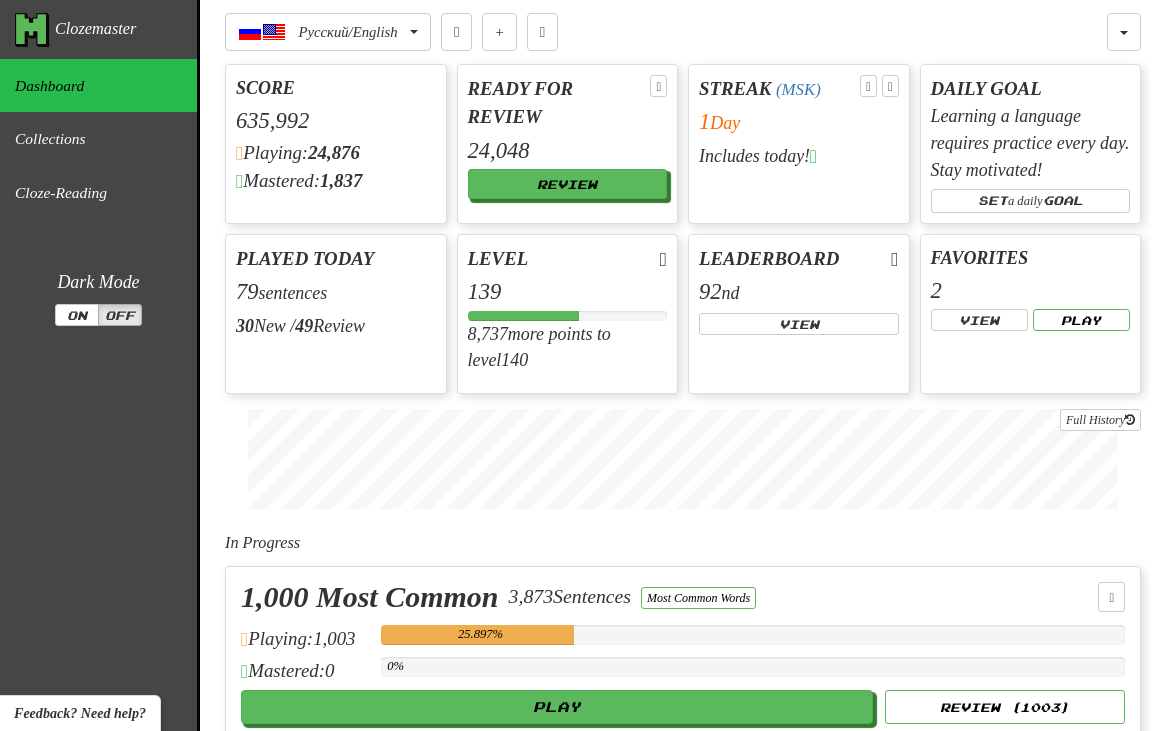 scroll, scrollTop: 0, scrollLeft: 0, axis: both 